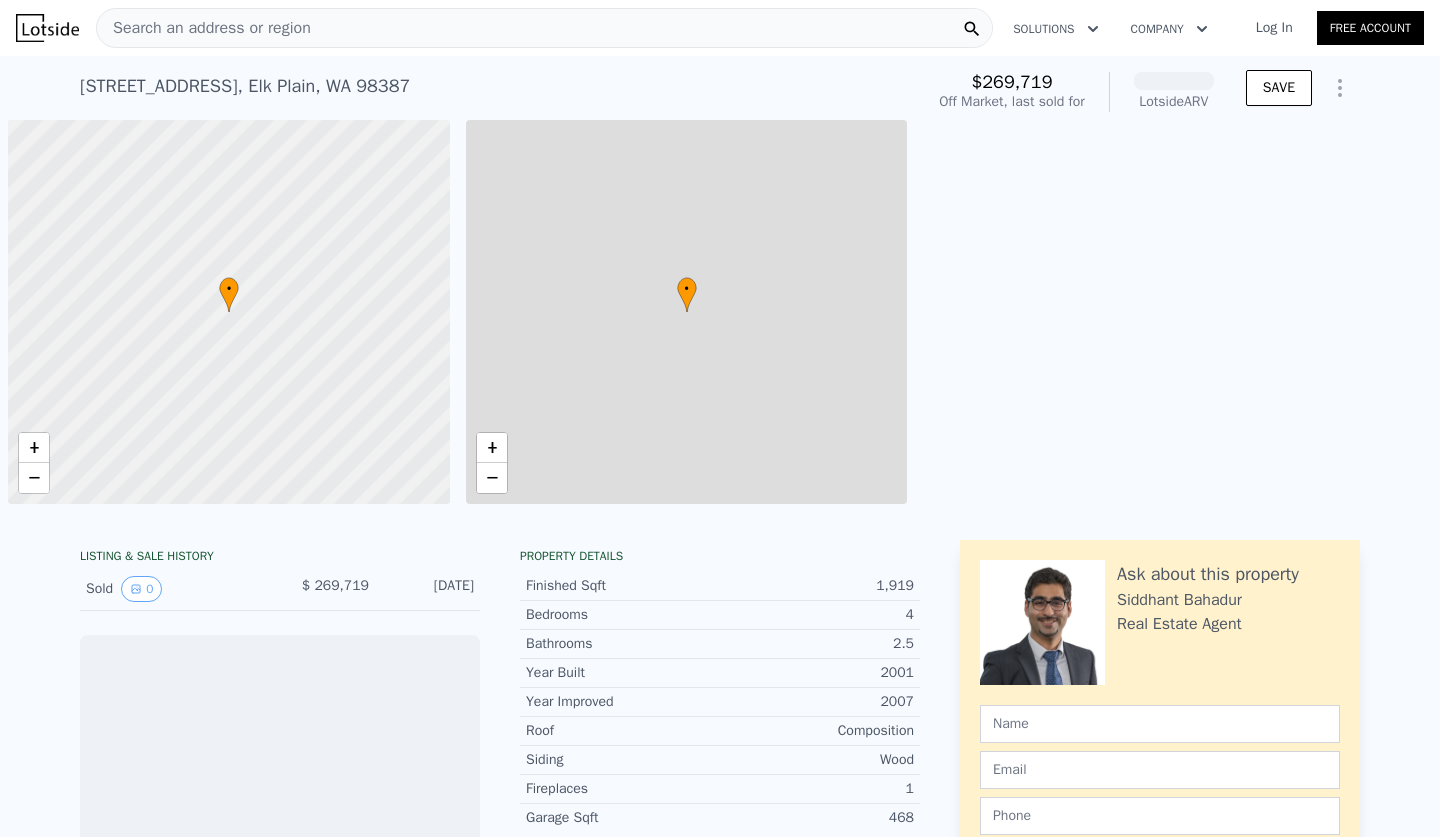 scroll, scrollTop: 0, scrollLeft: 0, axis: both 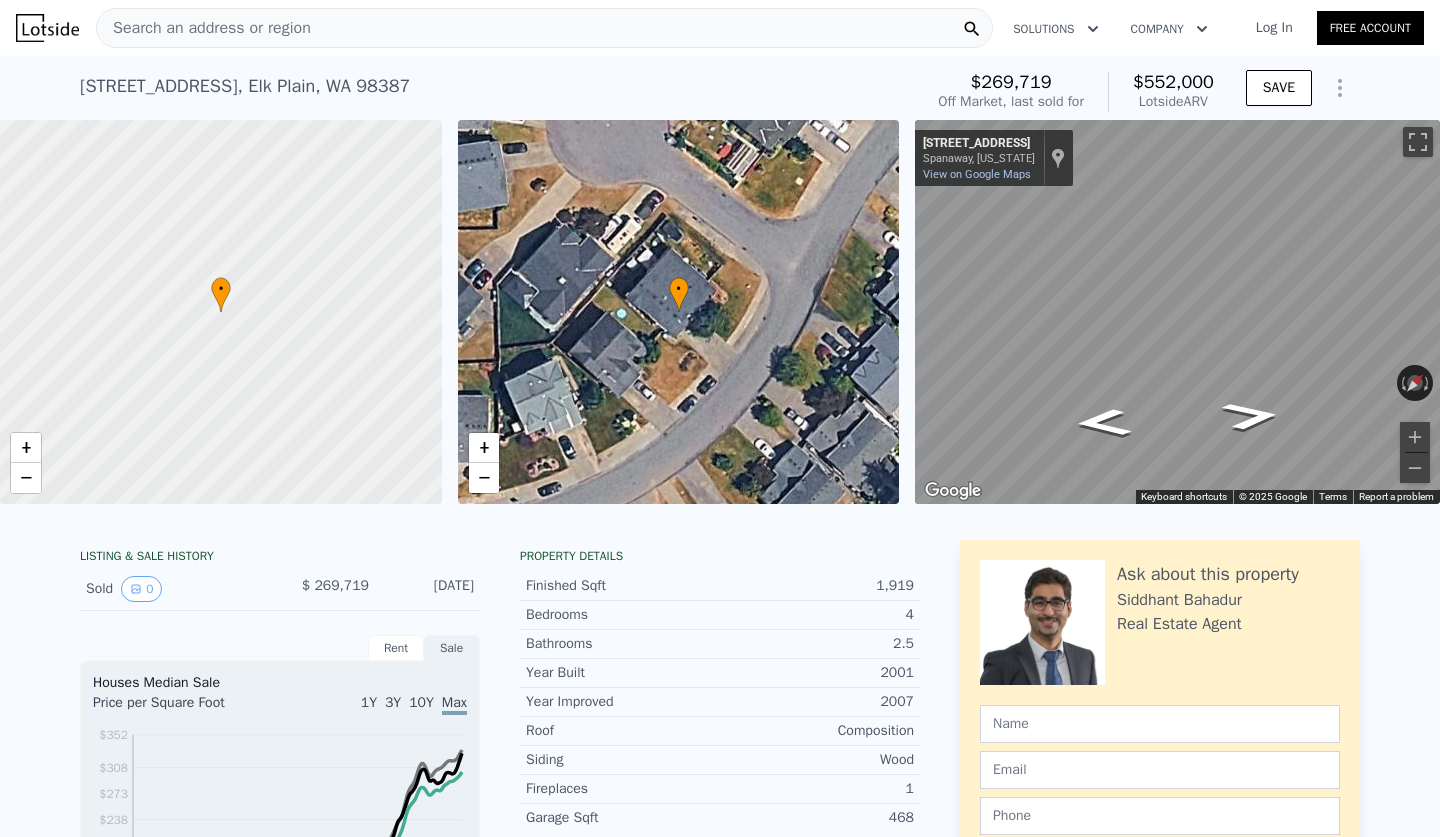 click on "Search an address or region" at bounding box center (204, 28) 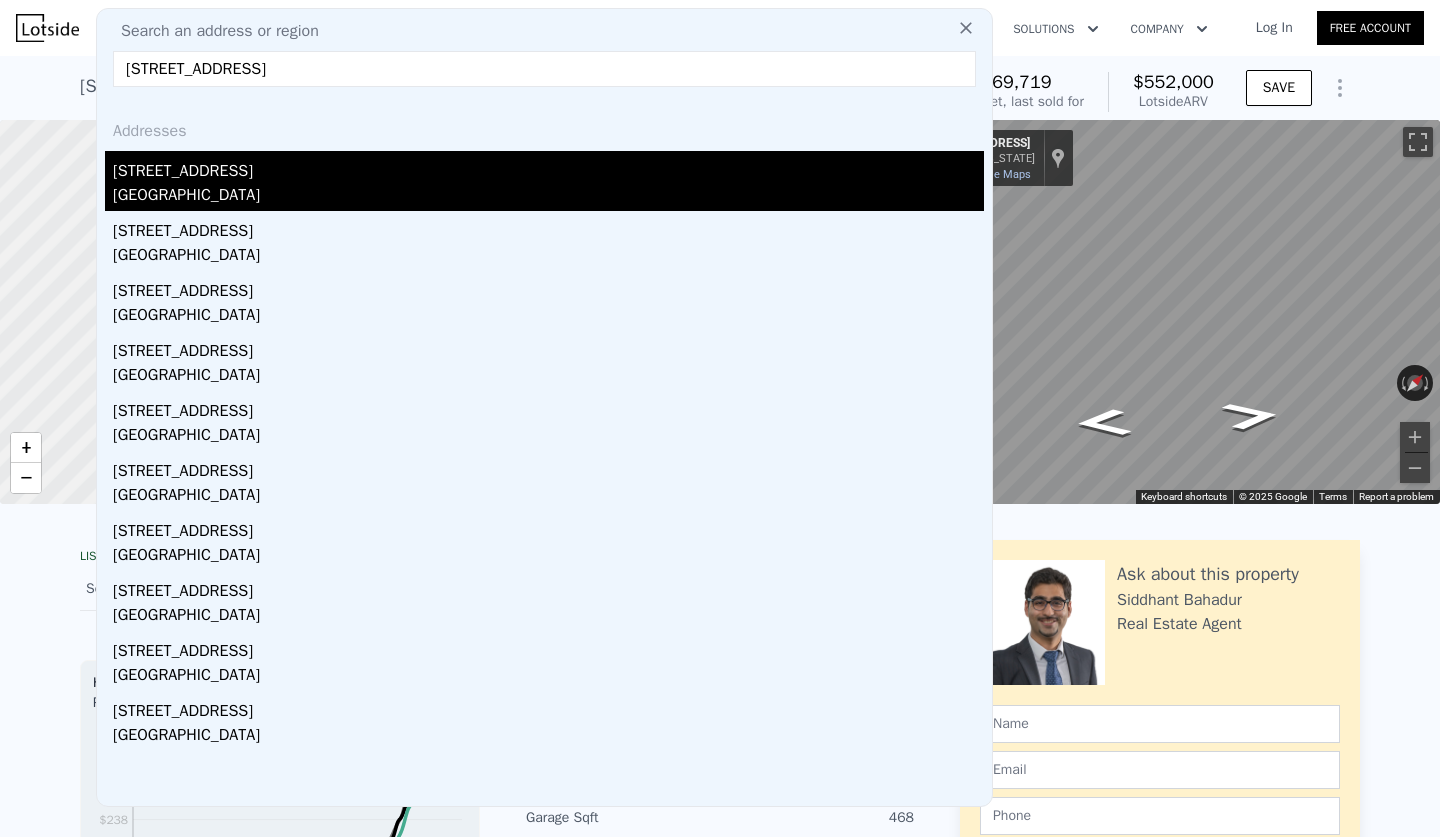 type on "[STREET_ADDRESS]" 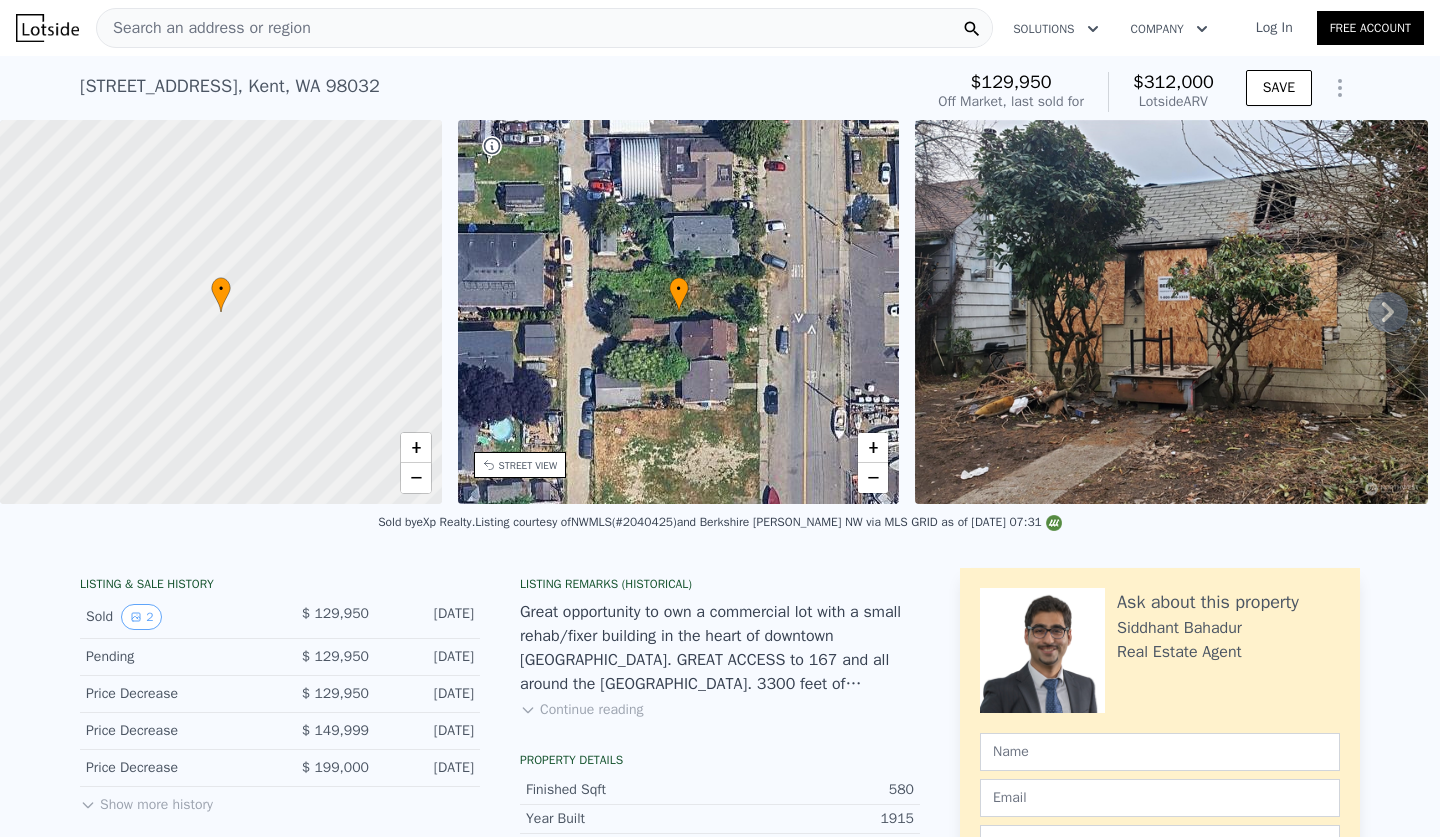 scroll, scrollTop: 360, scrollLeft: 0, axis: vertical 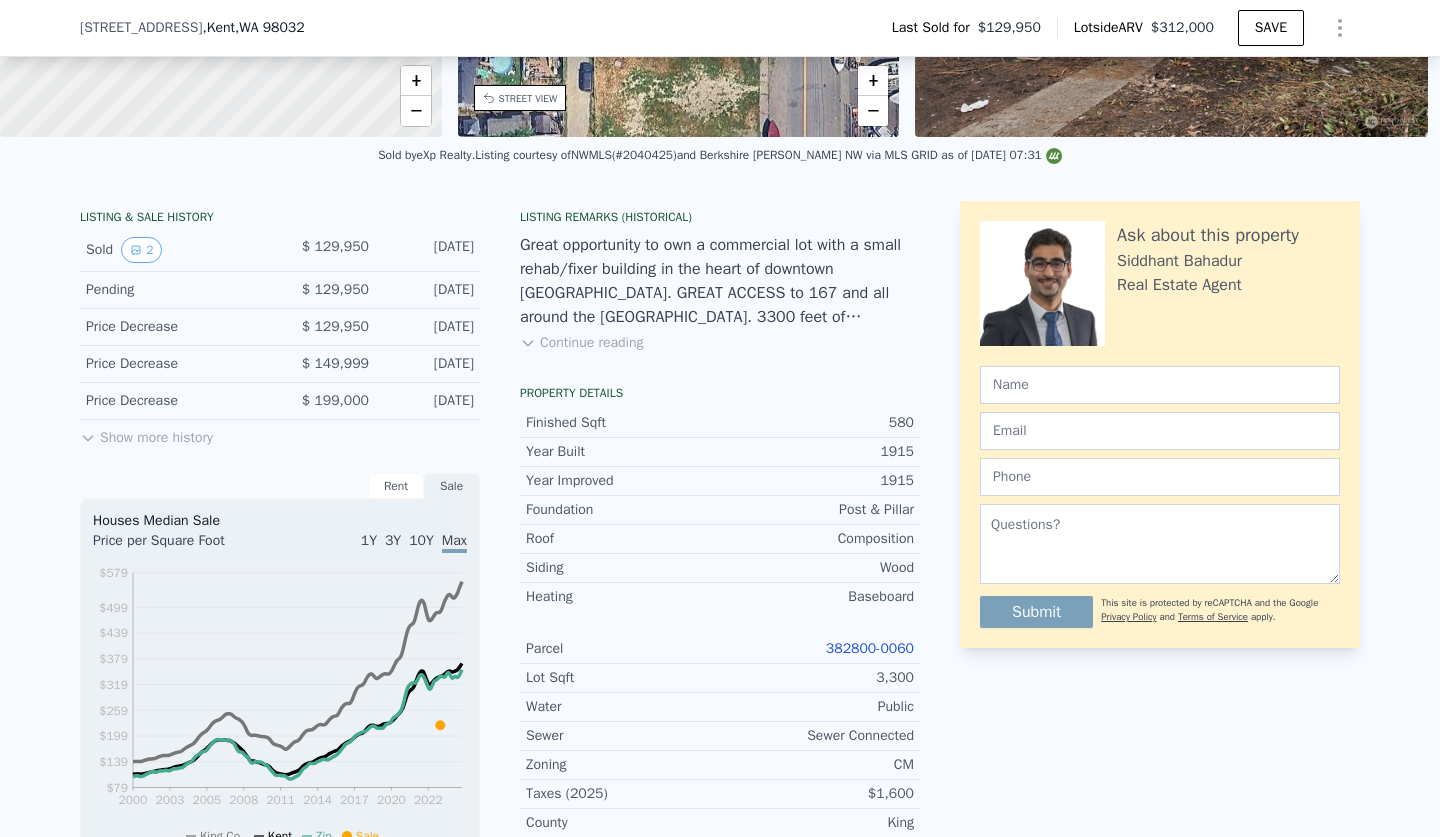 click on "382800-0060" at bounding box center [870, 648] 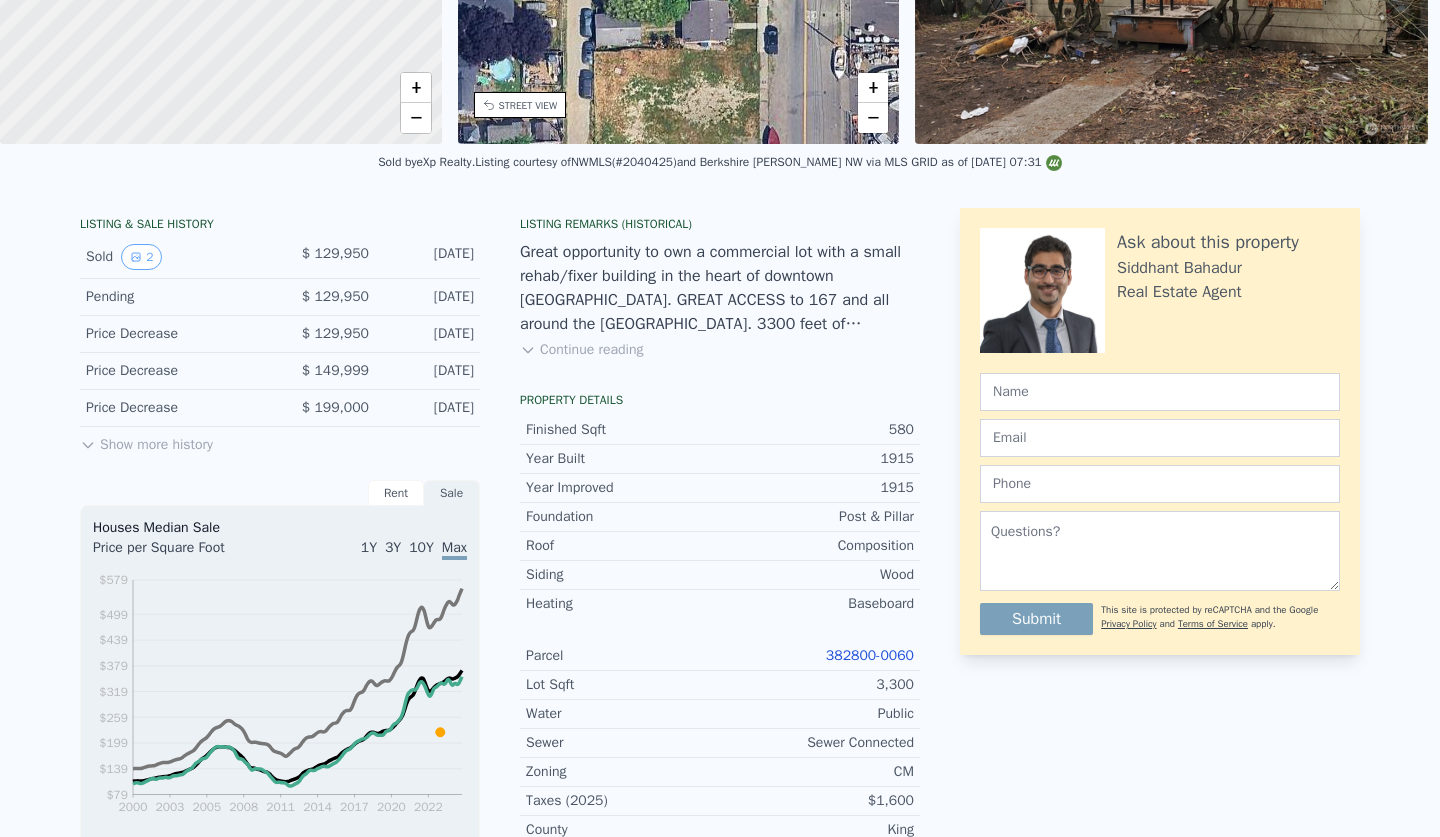 click on "Search an address or region" at bounding box center [544, -332] 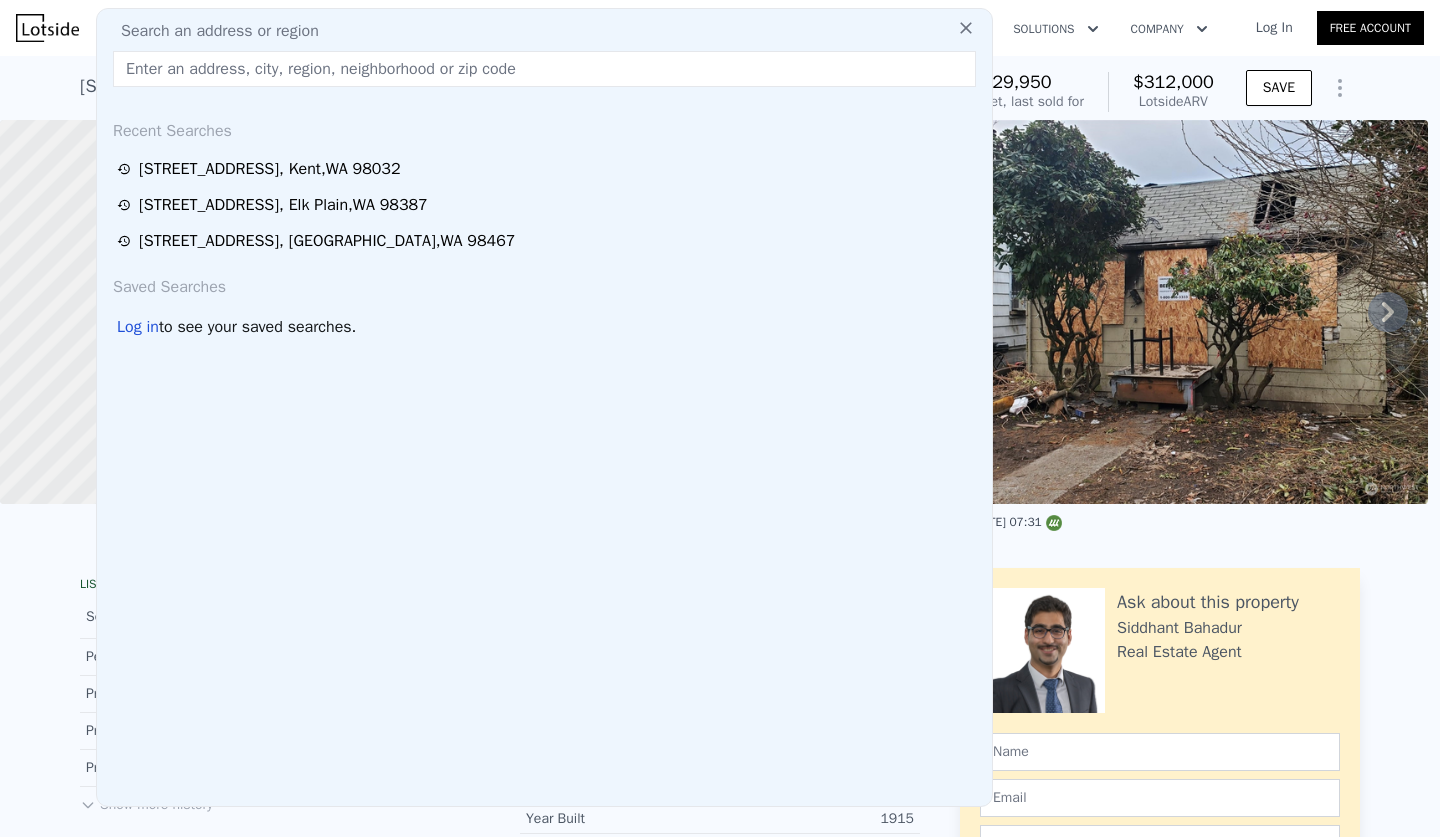 click on "Search an address or region" at bounding box center (544, 31) 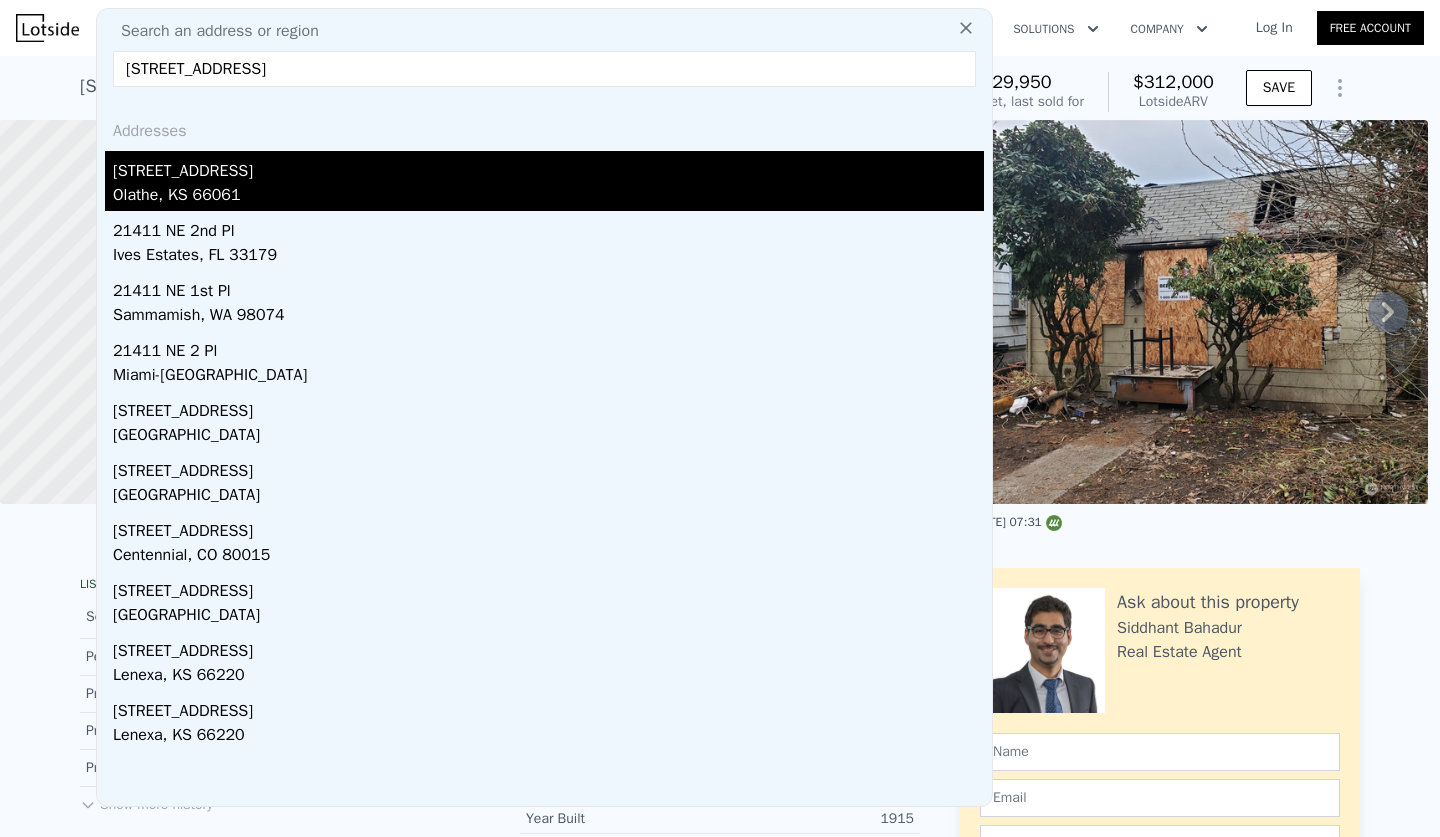 type on "[STREET_ADDRESS]" 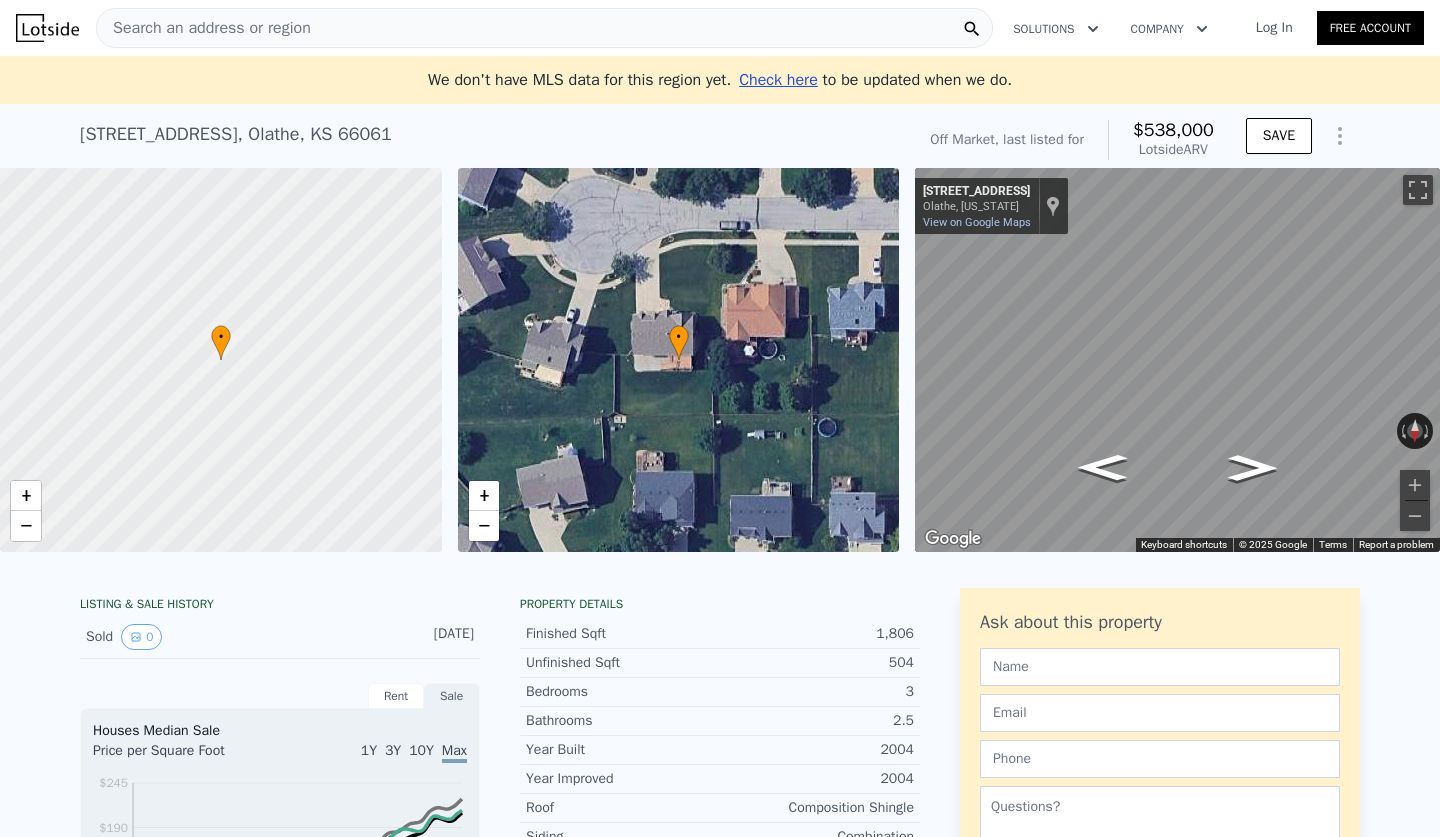 scroll, scrollTop: 0, scrollLeft: 0, axis: both 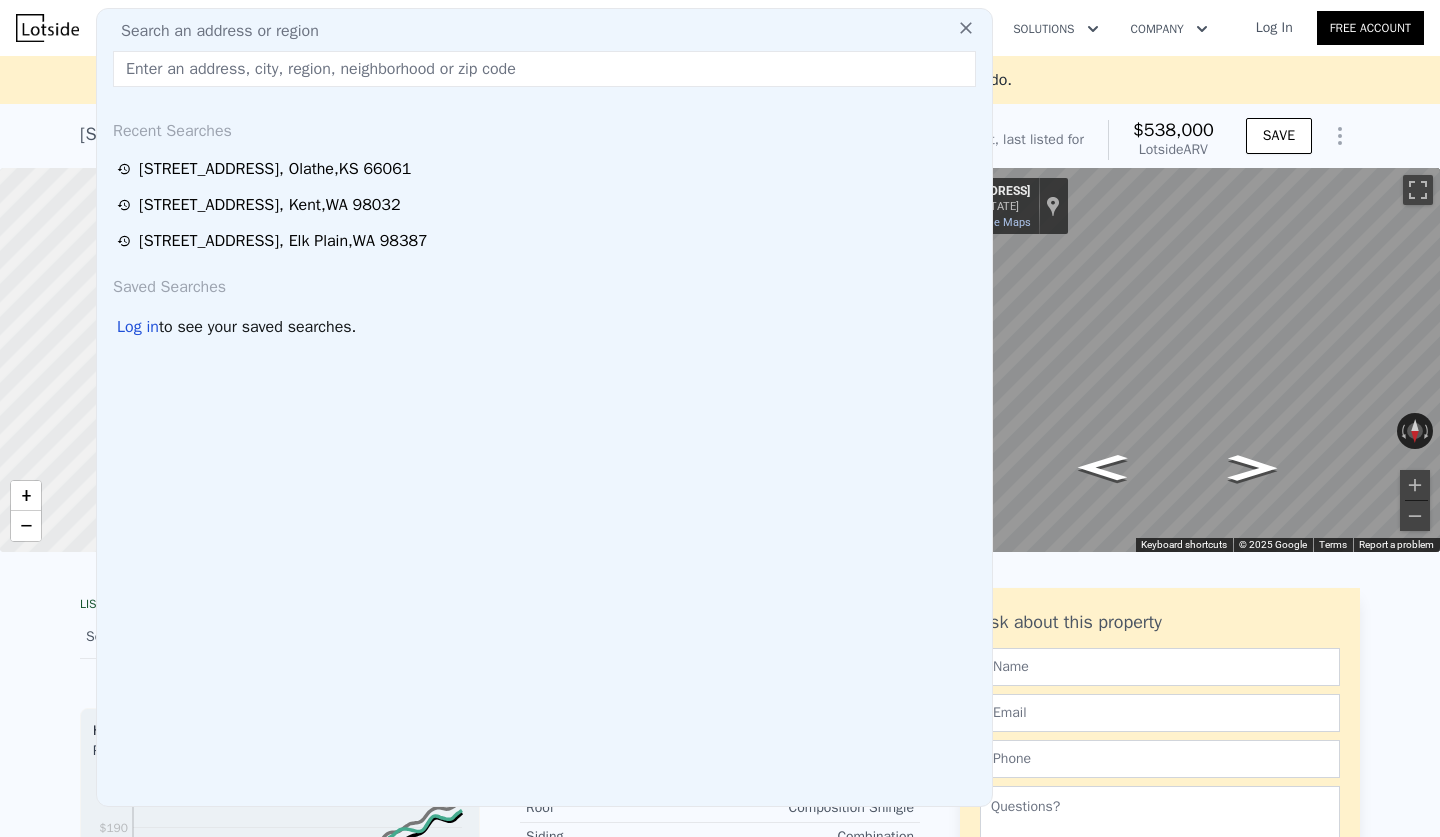 click at bounding box center (544, 69) 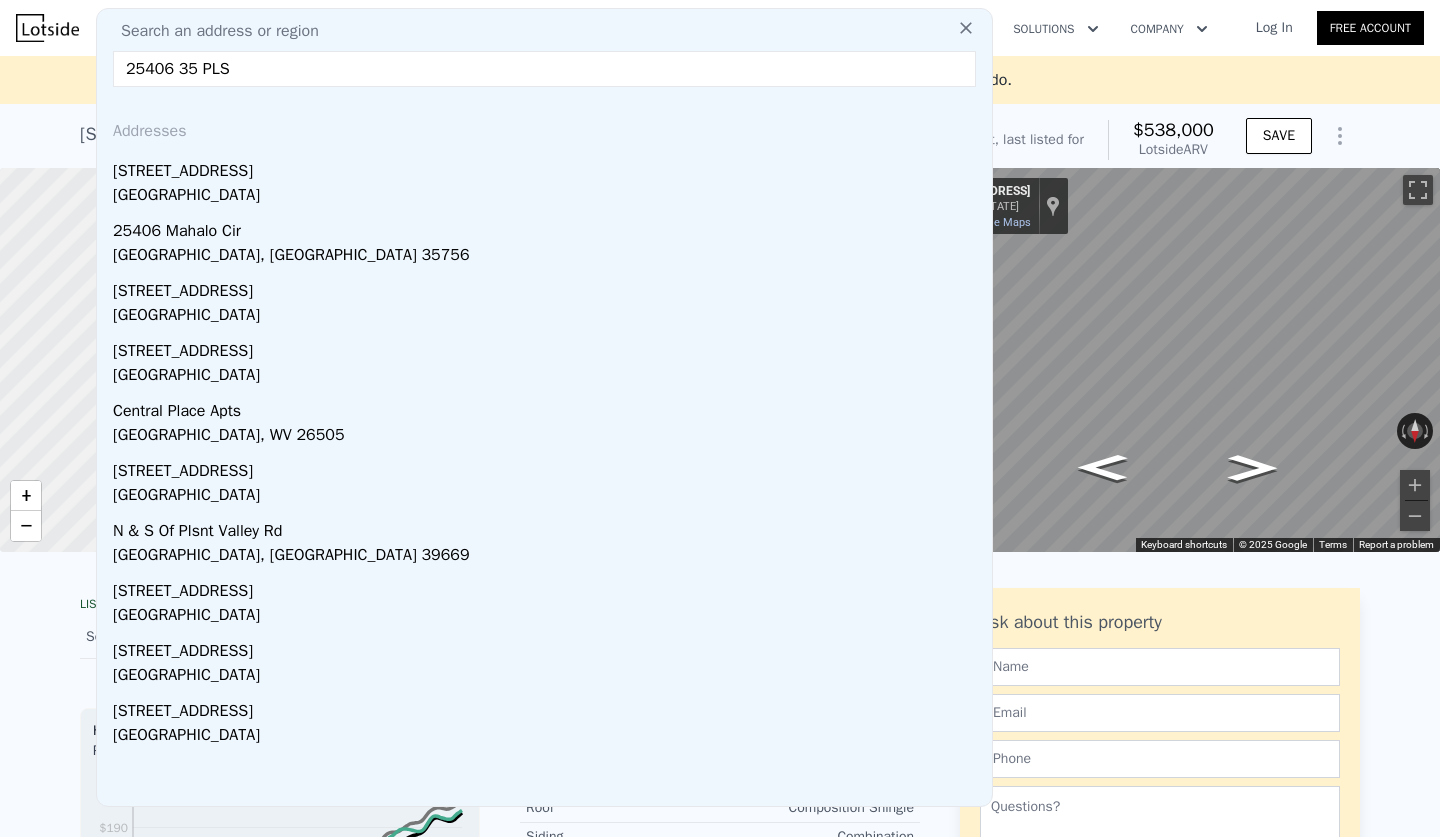 type on "25406 35 PLS25406 35 PLS" 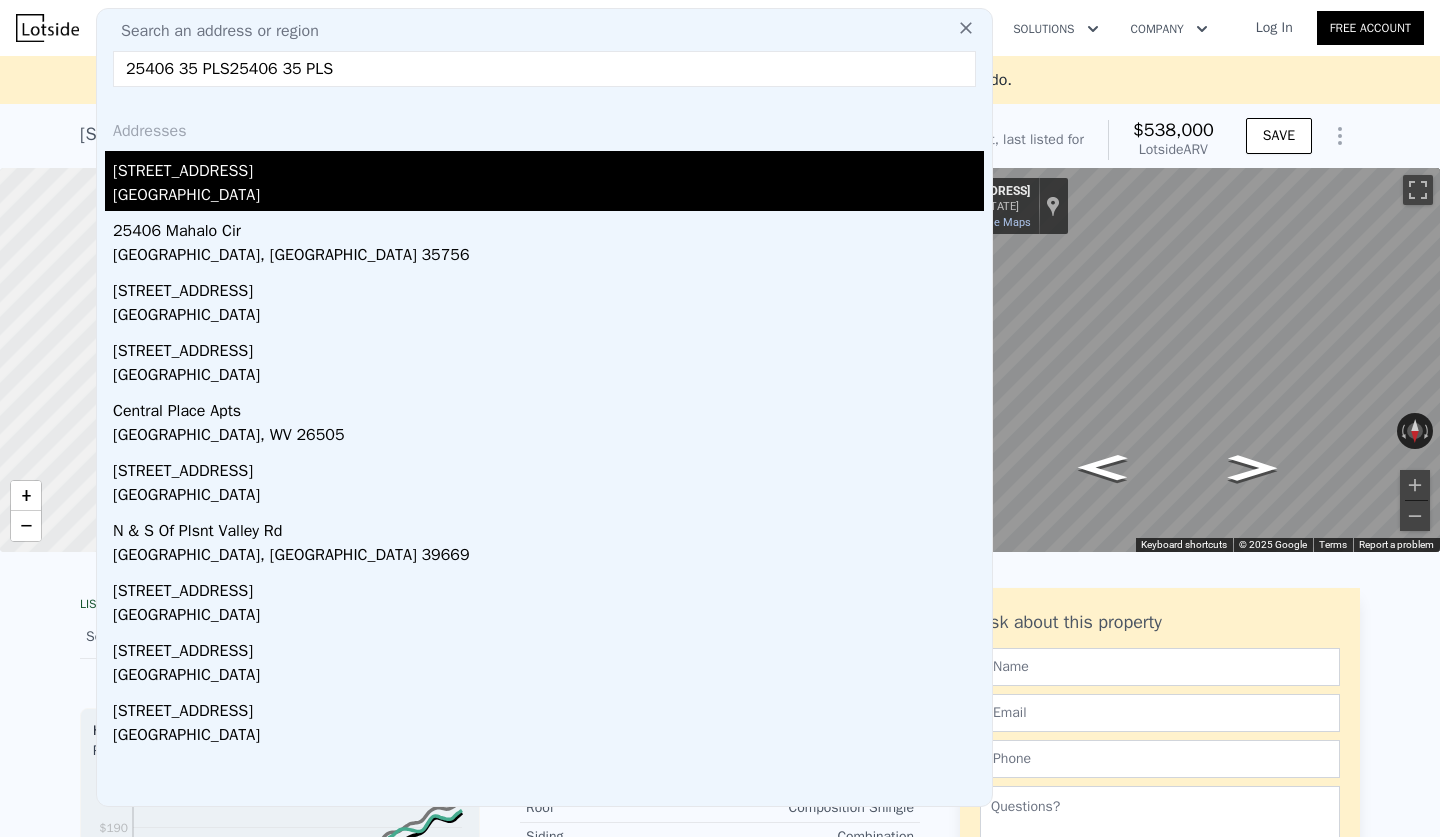 click on "[GEOGRAPHIC_DATA]" at bounding box center [548, 197] 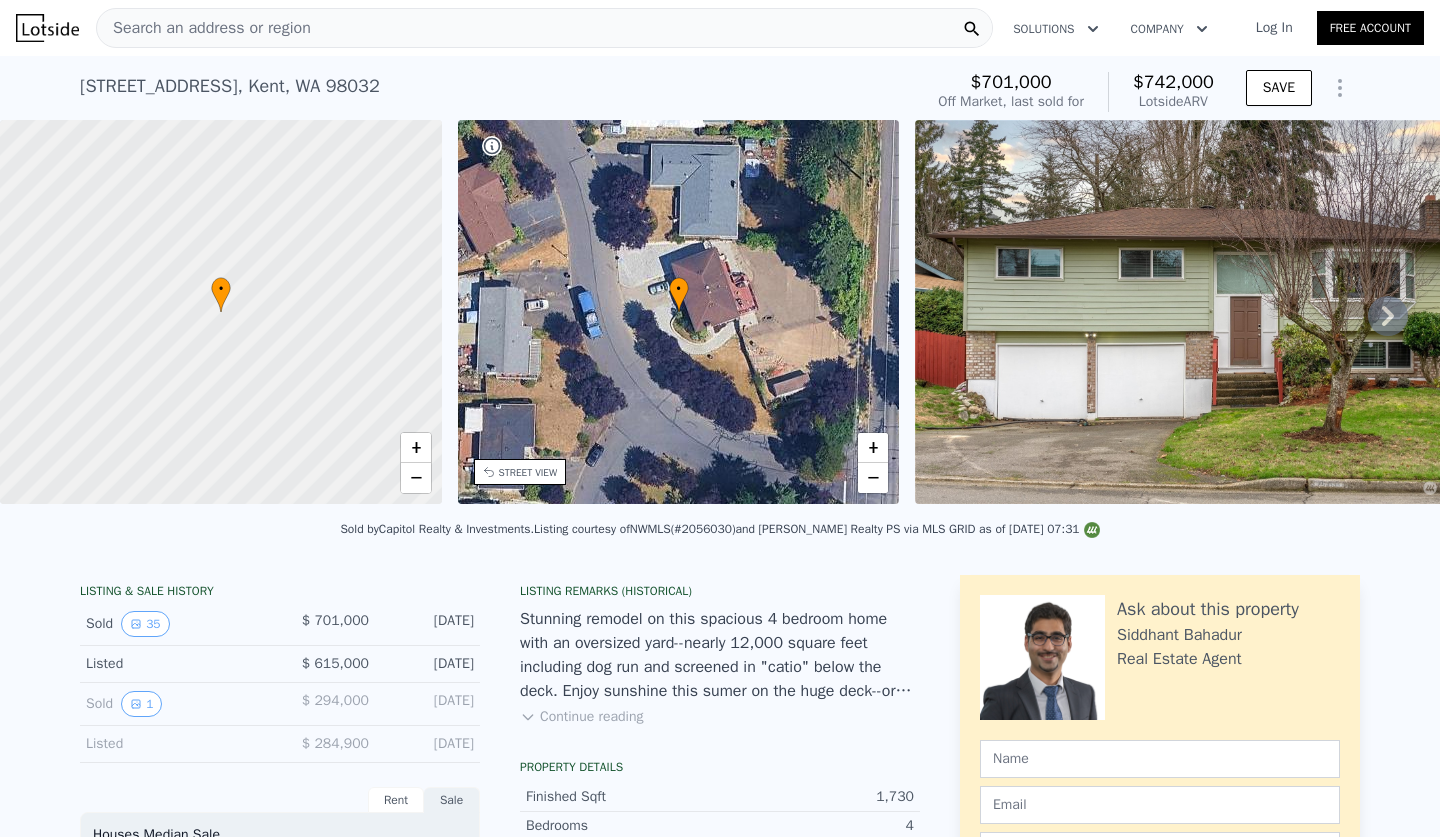 scroll, scrollTop: 346, scrollLeft: 0, axis: vertical 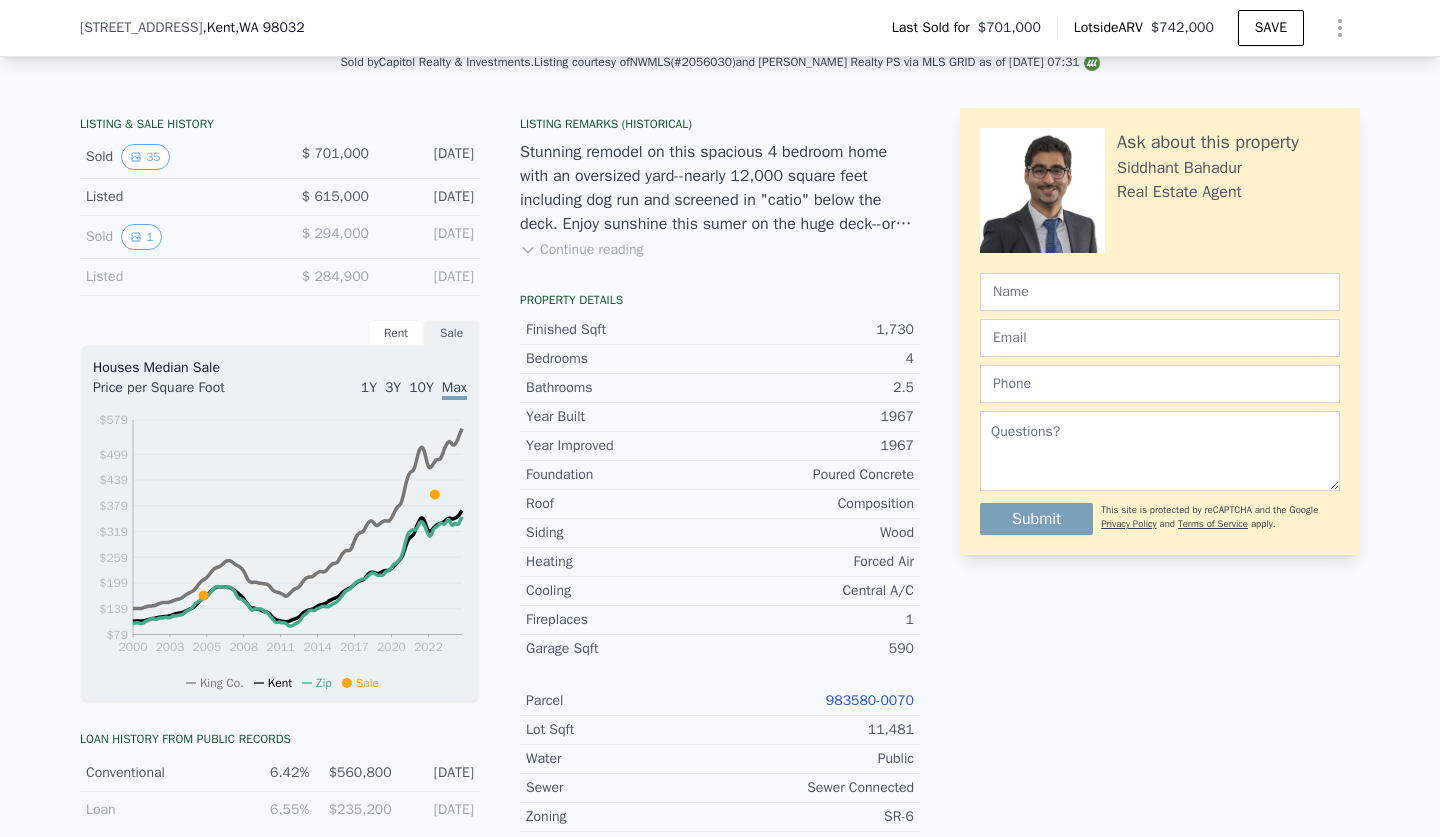 click on "983580-0070" at bounding box center [870, 700] 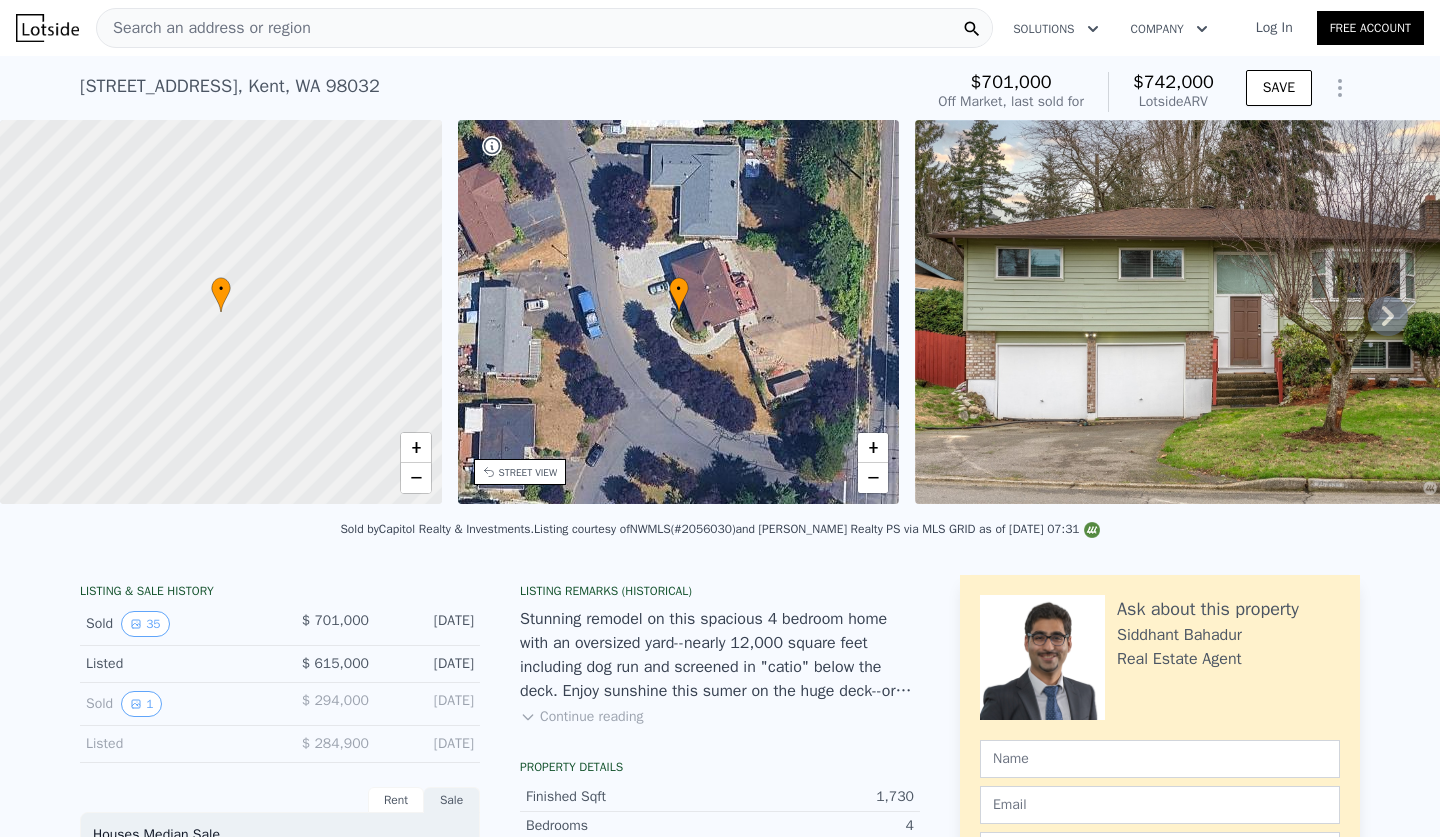 scroll, scrollTop: 0, scrollLeft: 0, axis: both 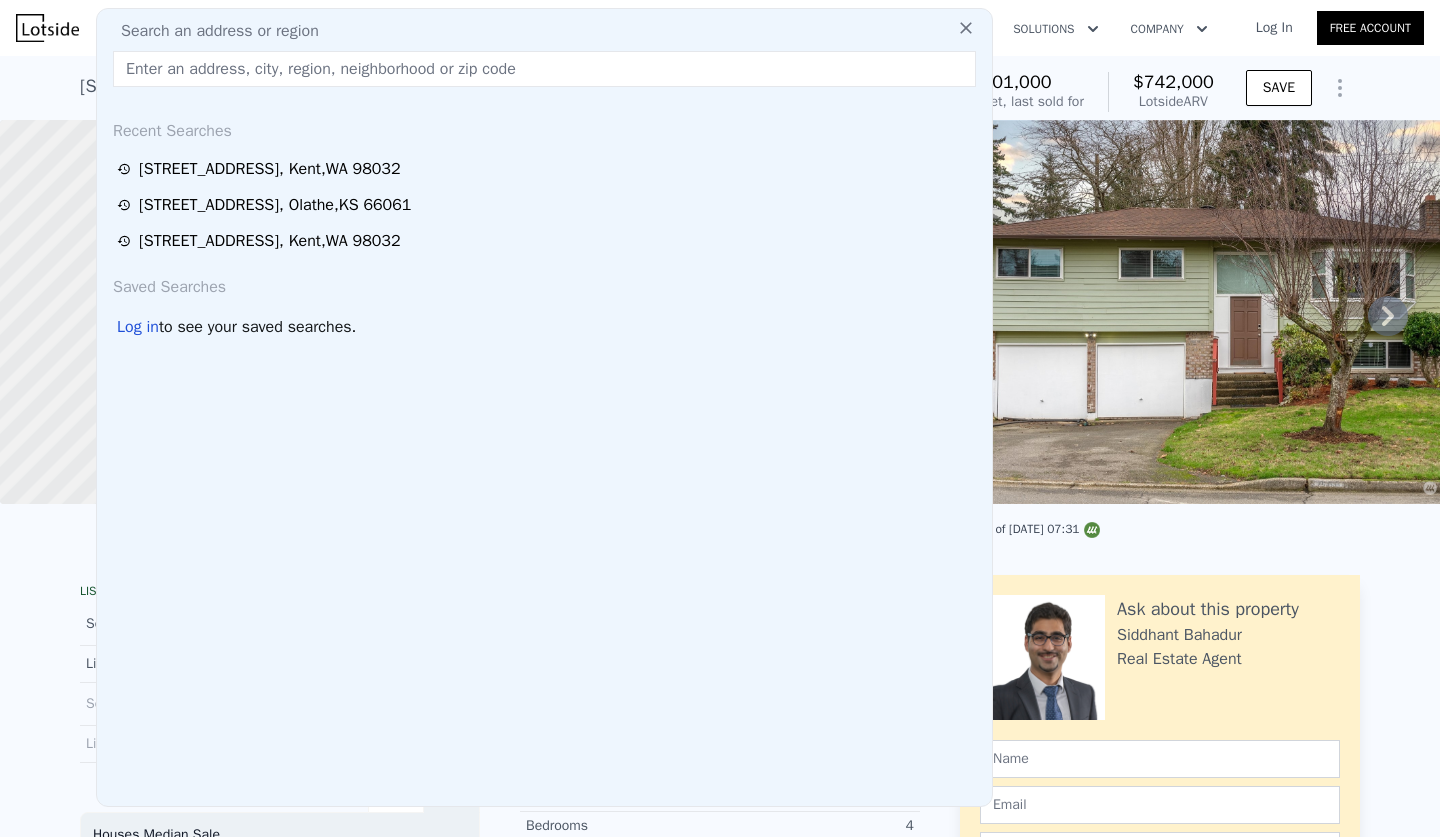 type on "[STREET_ADDRESS]" 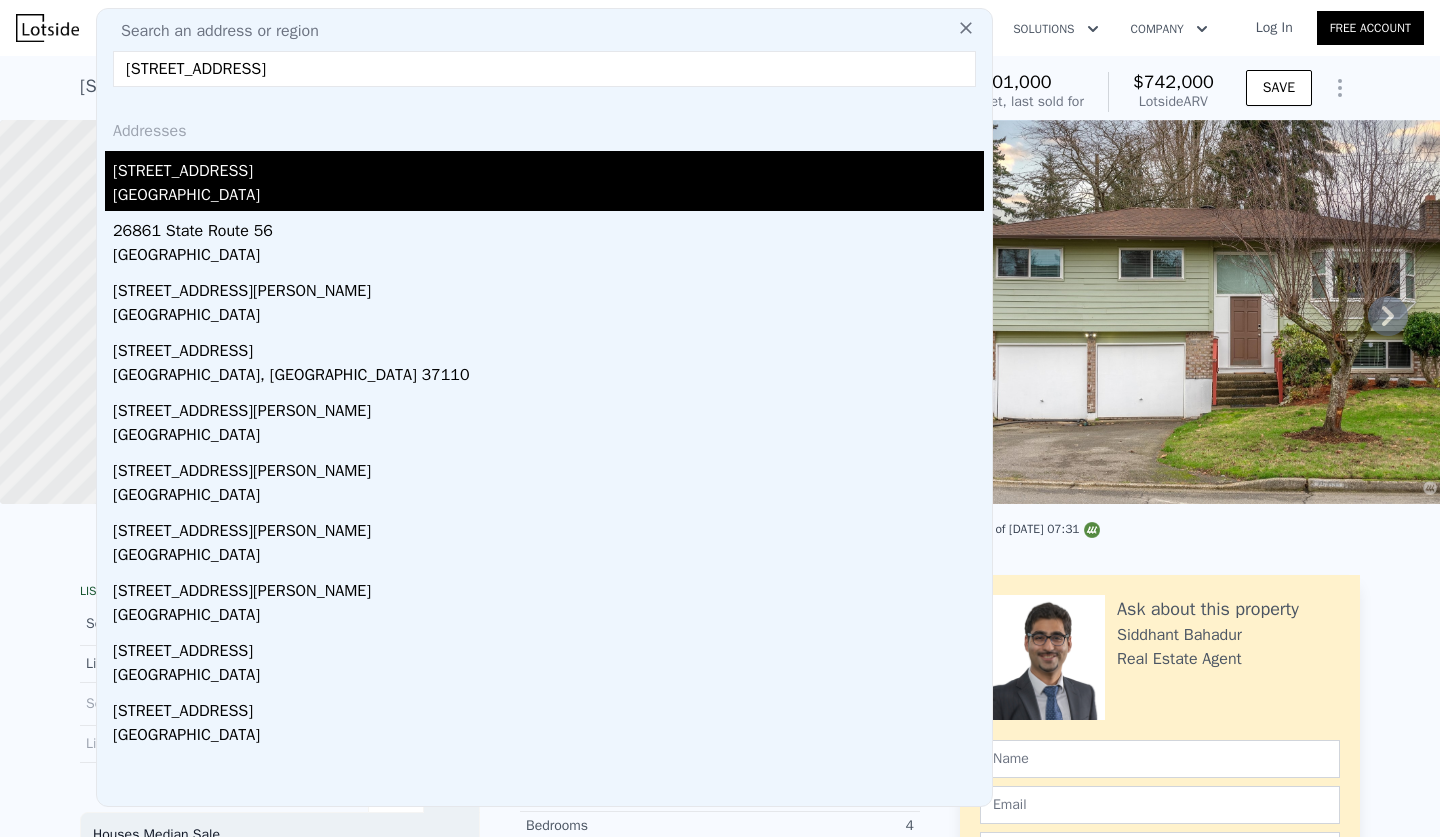 click on "[STREET_ADDRESS]" at bounding box center (548, 167) 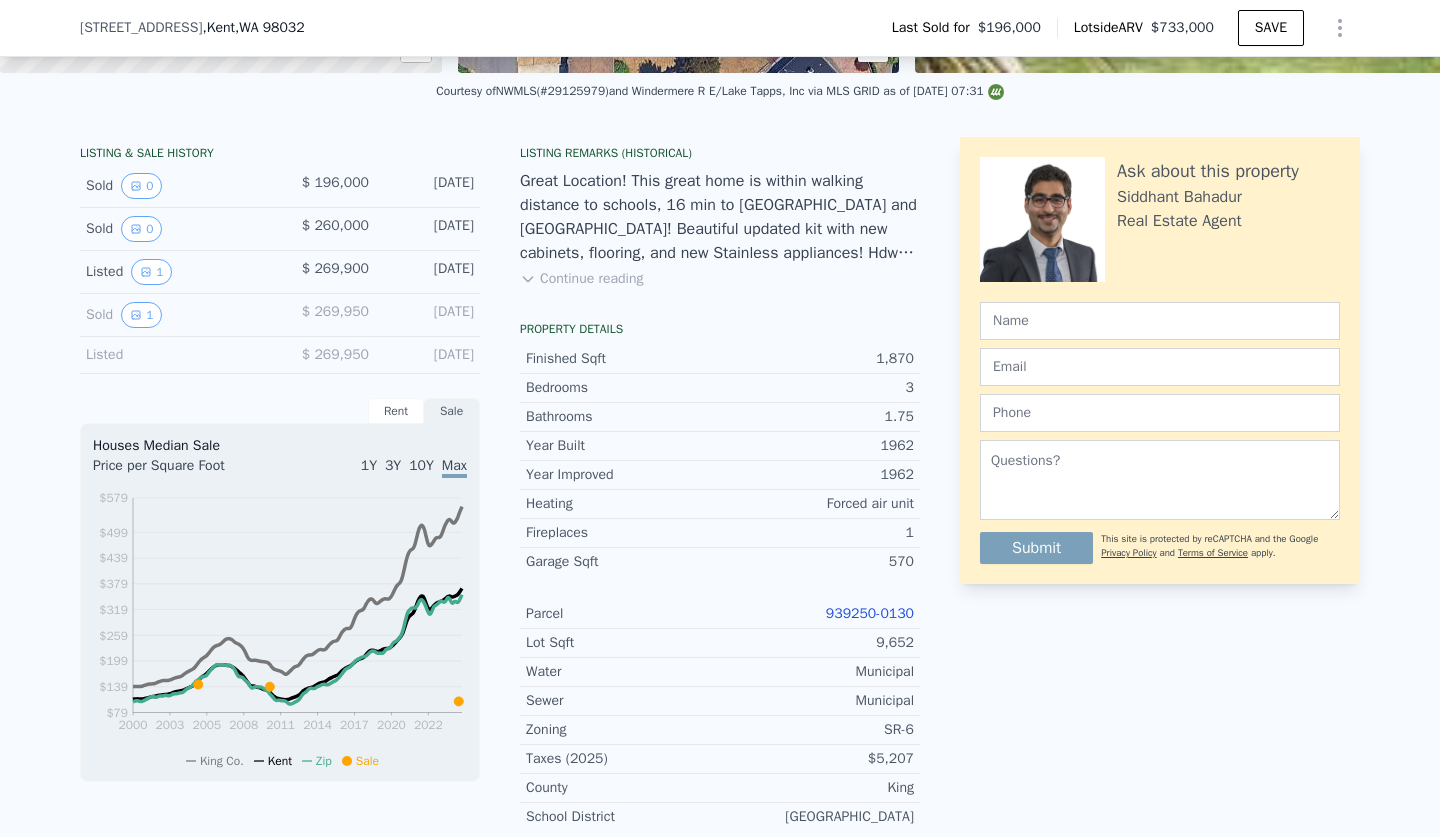 scroll, scrollTop: 449, scrollLeft: 0, axis: vertical 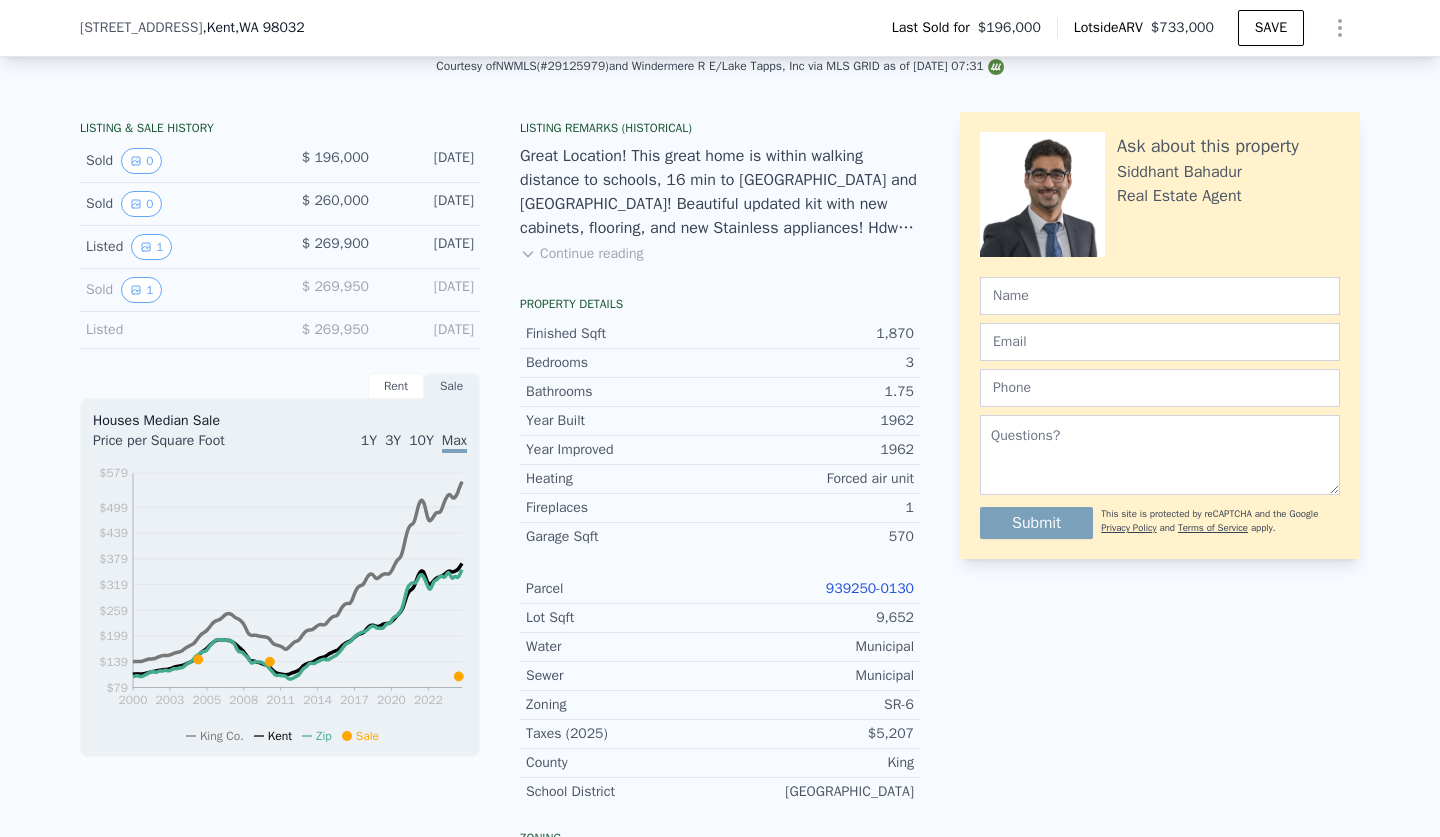 click on "939250-0130" at bounding box center (870, 588) 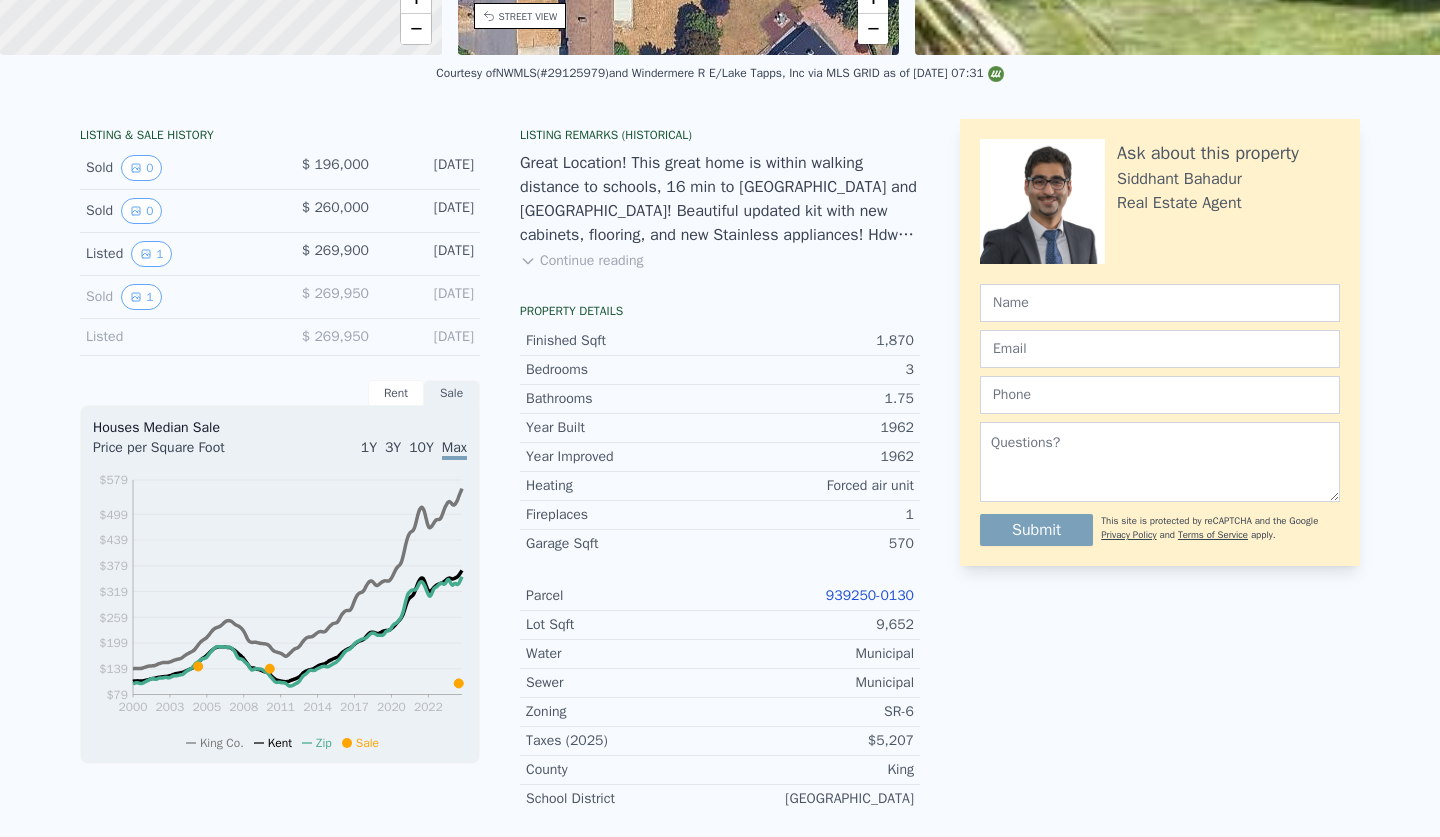 scroll, scrollTop: 0, scrollLeft: 0, axis: both 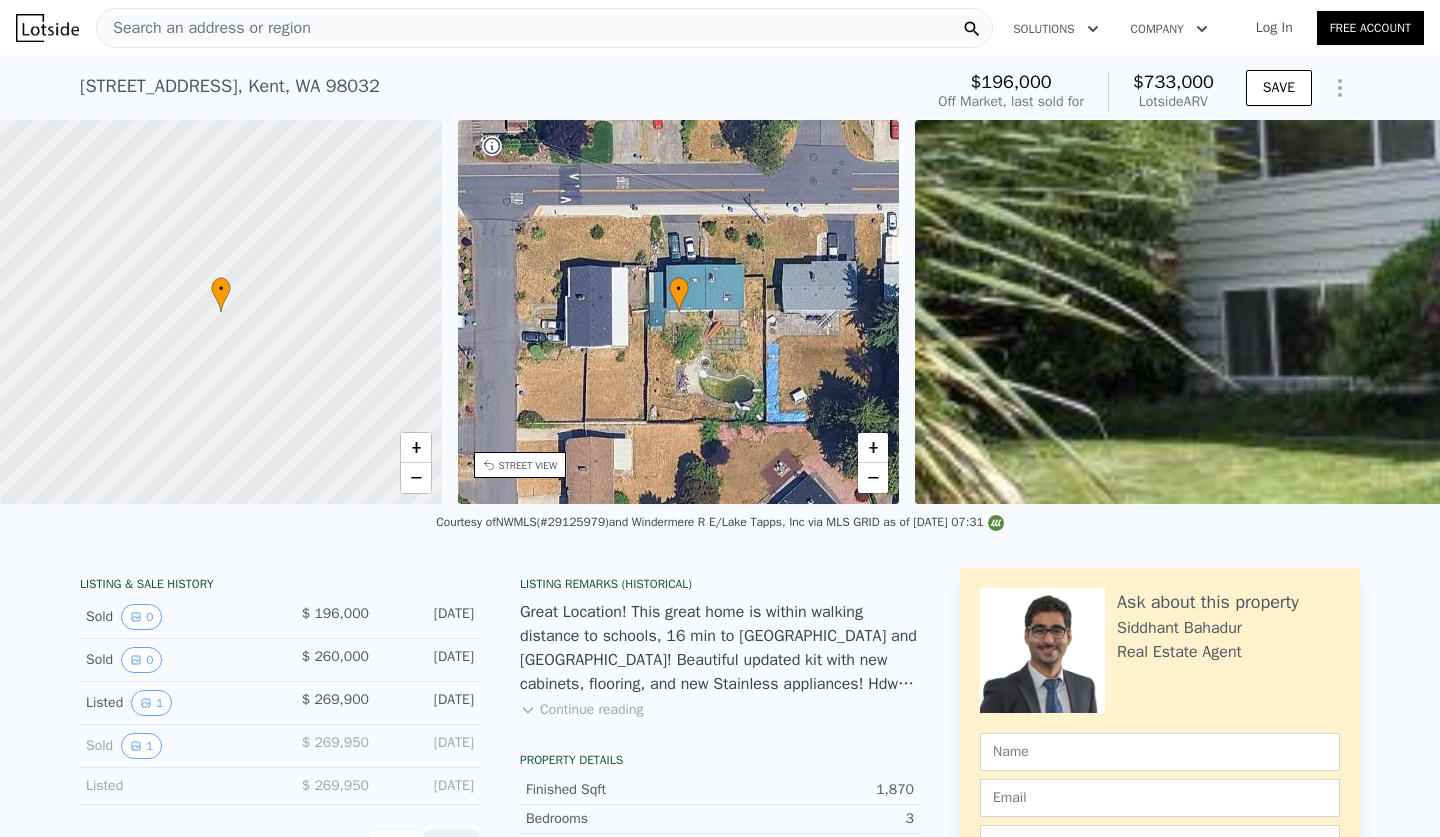 click on "Search an address or region" at bounding box center (204, 28) 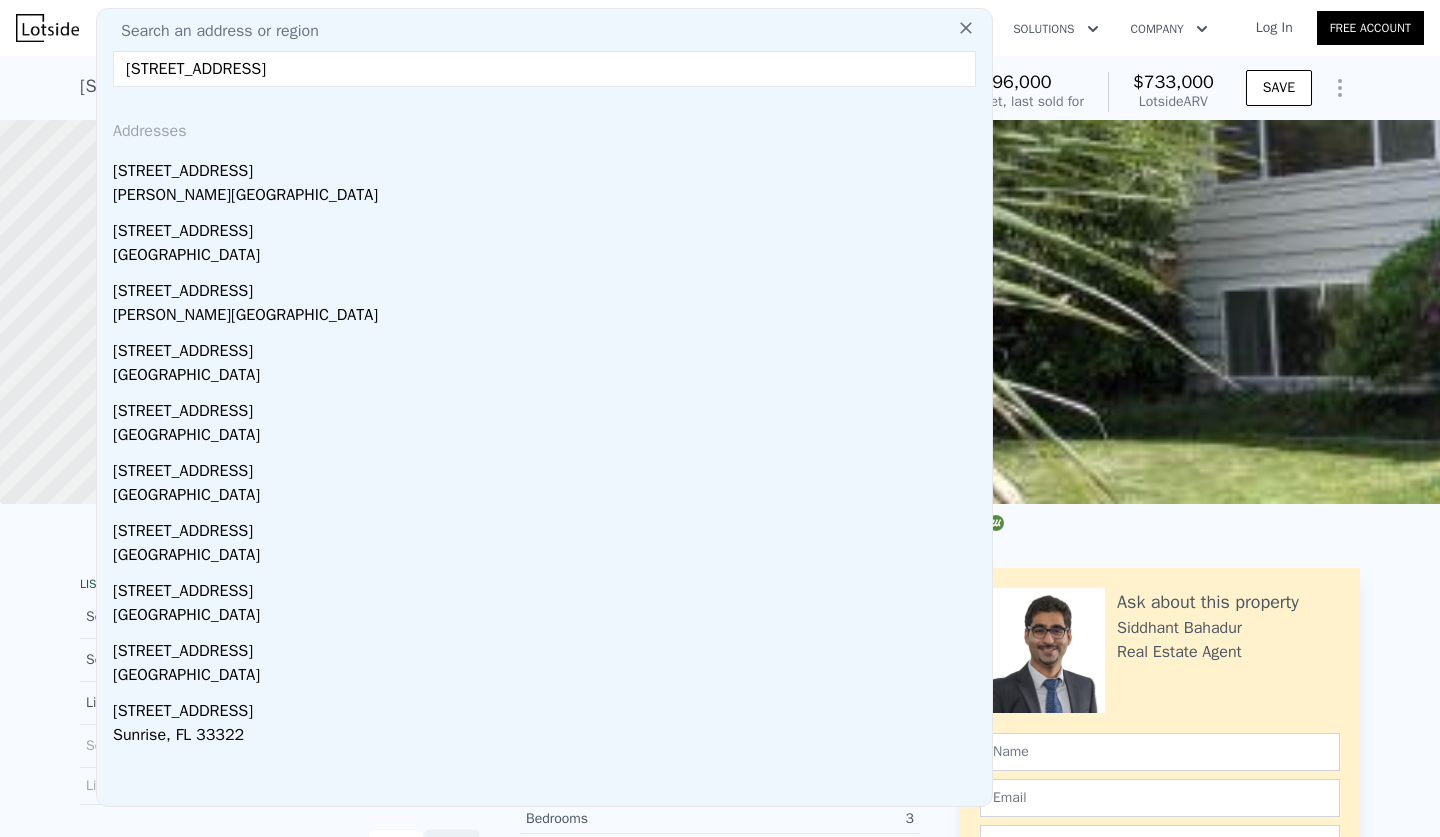 type on "[STREET_ADDRESS]" 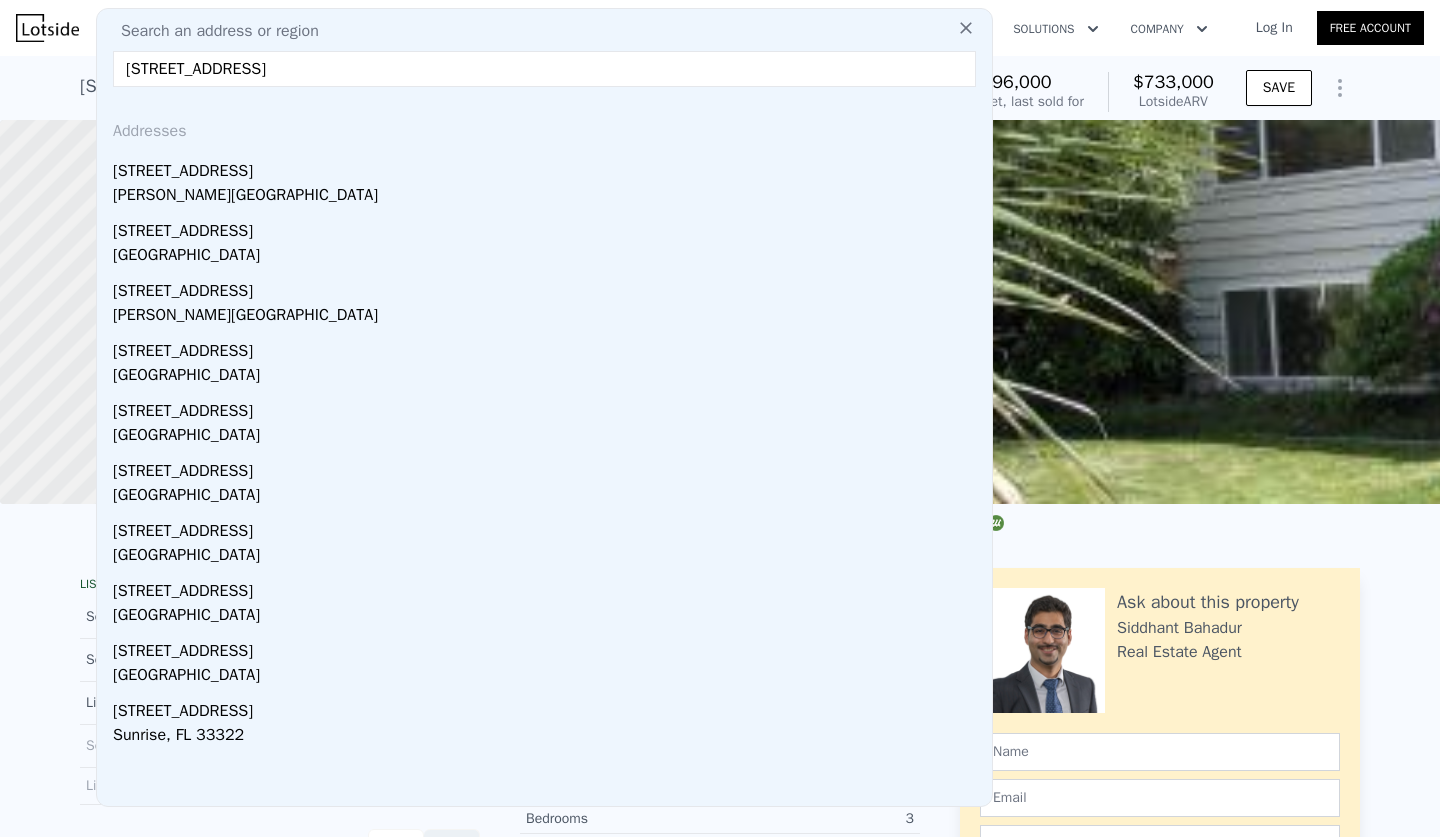 drag, startPoint x: 116, startPoint y: 60, endPoint x: 332, endPoint y: 80, distance: 216.92395 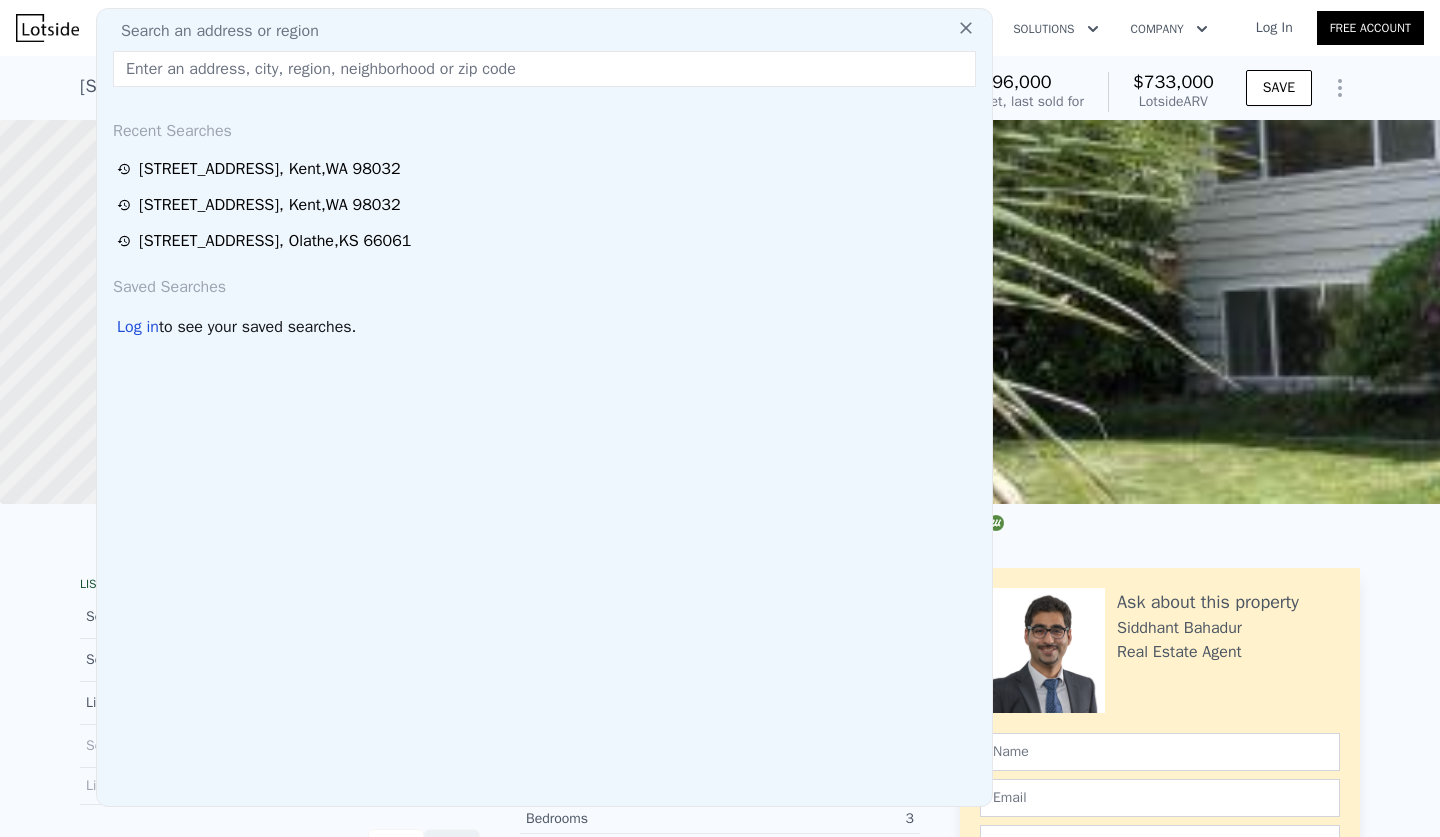 paste on "[STREET_ADDRESS]" 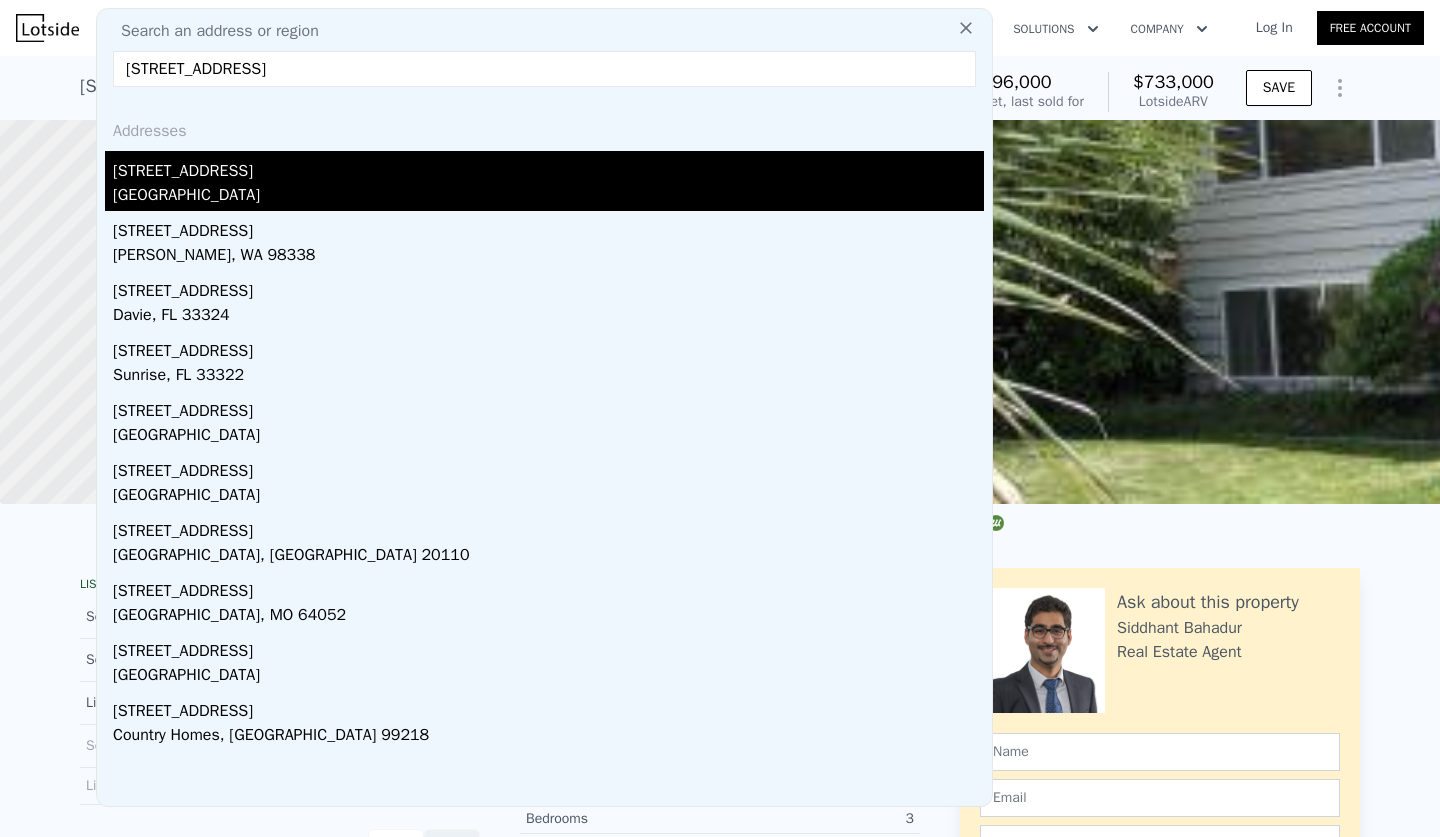 type on "[STREET_ADDRESS]" 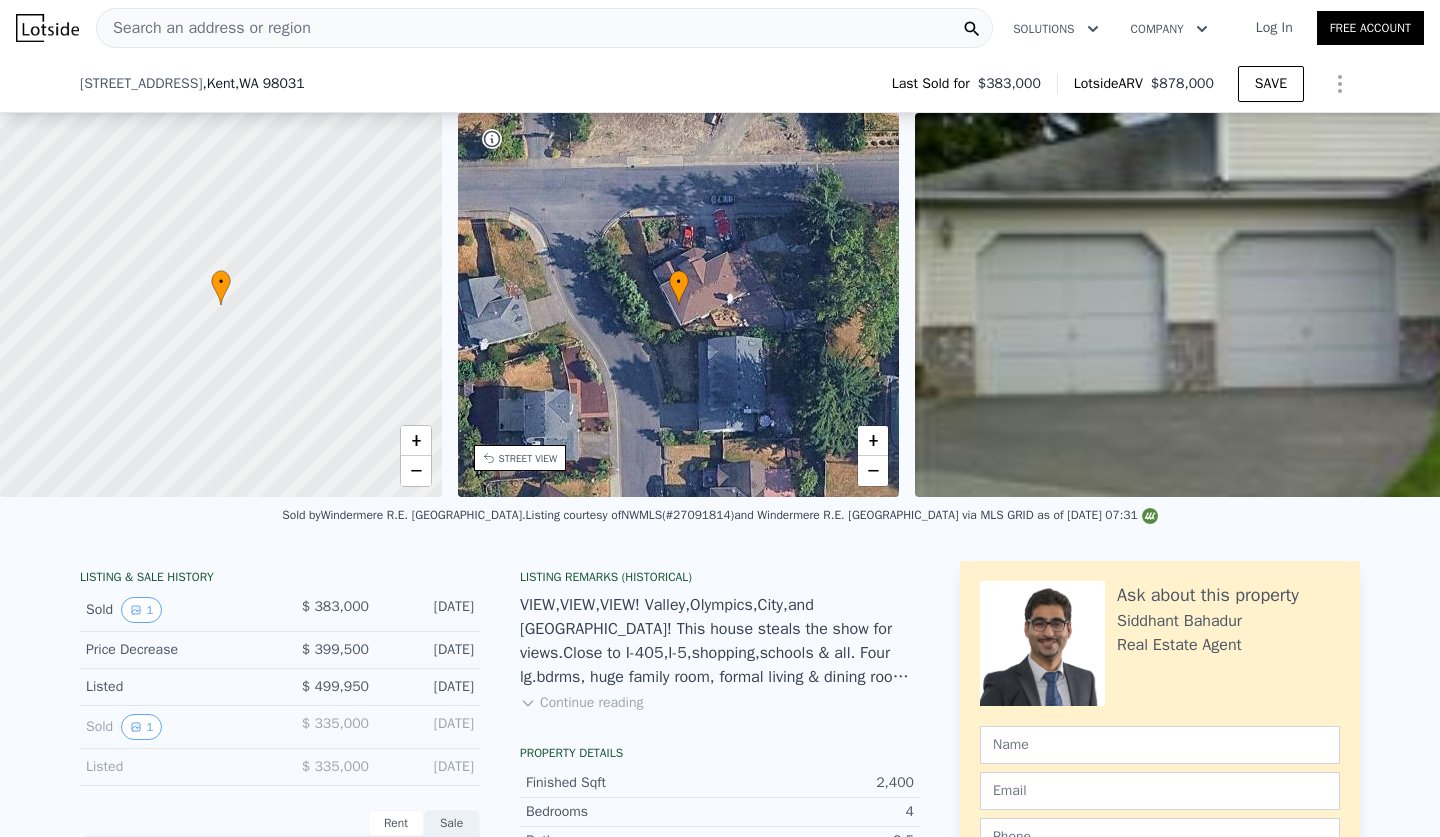 scroll, scrollTop: 467, scrollLeft: 0, axis: vertical 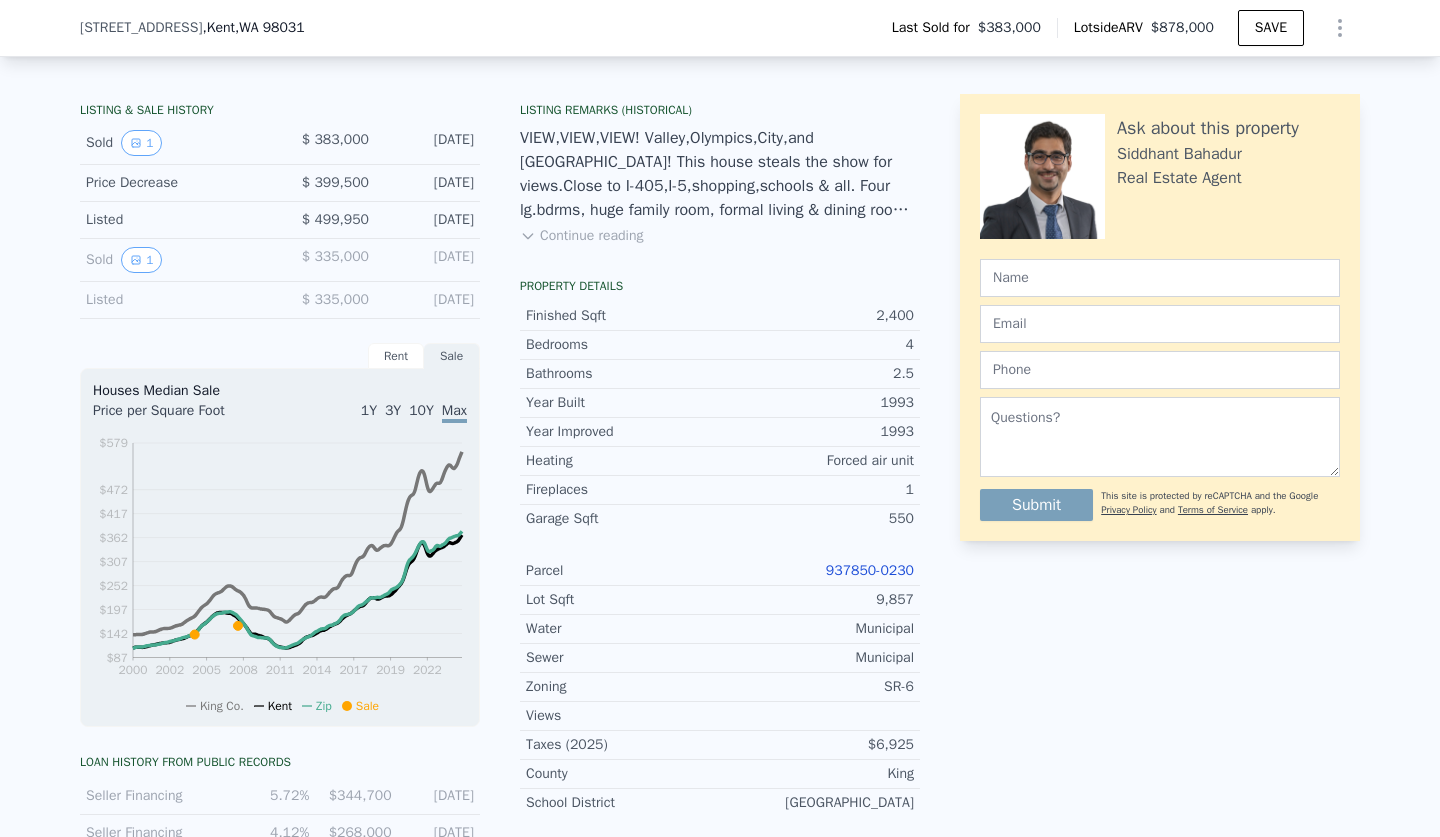 click on "937850-0230" at bounding box center (870, 570) 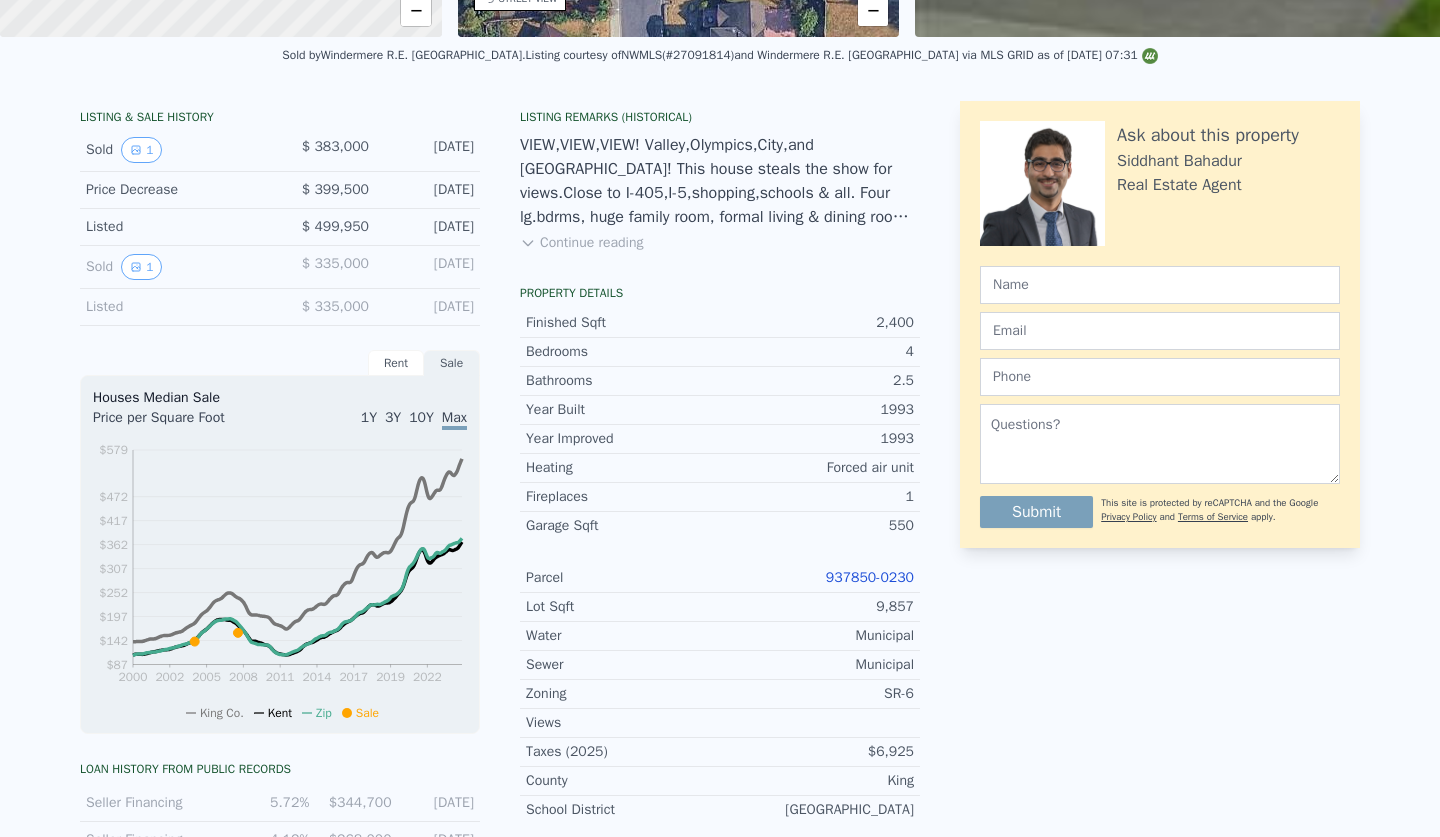 scroll, scrollTop: 0, scrollLeft: 0, axis: both 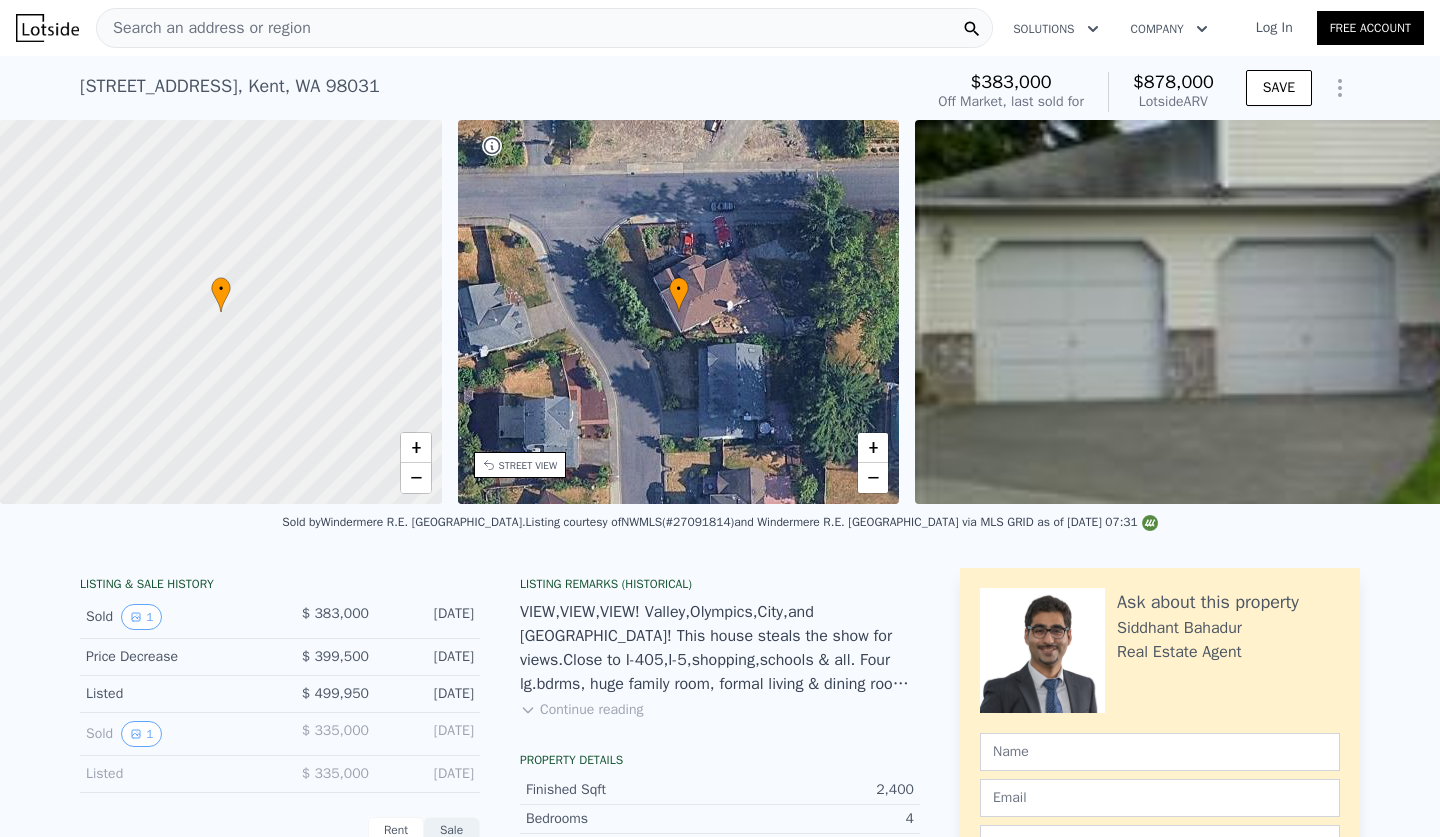 click on "Search an address or region" at bounding box center (544, 28) 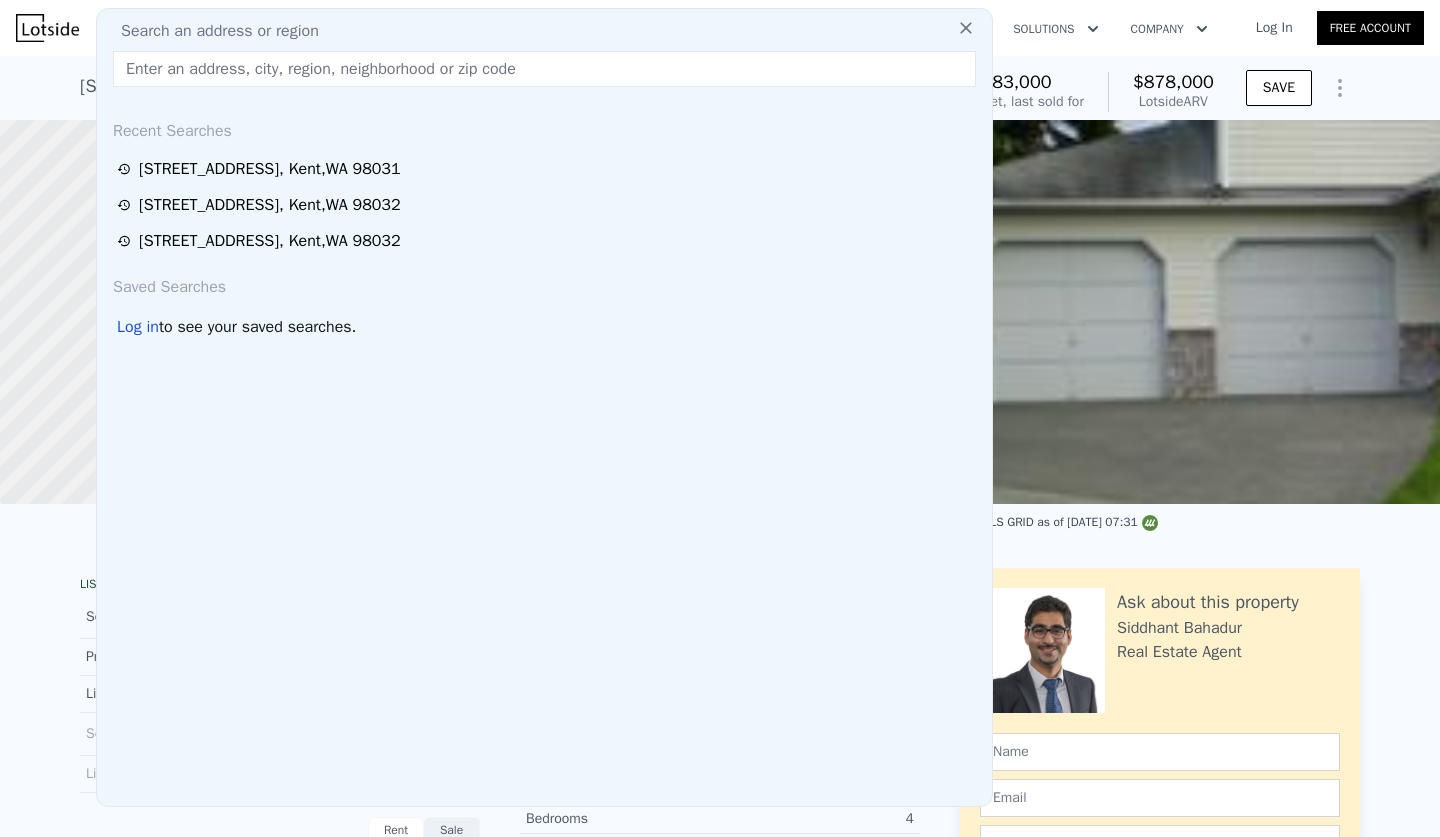click at bounding box center [544, 69] 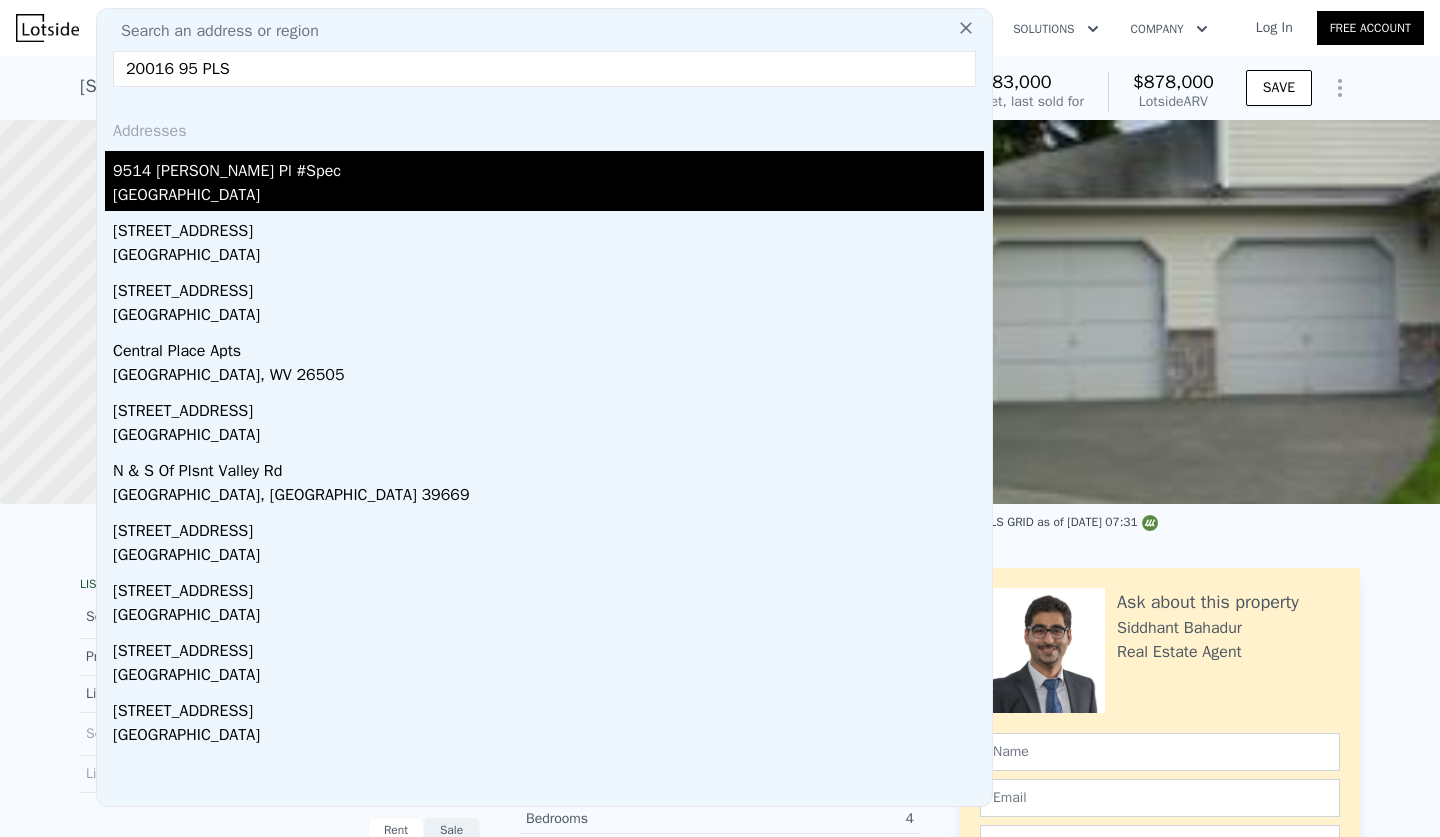 type on "20016 95 PLS" 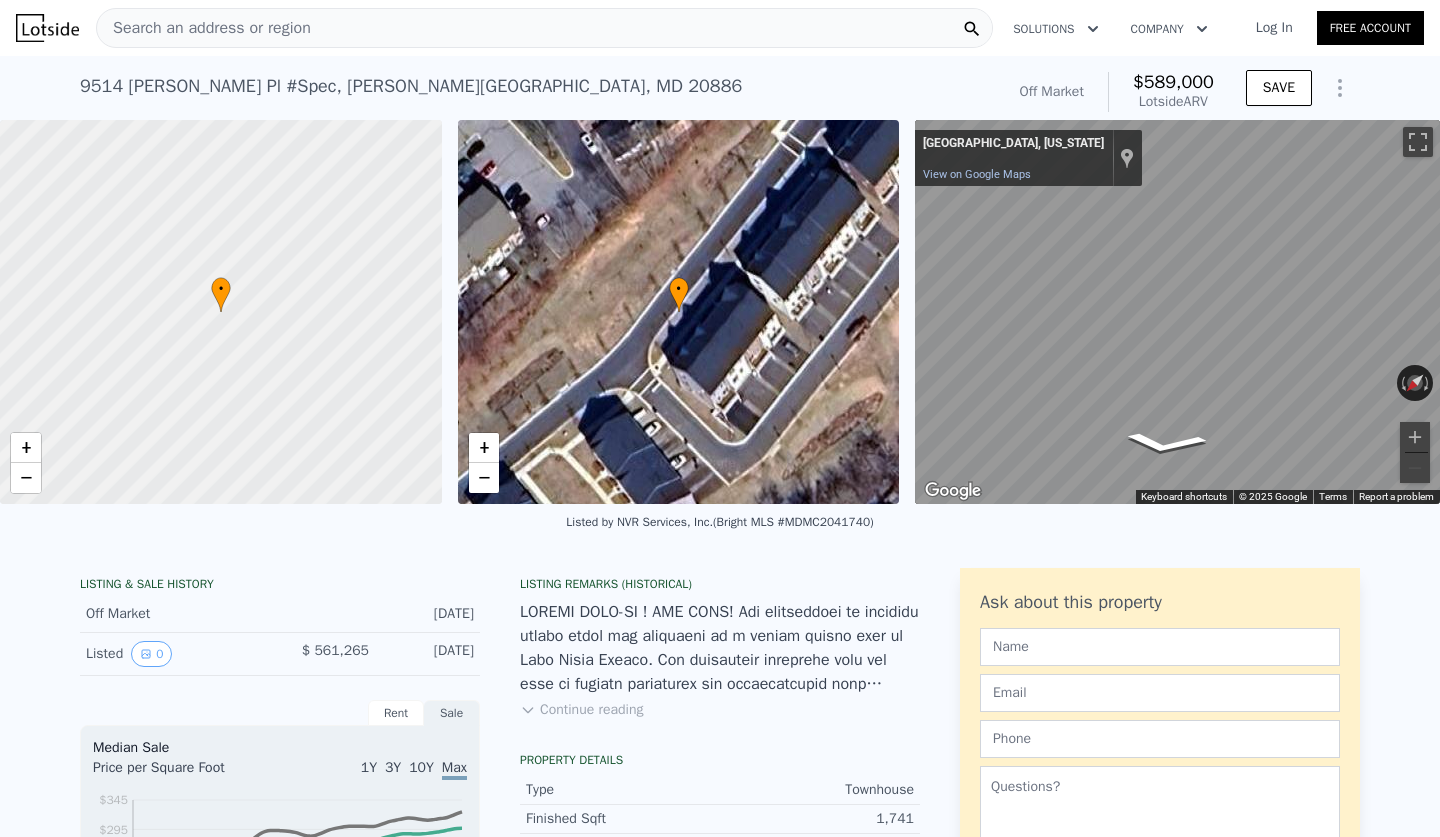 click on "Search an address or region" at bounding box center (204, 28) 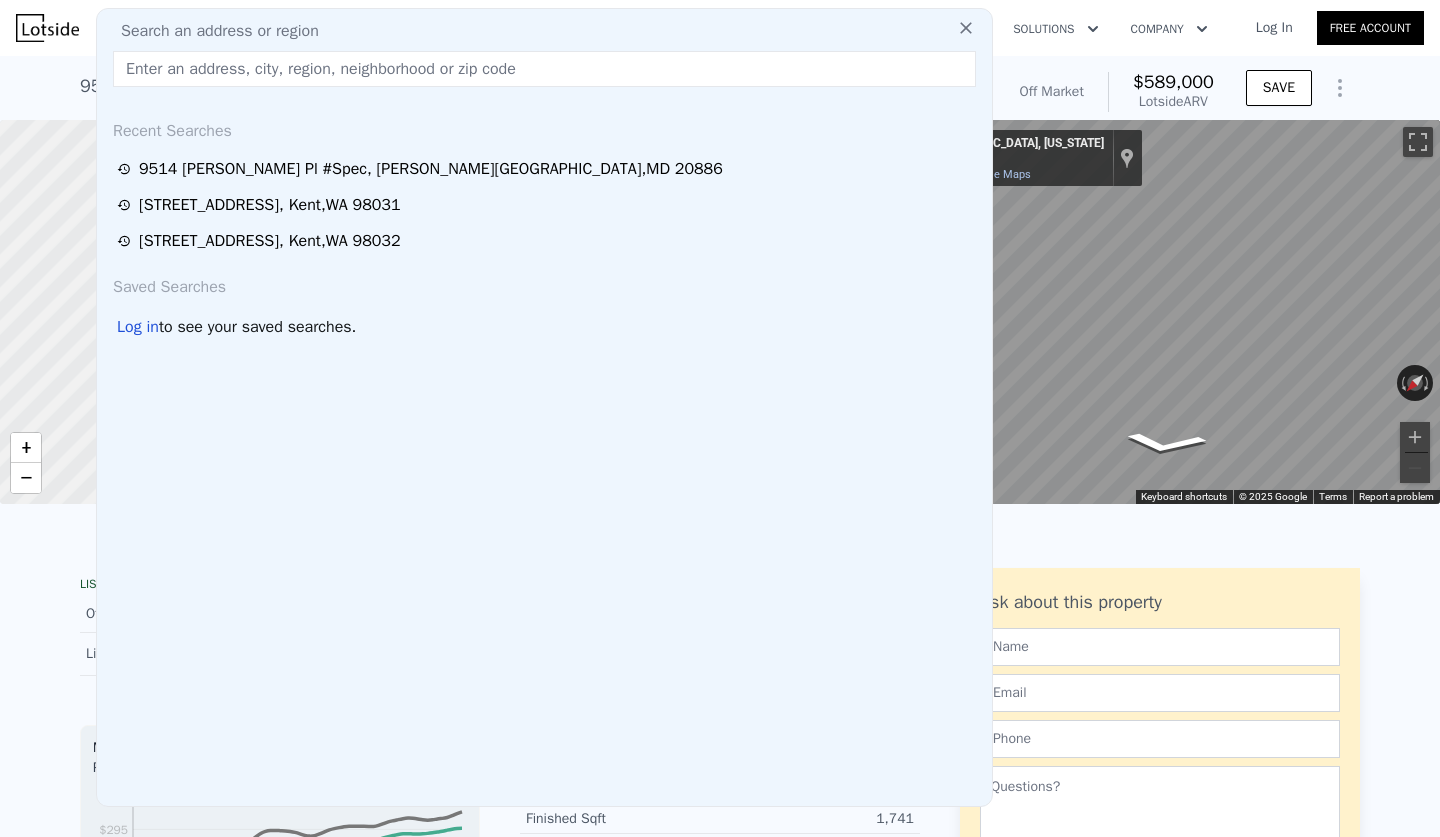 type on "3015 S 259 CT" 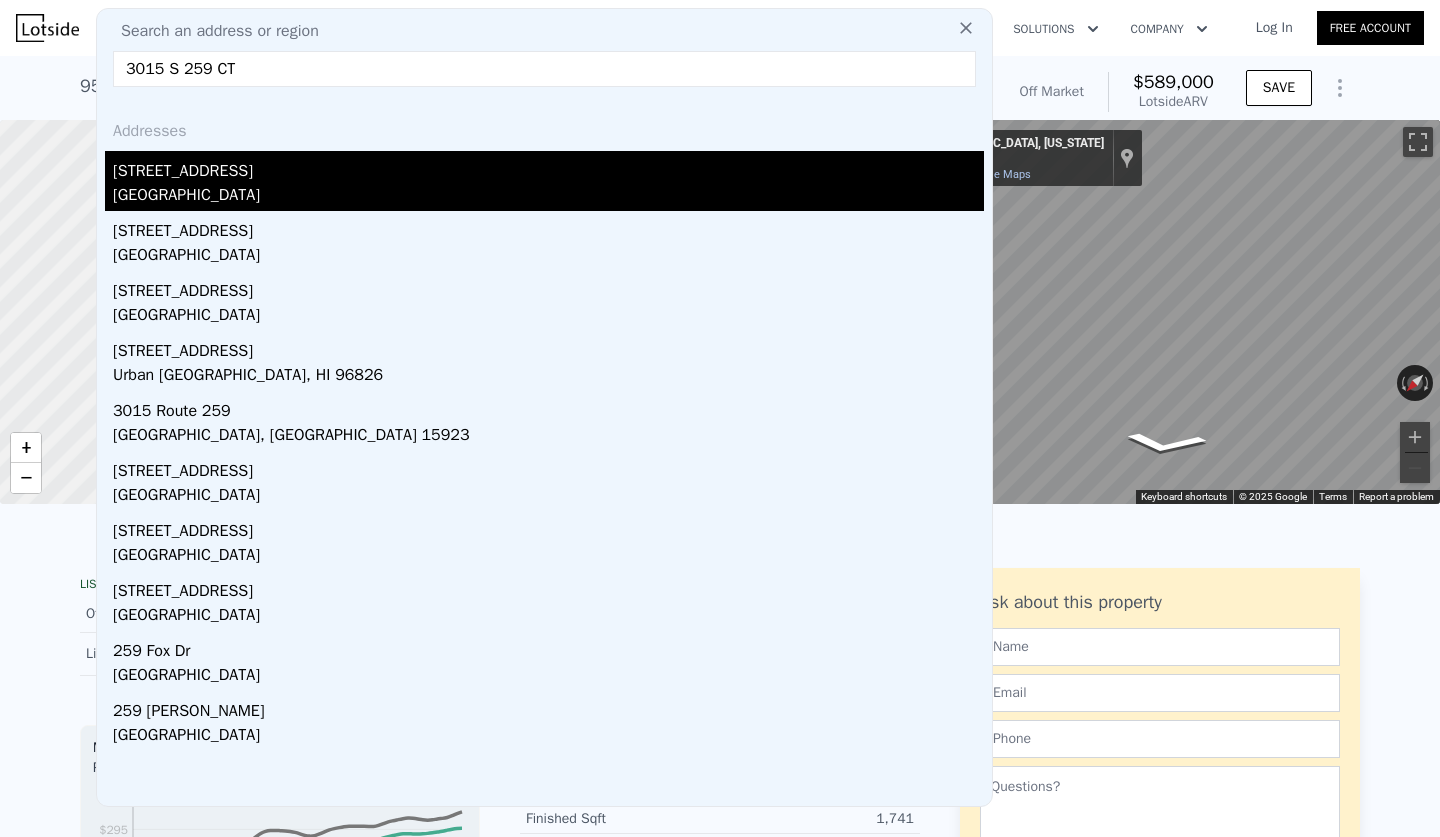click on "[STREET_ADDRESS]" at bounding box center [548, 167] 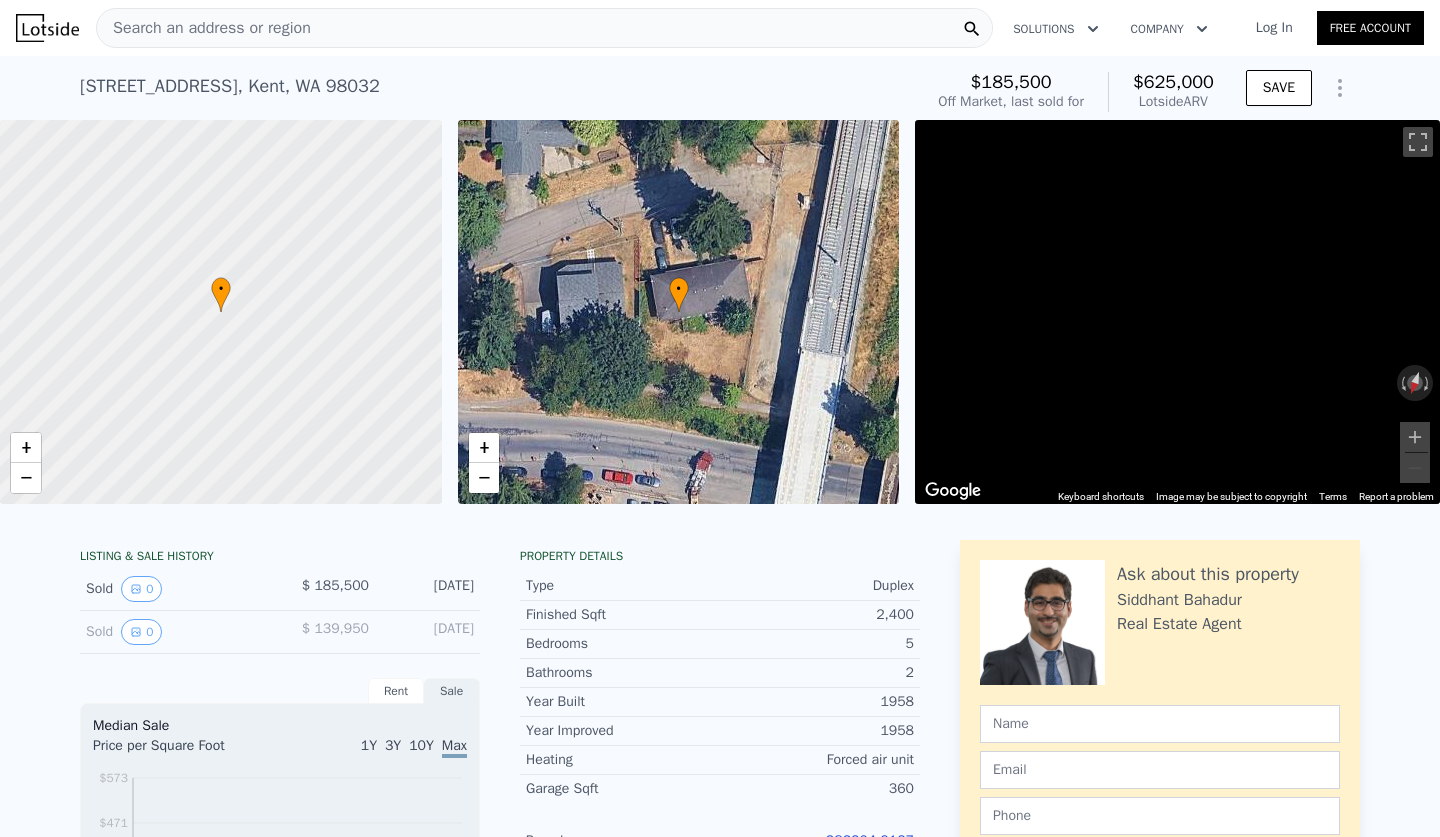 click on "282204-9127" at bounding box center [870, 840] 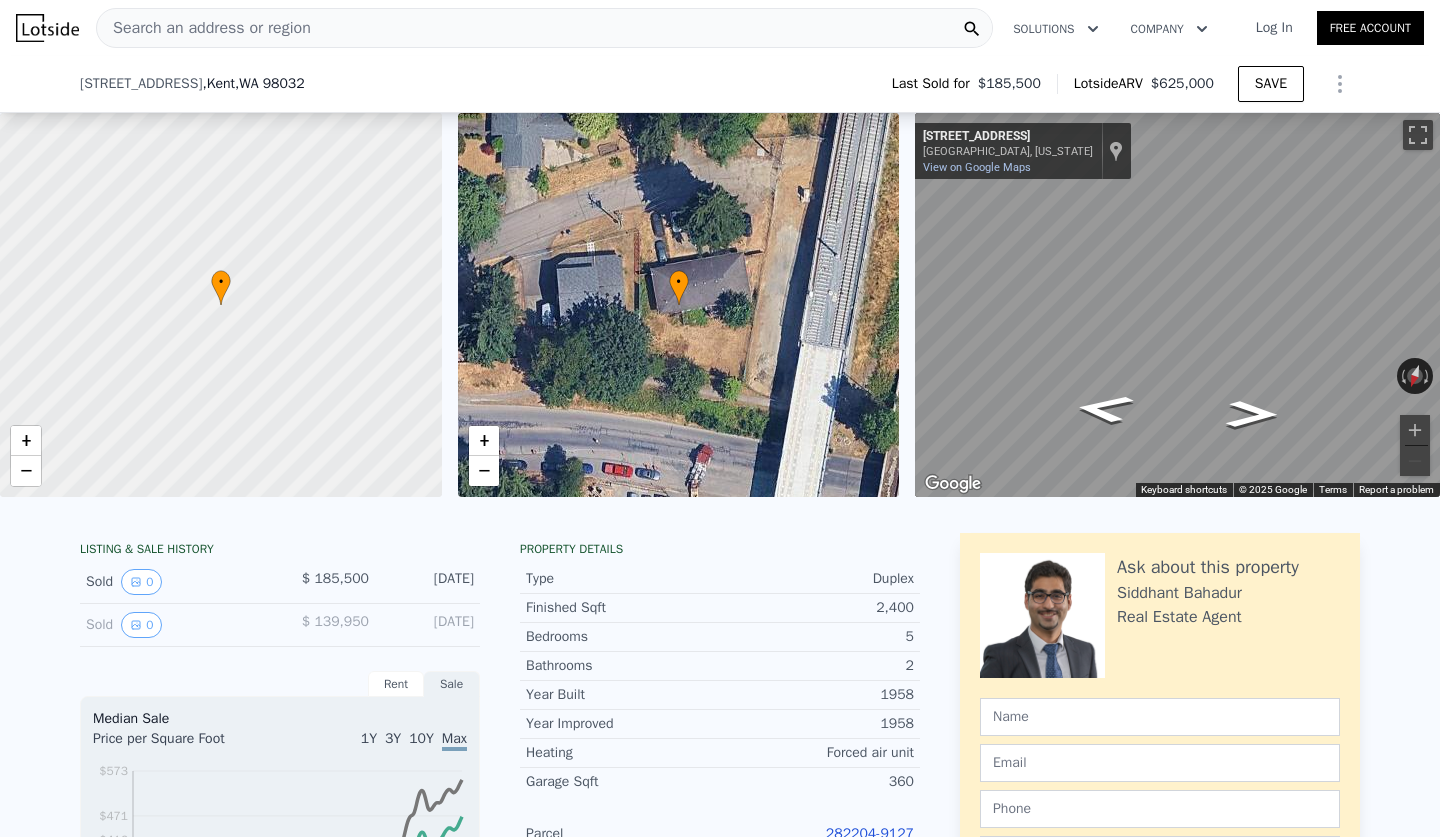 scroll, scrollTop: 171, scrollLeft: 0, axis: vertical 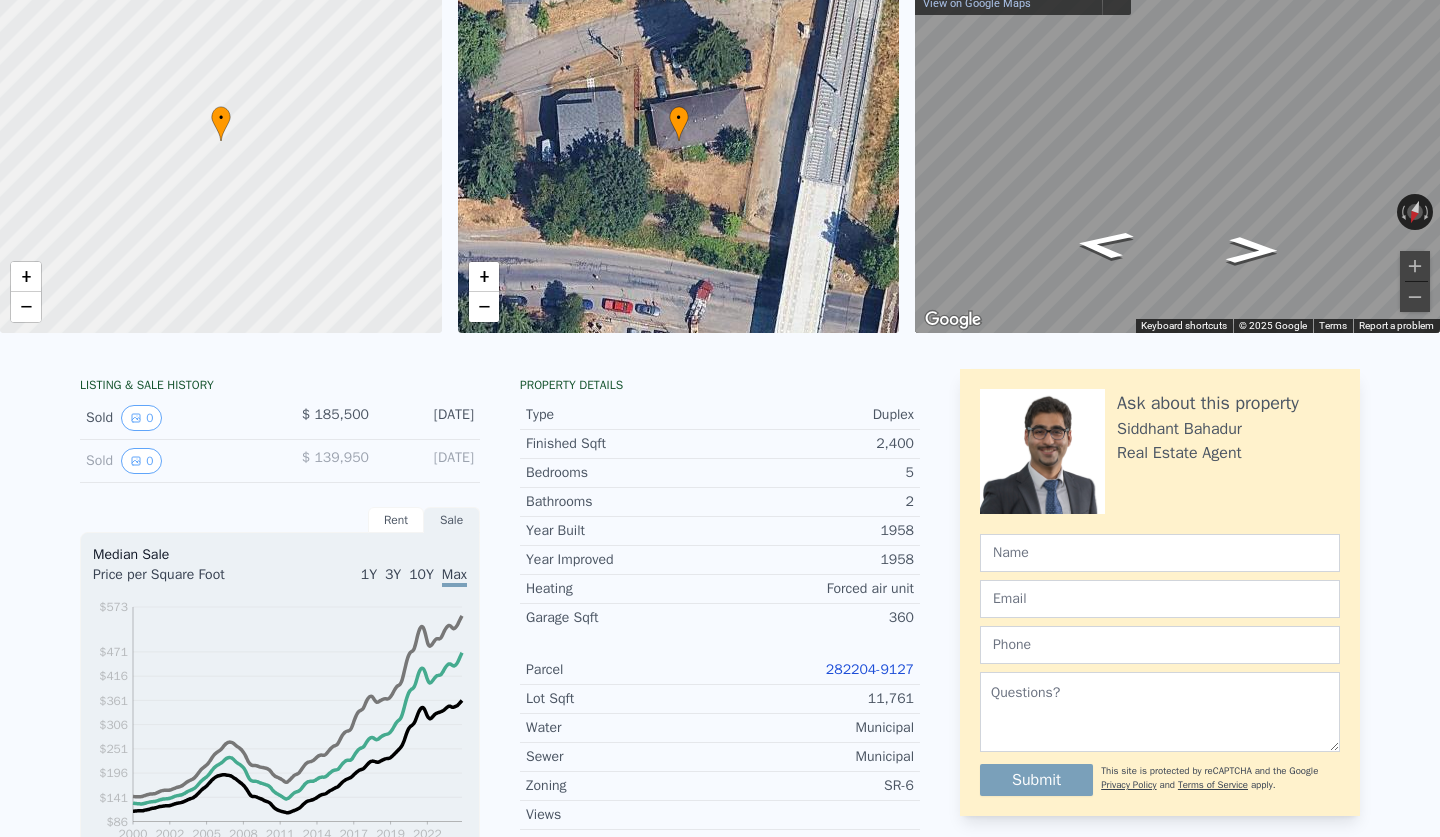 click on "Search an address or region" at bounding box center (544, -143) 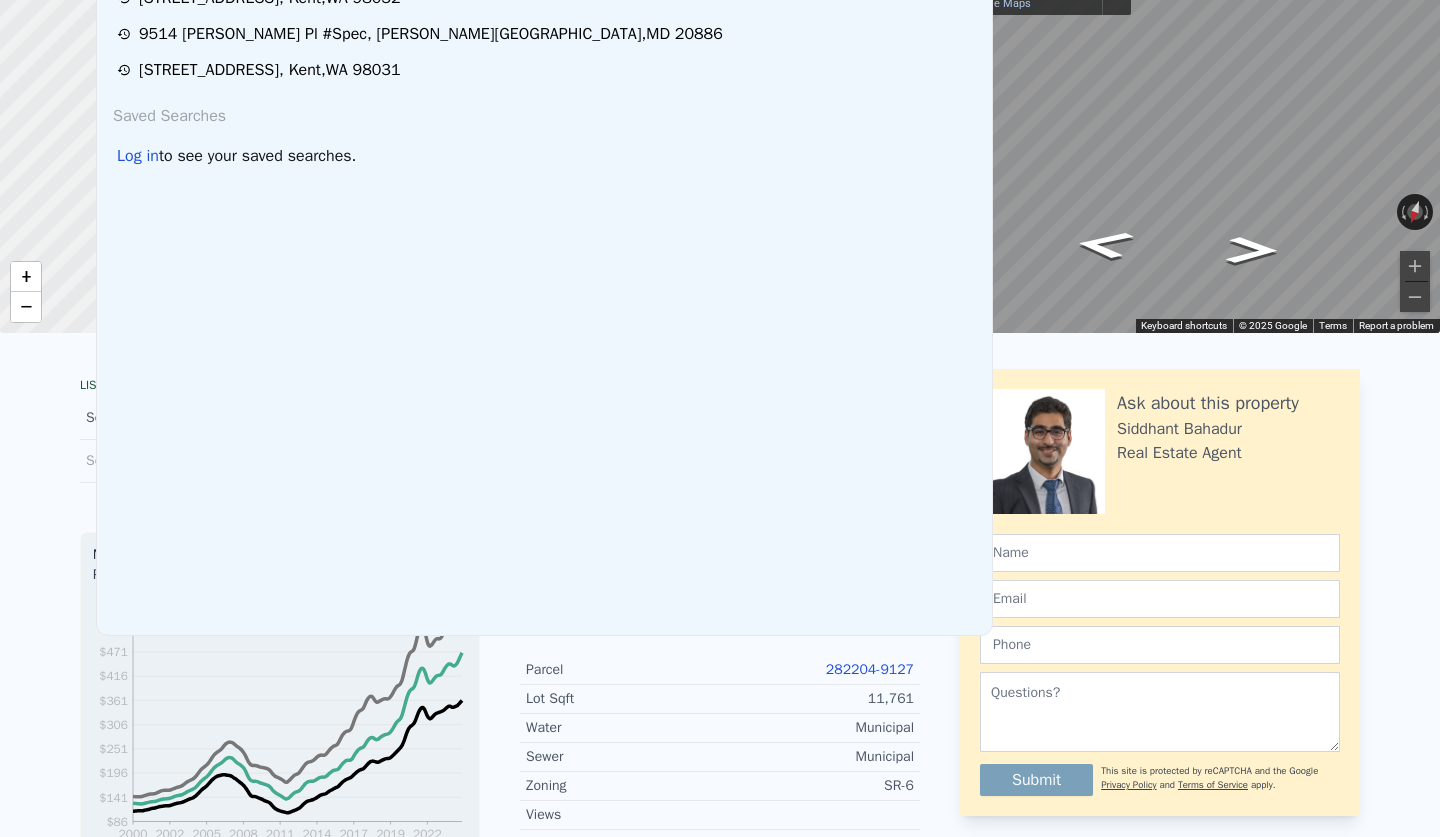 click on "VAN DE VANTER AV S/E [PERSON_NAME]" at bounding box center (544, -102) 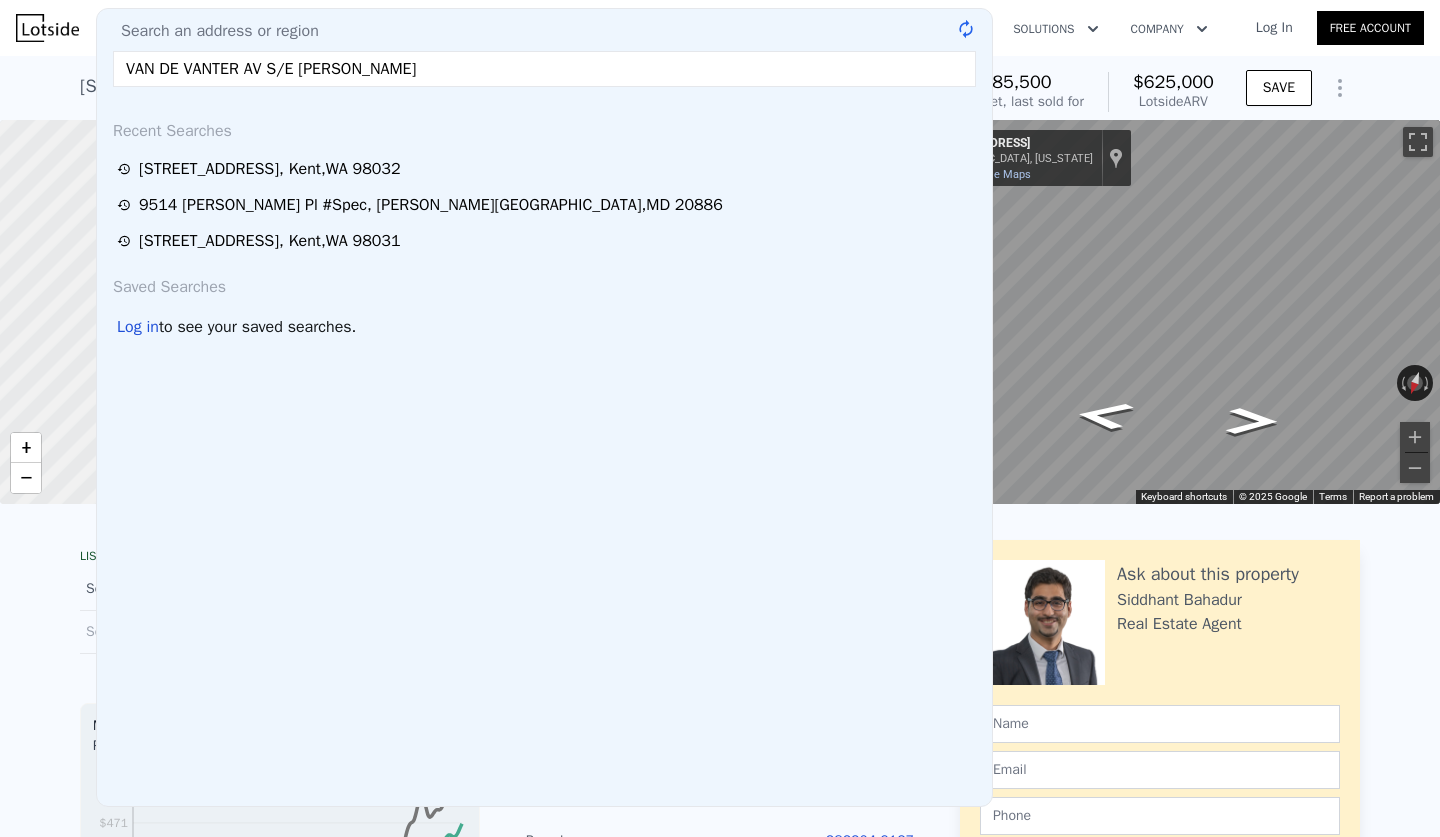 click on "VAN DE VANTER AV S/E [PERSON_NAME]" at bounding box center [544, 69] 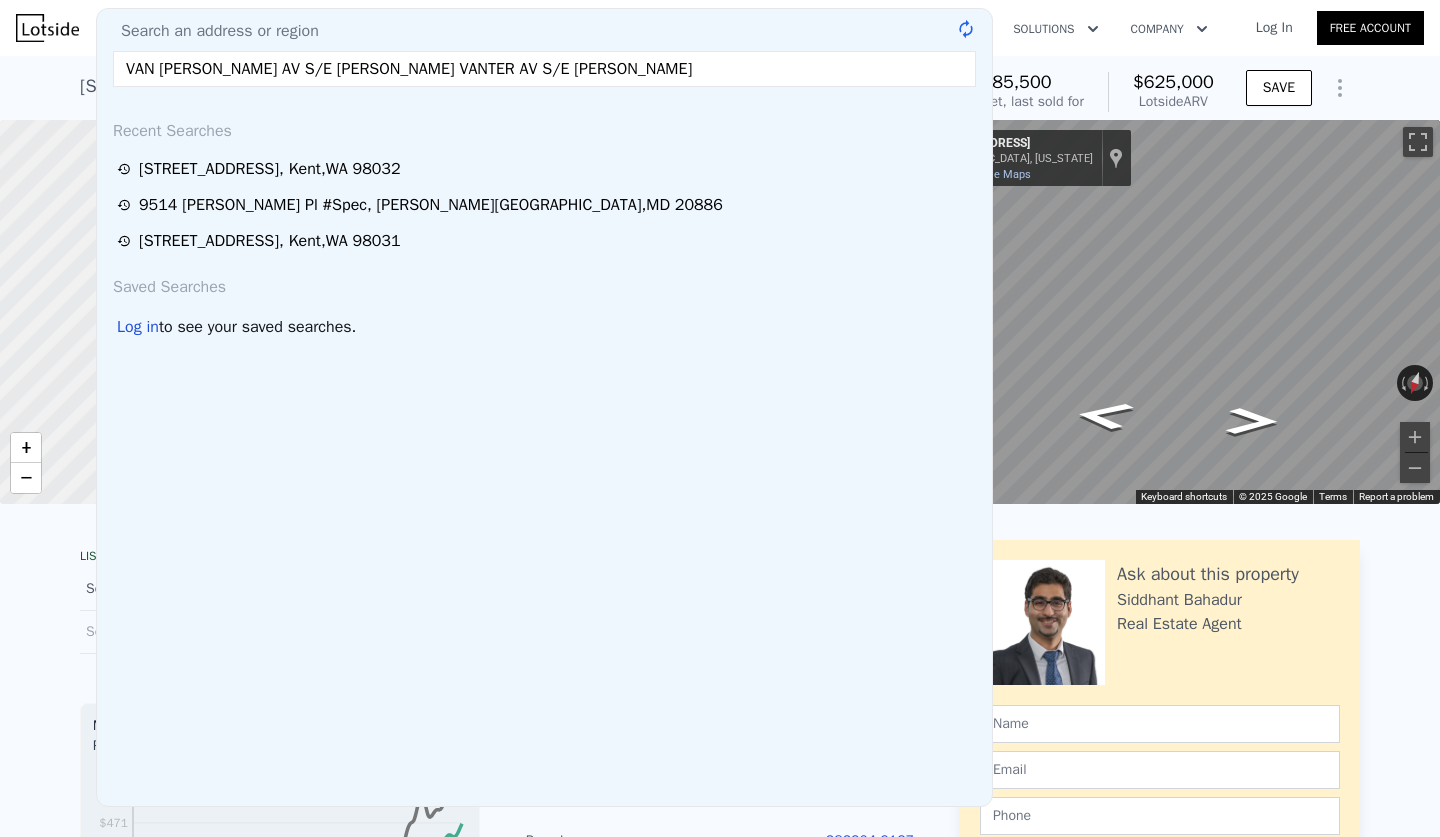 click on "VAN [PERSON_NAME] AV S/E [PERSON_NAME] VANTER AV S/E [PERSON_NAME]" at bounding box center [544, 69] 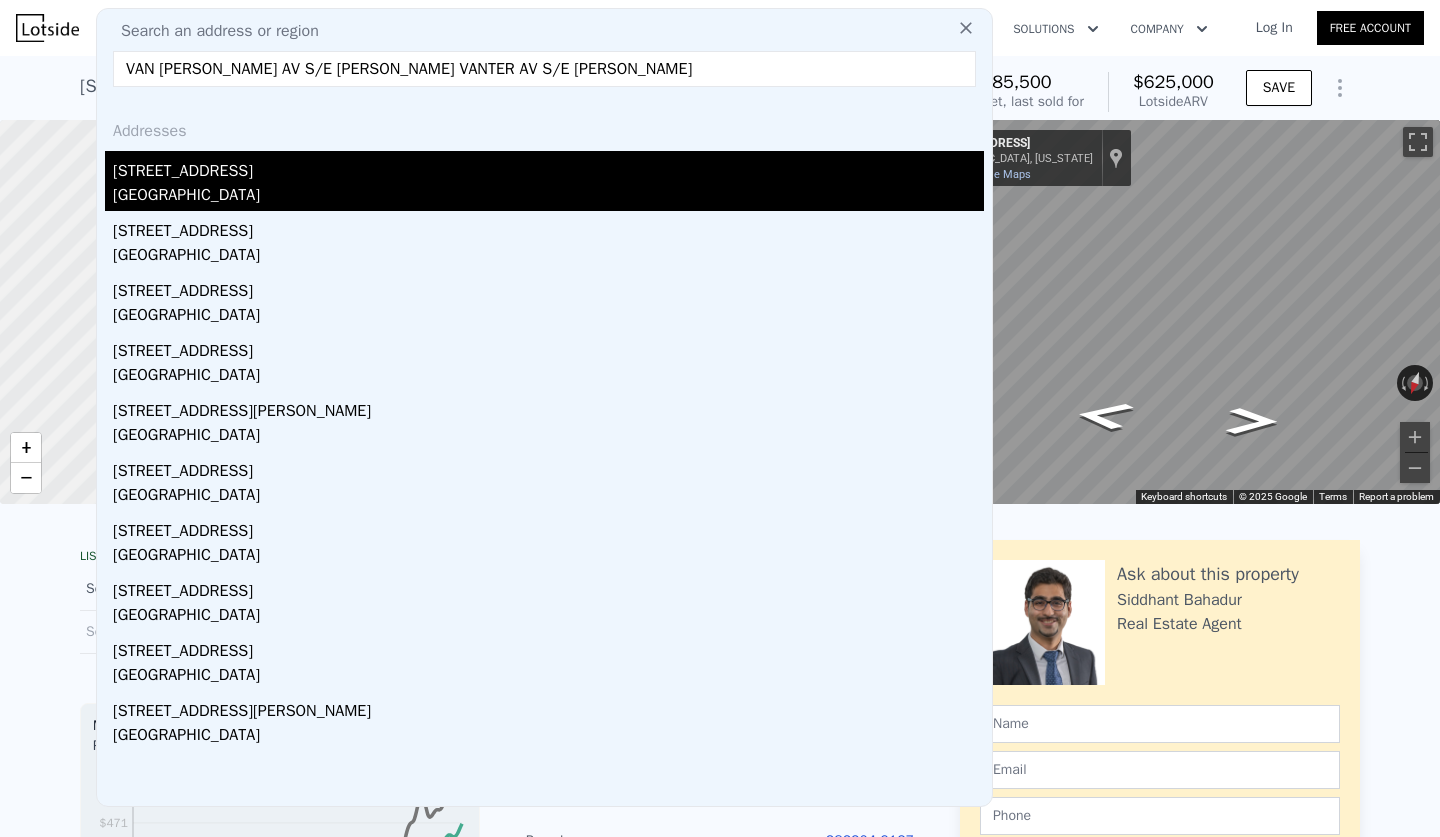 click on "[STREET_ADDRESS]" at bounding box center [548, 167] 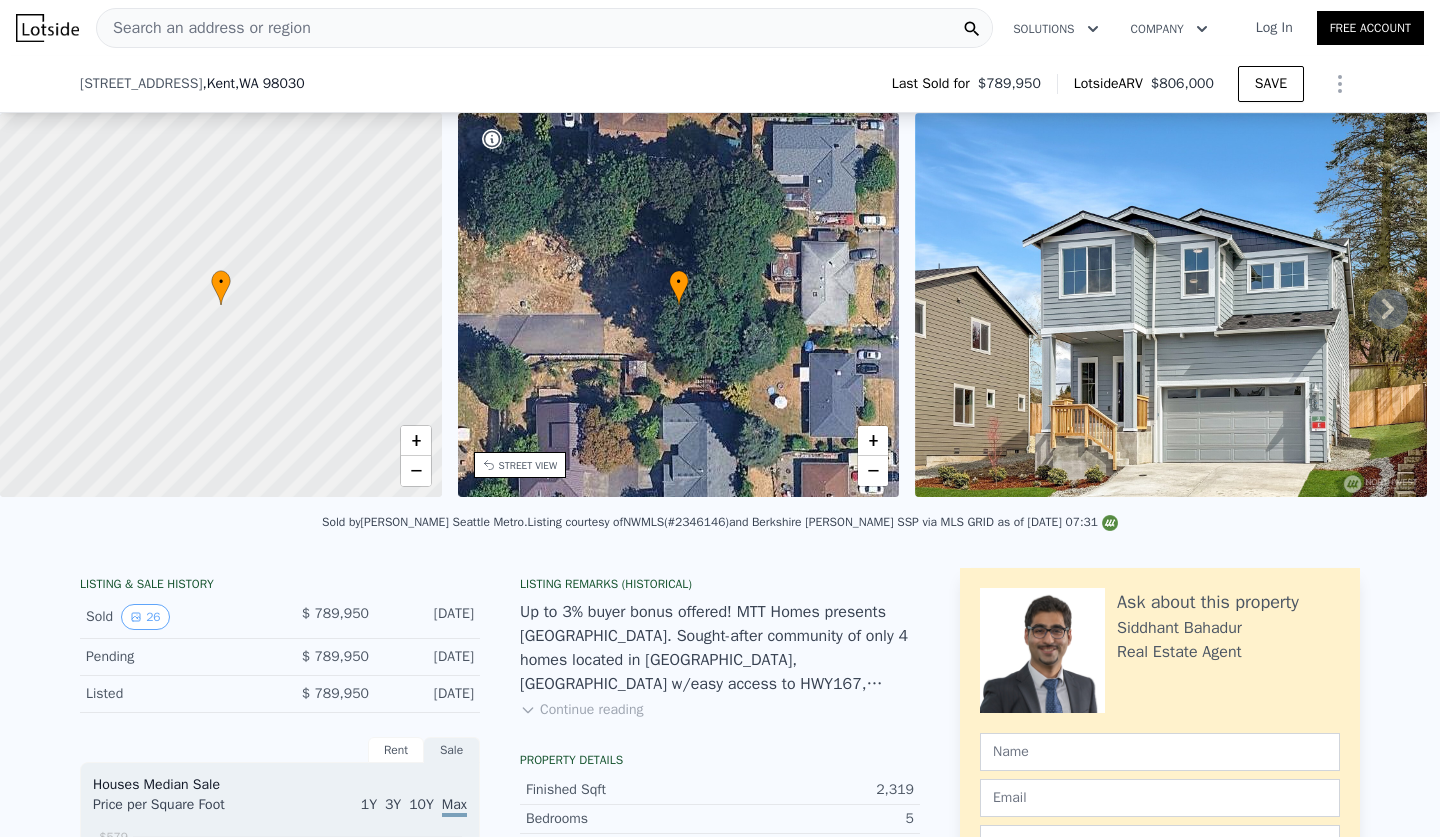 scroll, scrollTop: 439, scrollLeft: 0, axis: vertical 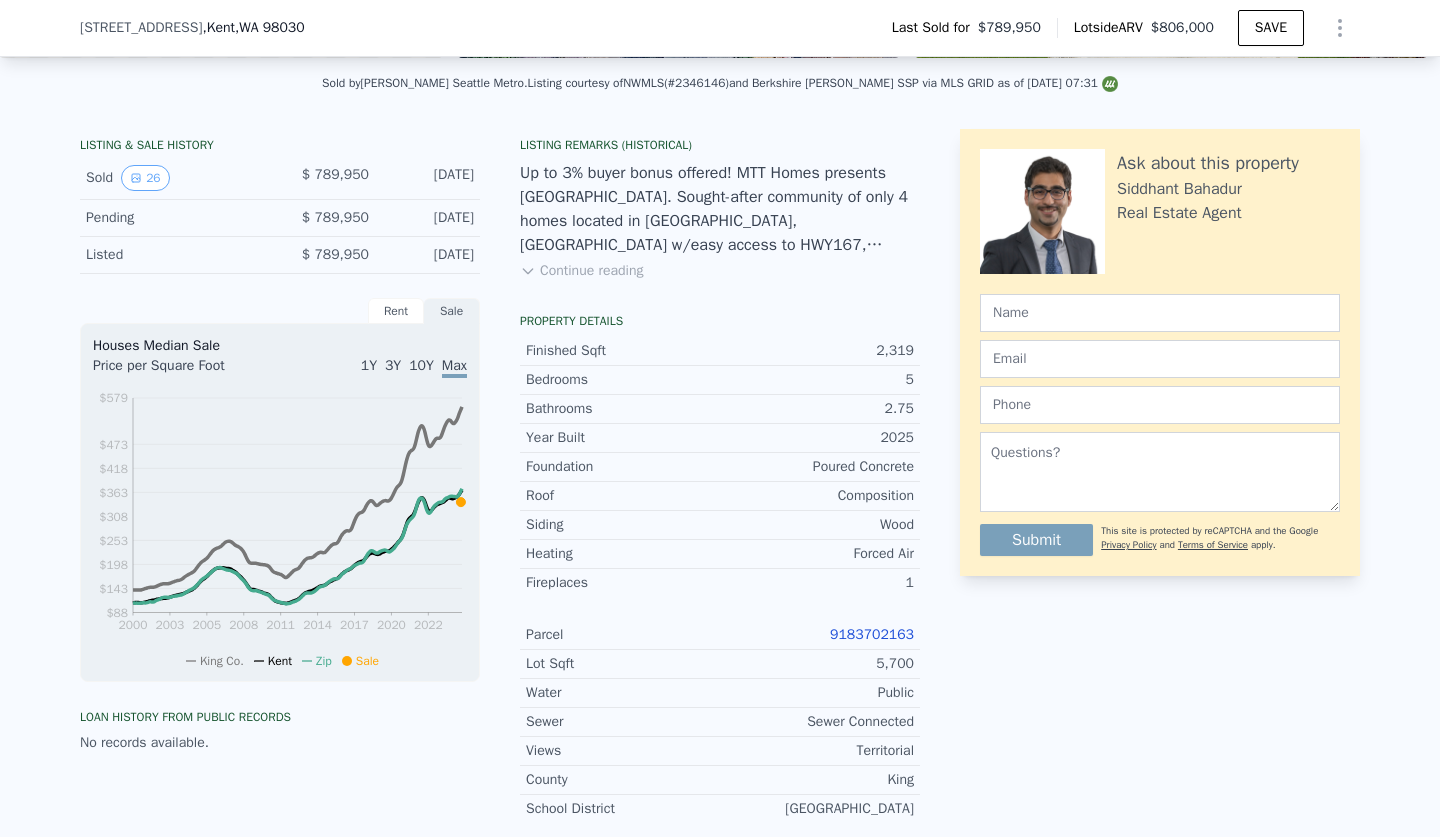 click on "9183702163" at bounding box center [872, 634] 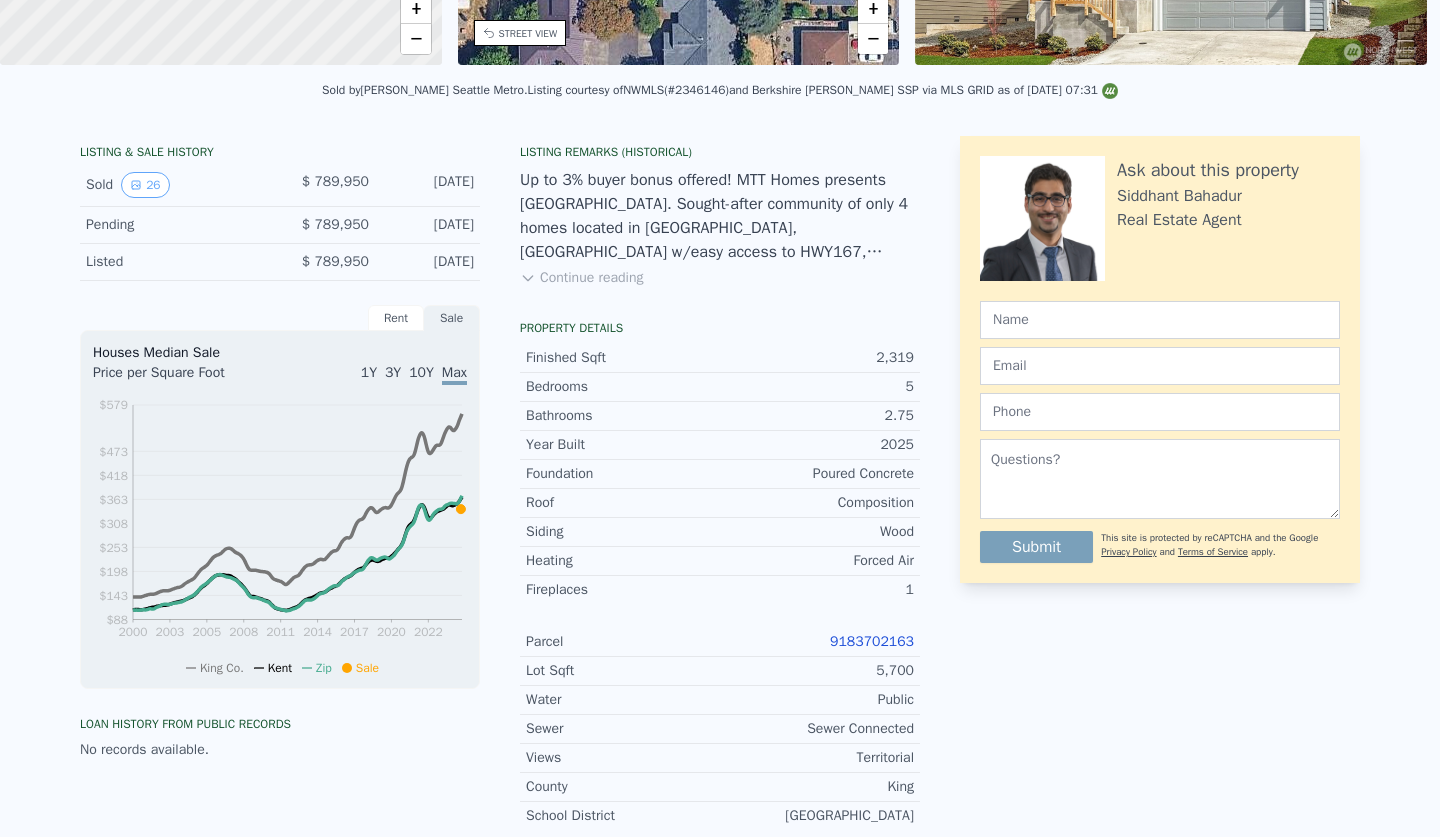 scroll, scrollTop: 0, scrollLeft: 0, axis: both 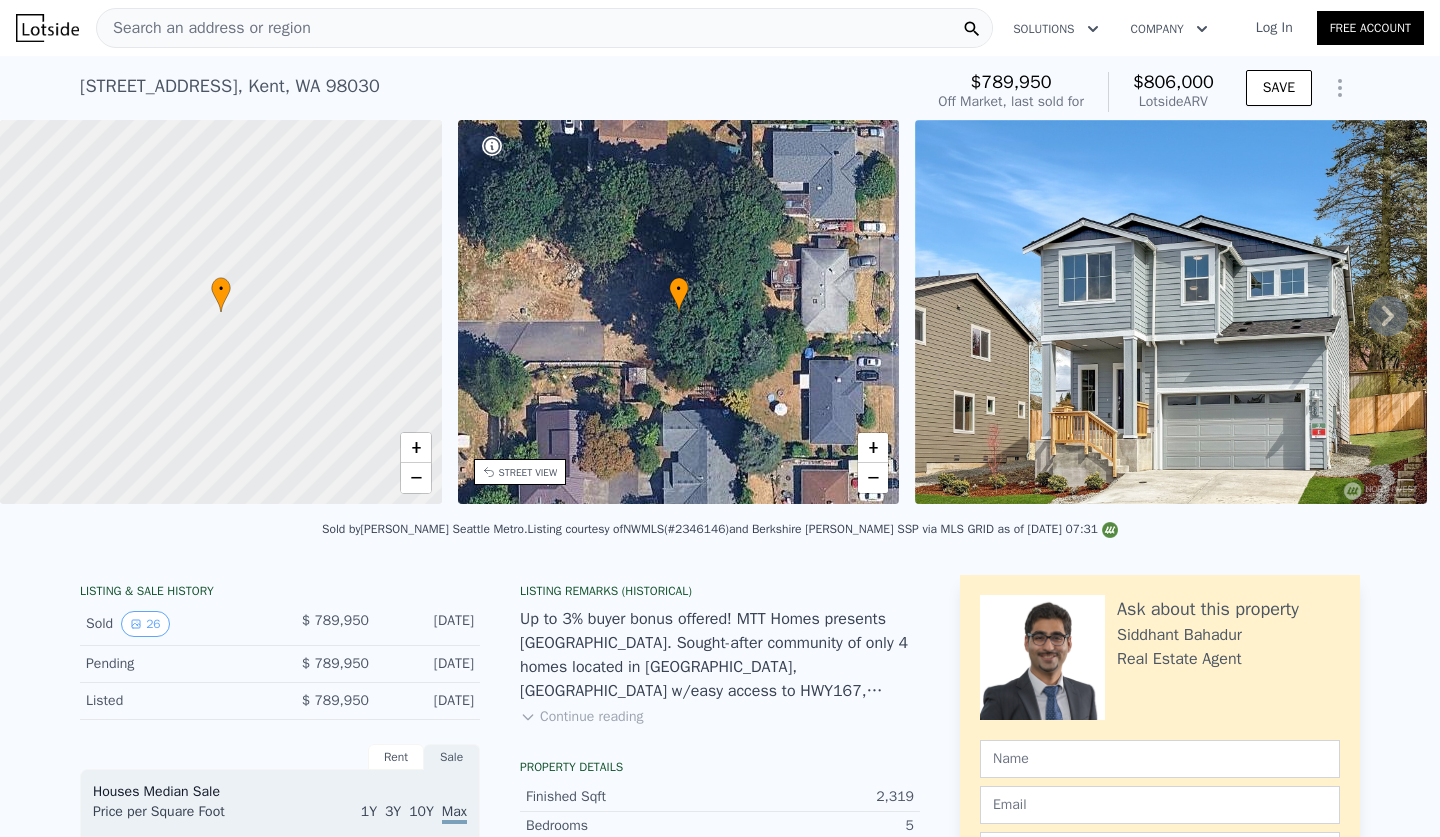 click on "Search an address or region" at bounding box center (204, 28) 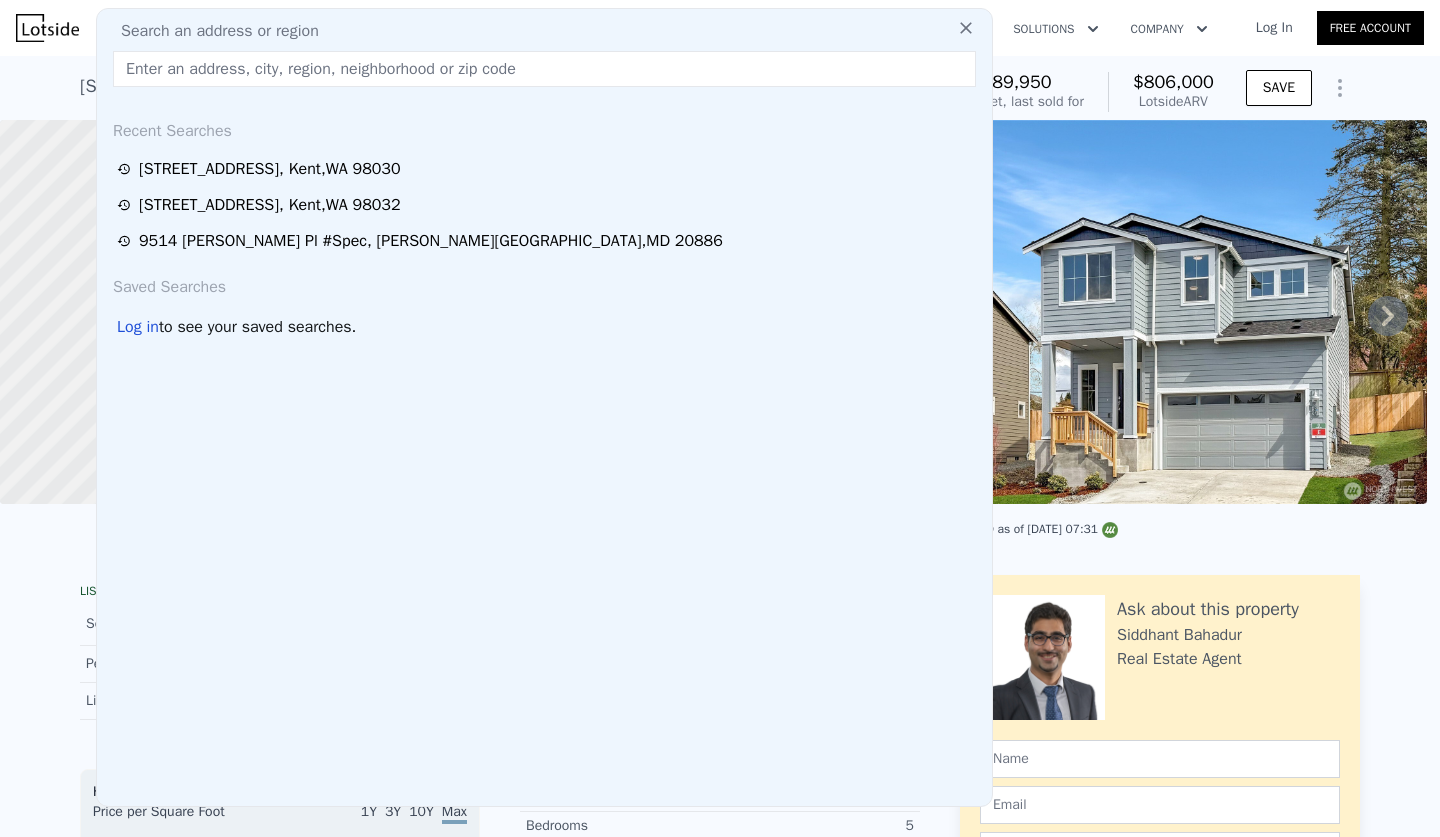 type on "[STREET_ADDRESS]" 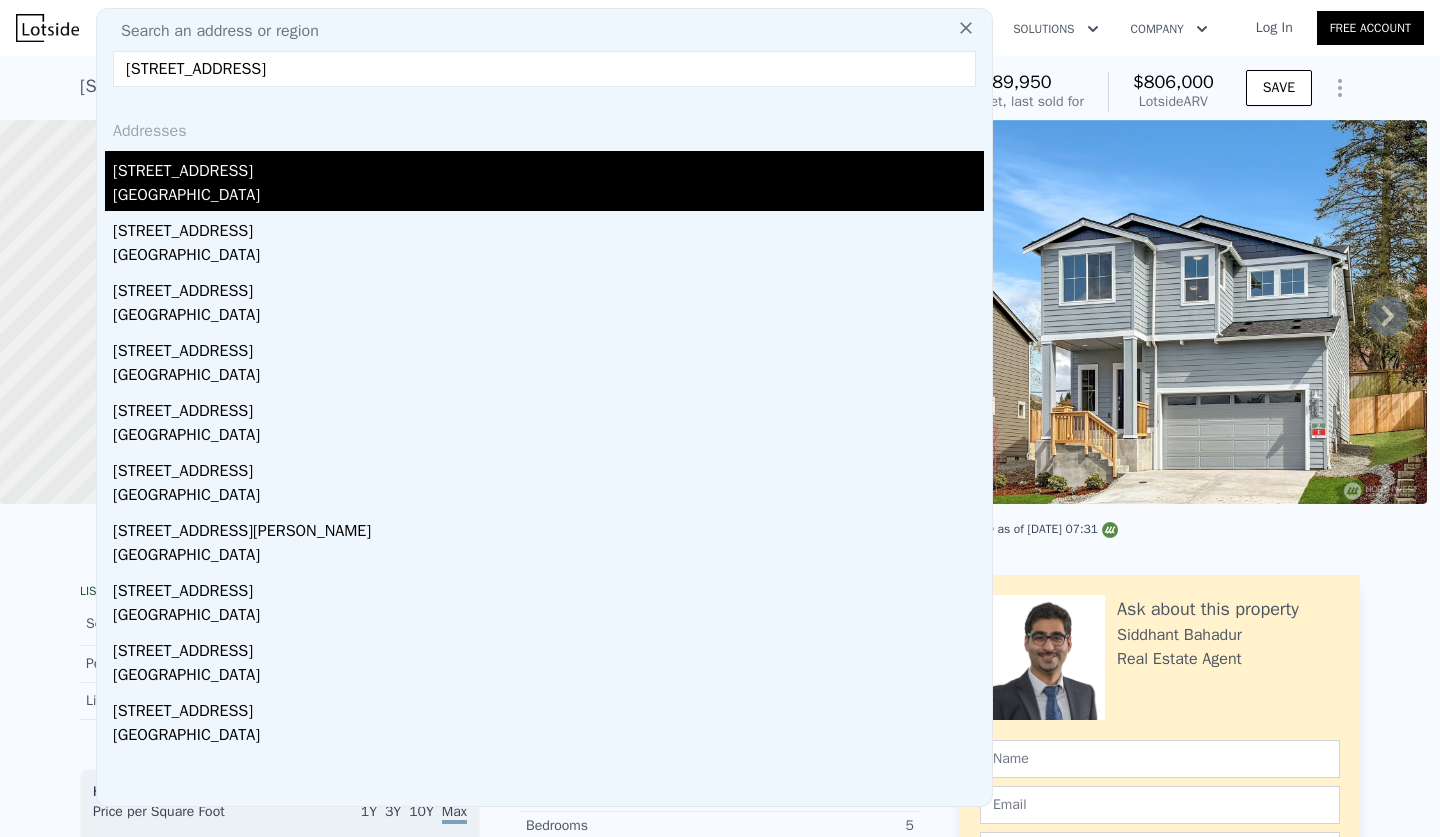 click on "[STREET_ADDRESS]" at bounding box center [548, 167] 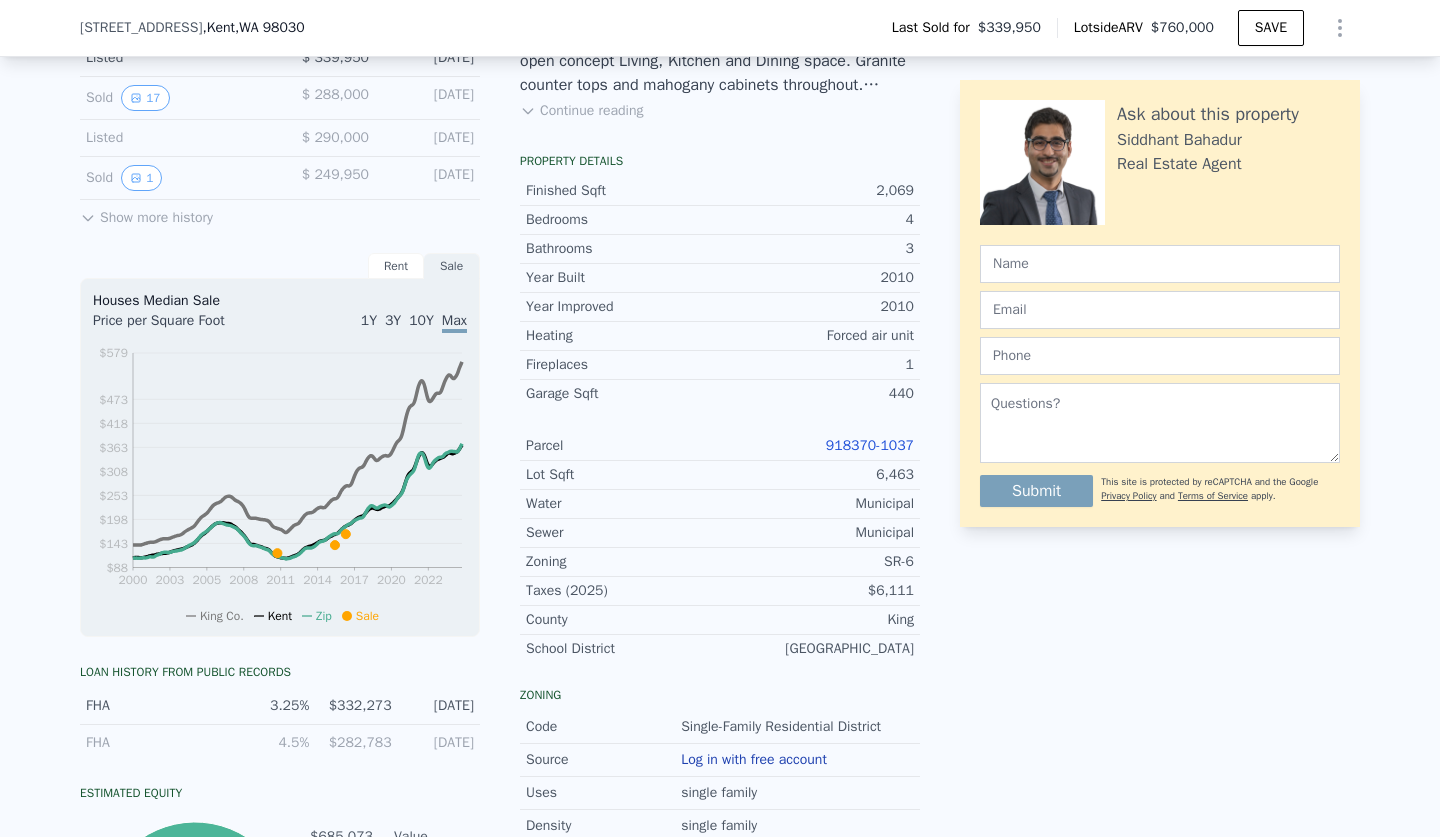 scroll, scrollTop: 630, scrollLeft: 0, axis: vertical 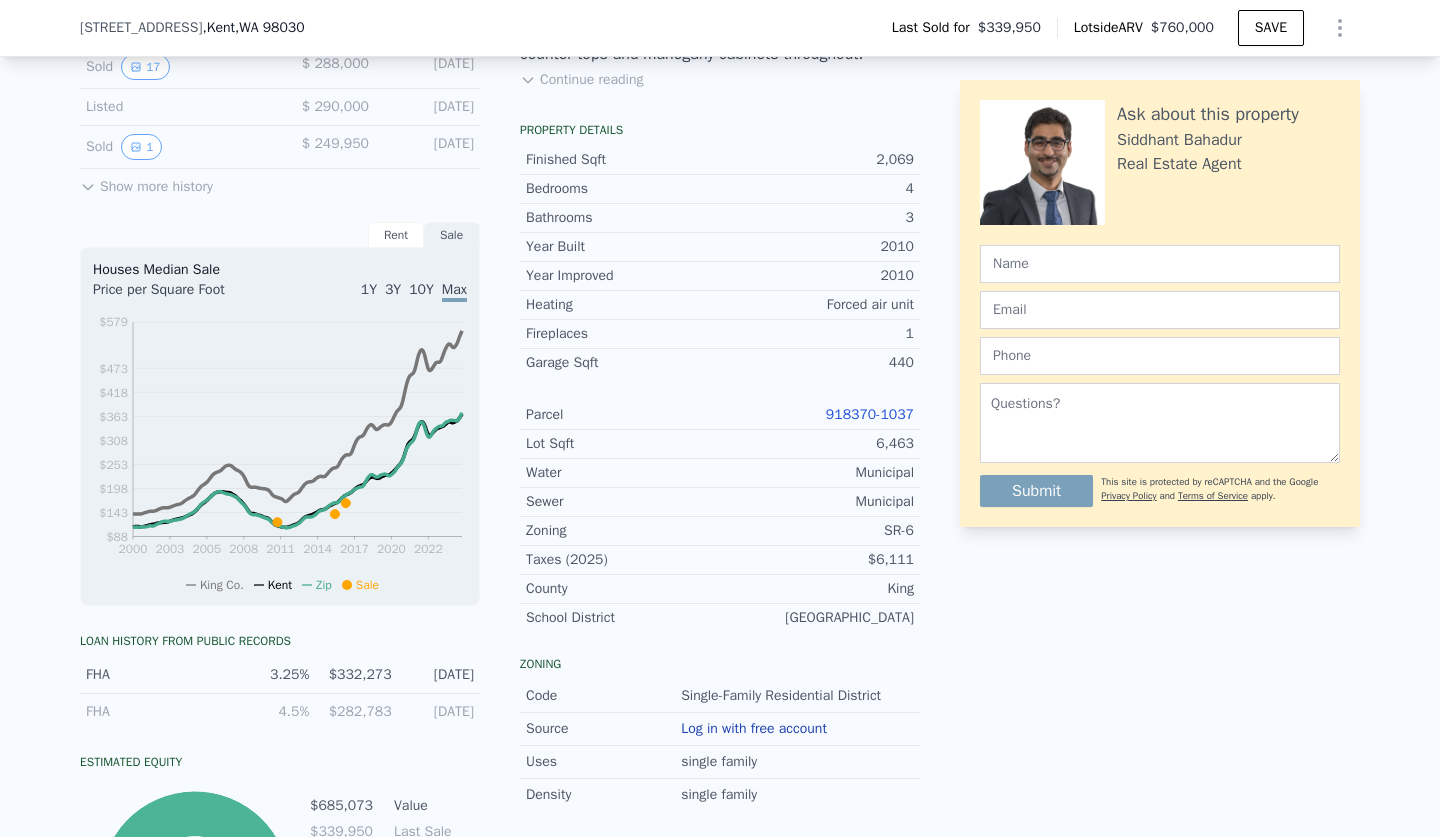 click on "918370-1037" at bounding box center [870, 414] 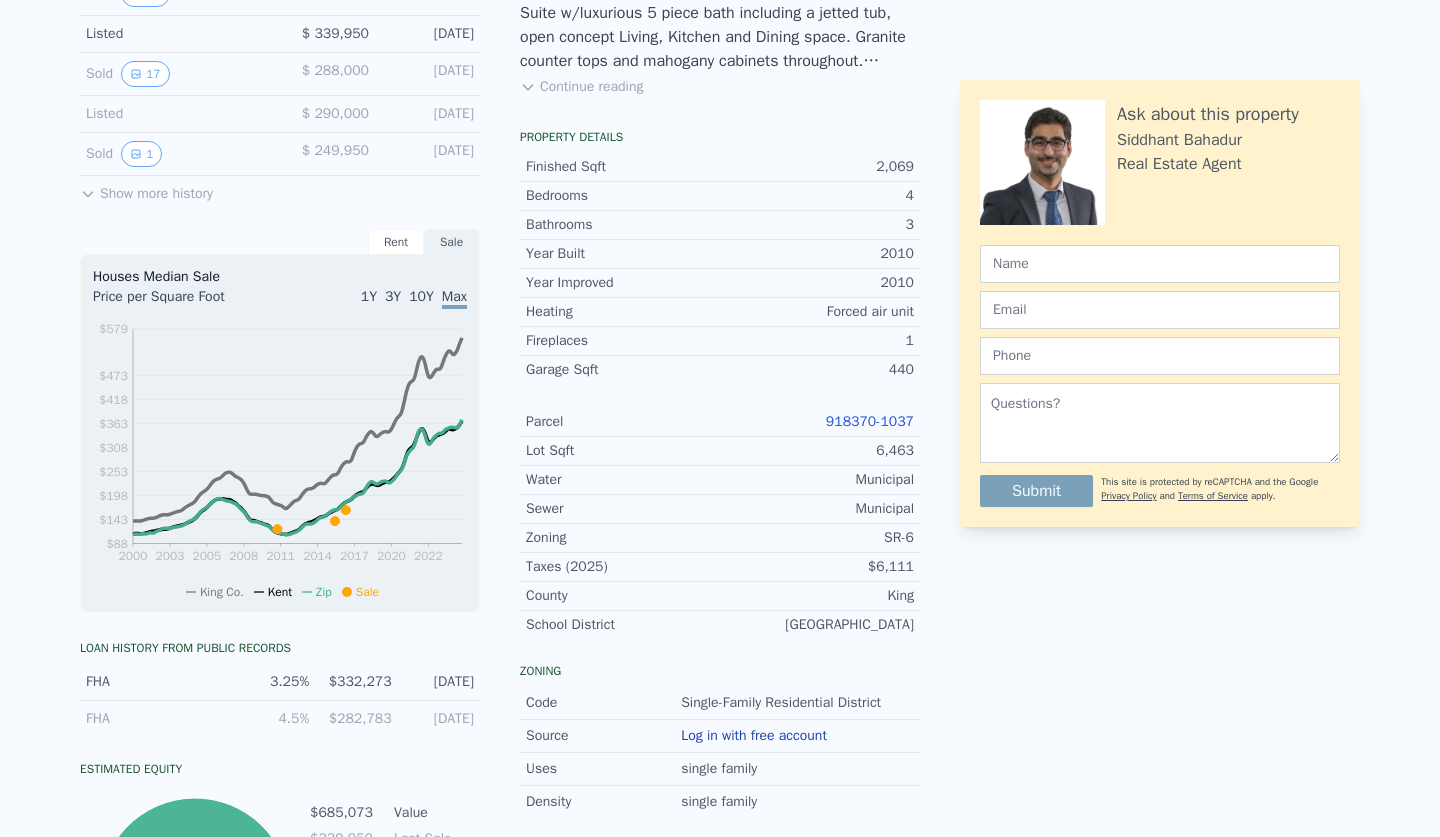 scroll, scrollTop: 0, scrollLeft: 0, axis: both 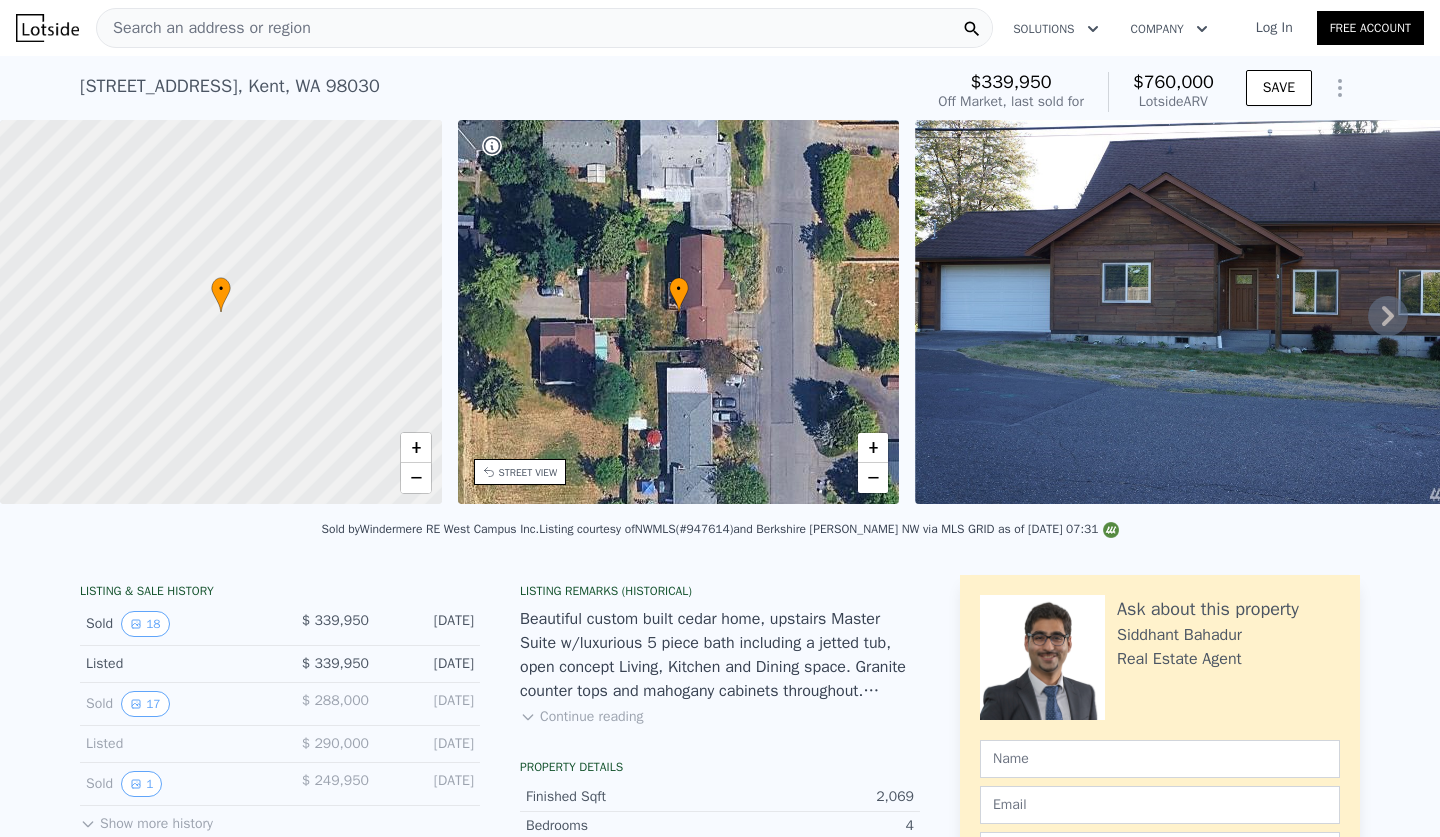 click on "Search an address or region" at bounding box center (204, 28) 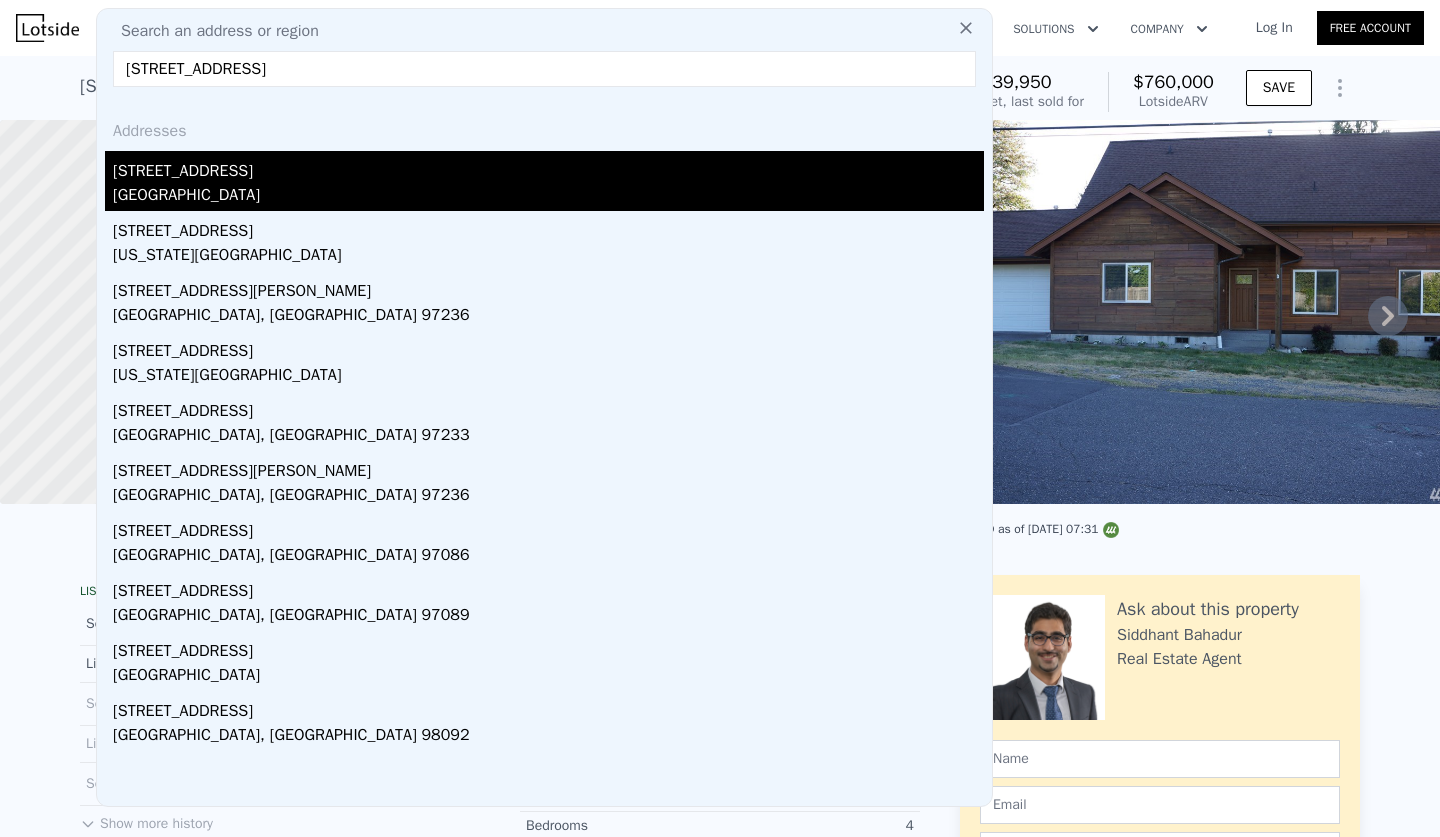 type on "[STREET_ADDRESS]" 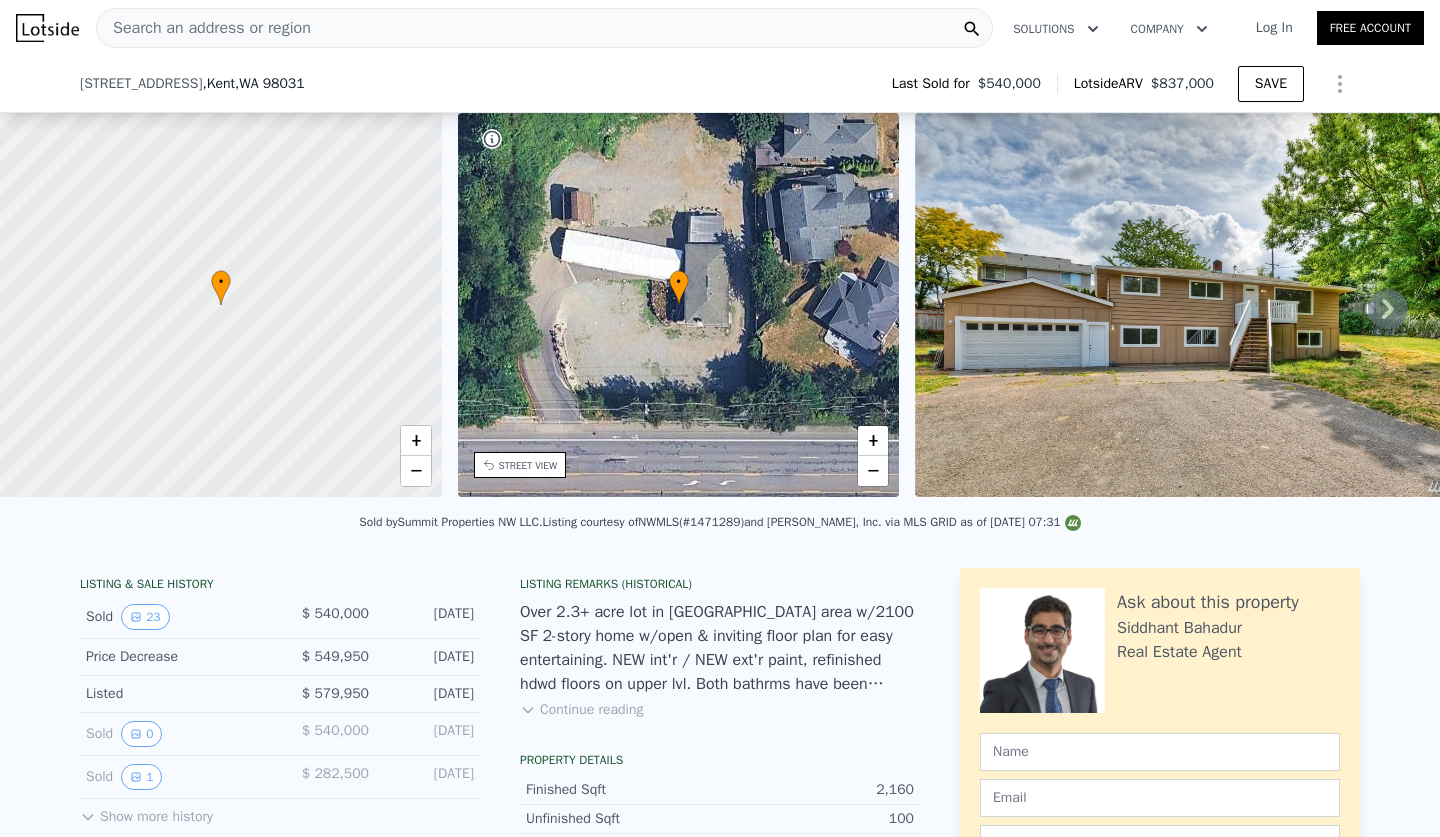 click on "Parcel 162205-9029" at bounding box center (720, 1074) 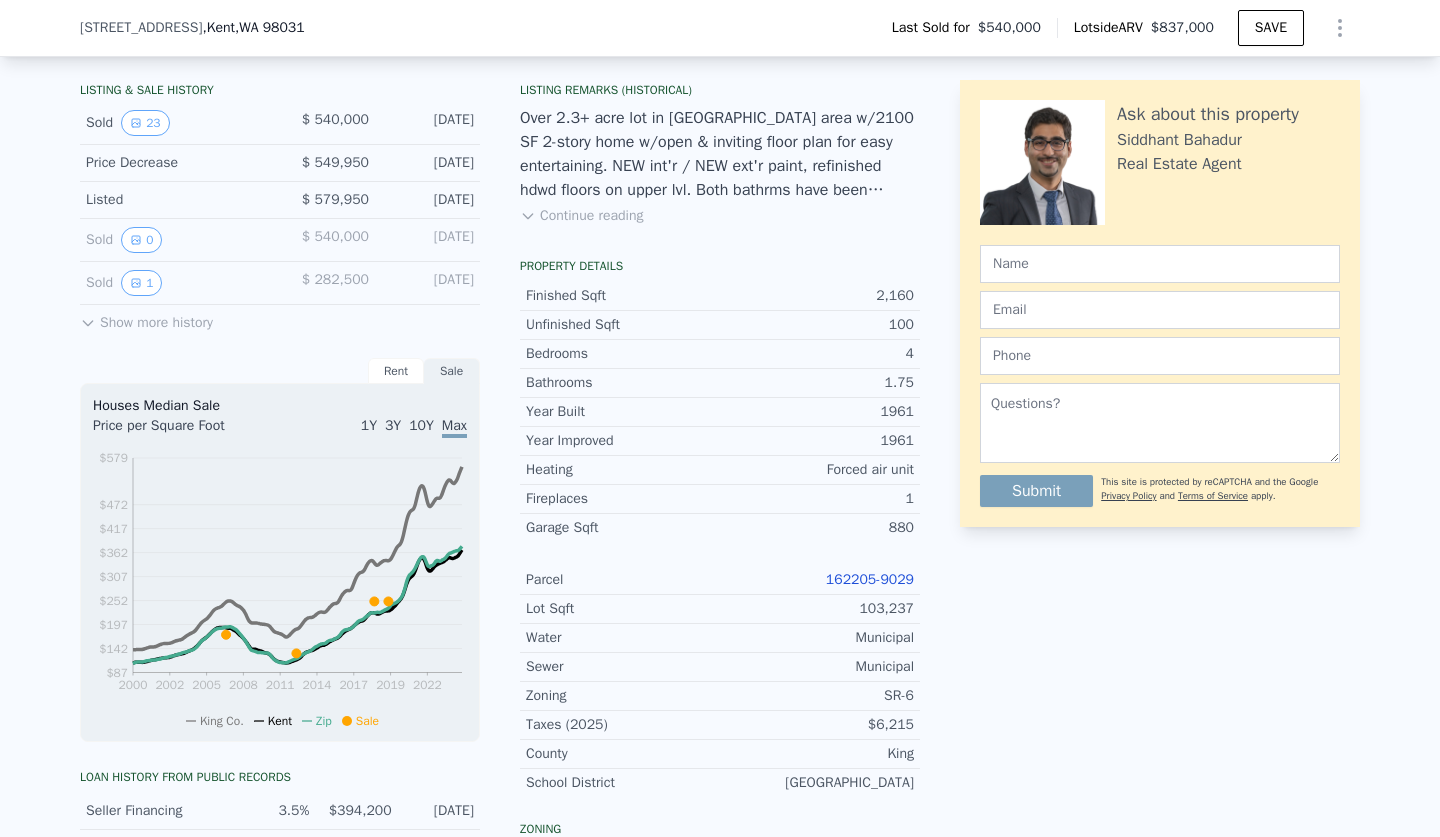 click on "162205-9029" at bounding box center [870, 579] 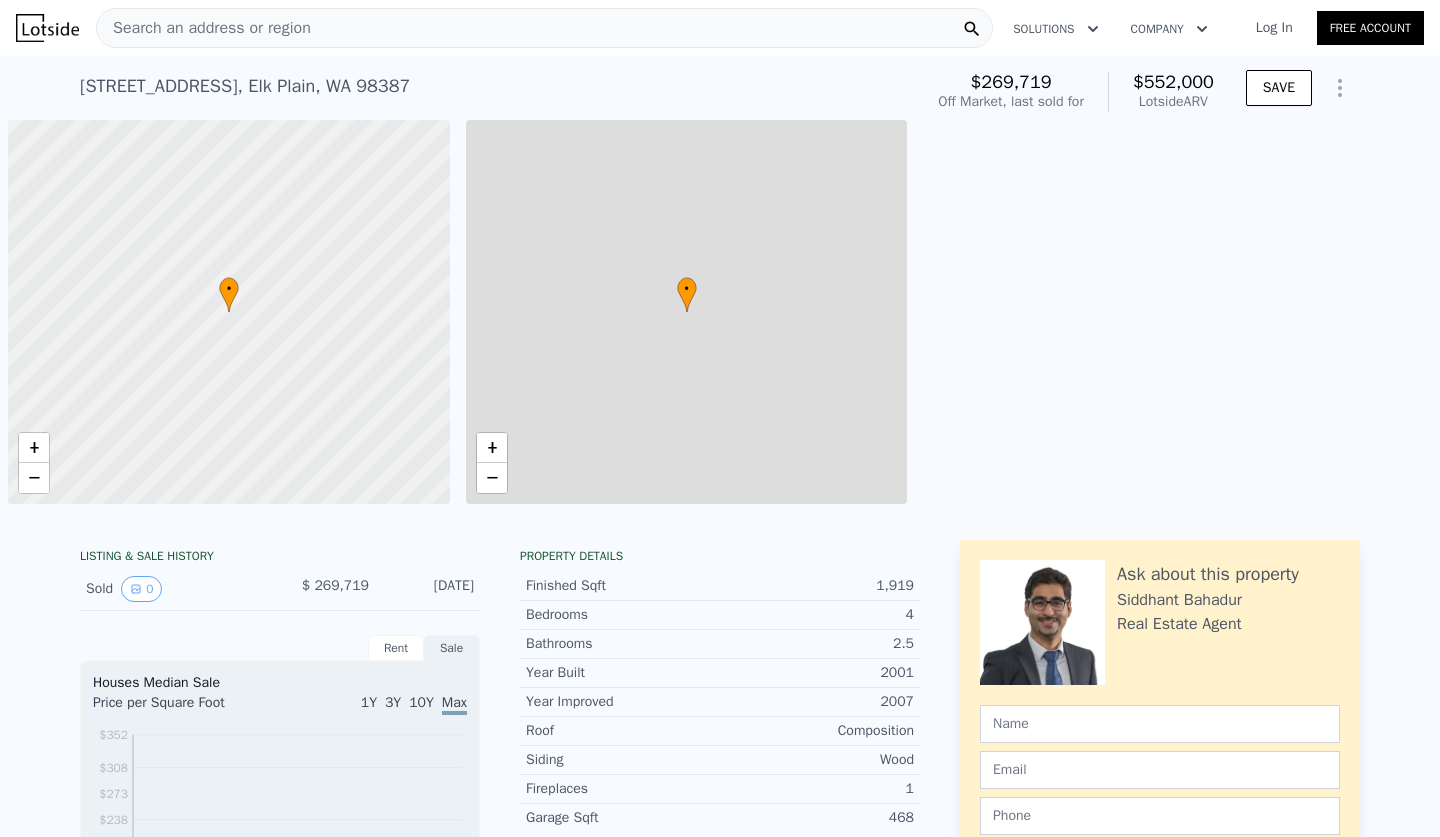 scroll, scrollTop: 0, scrollLeft: 0, axis: both 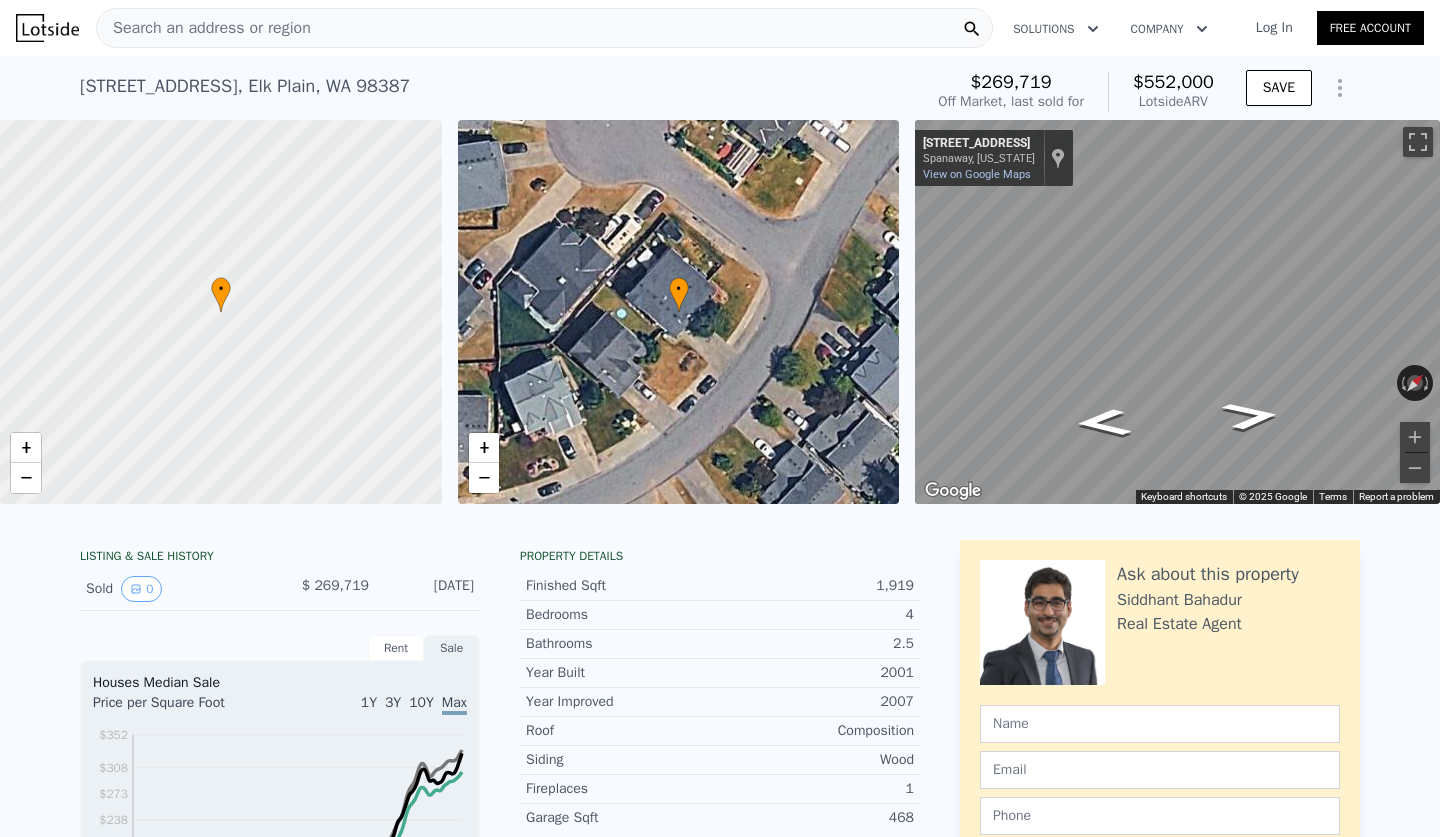click on "Search an address or region" at bounding box center (544, 28) 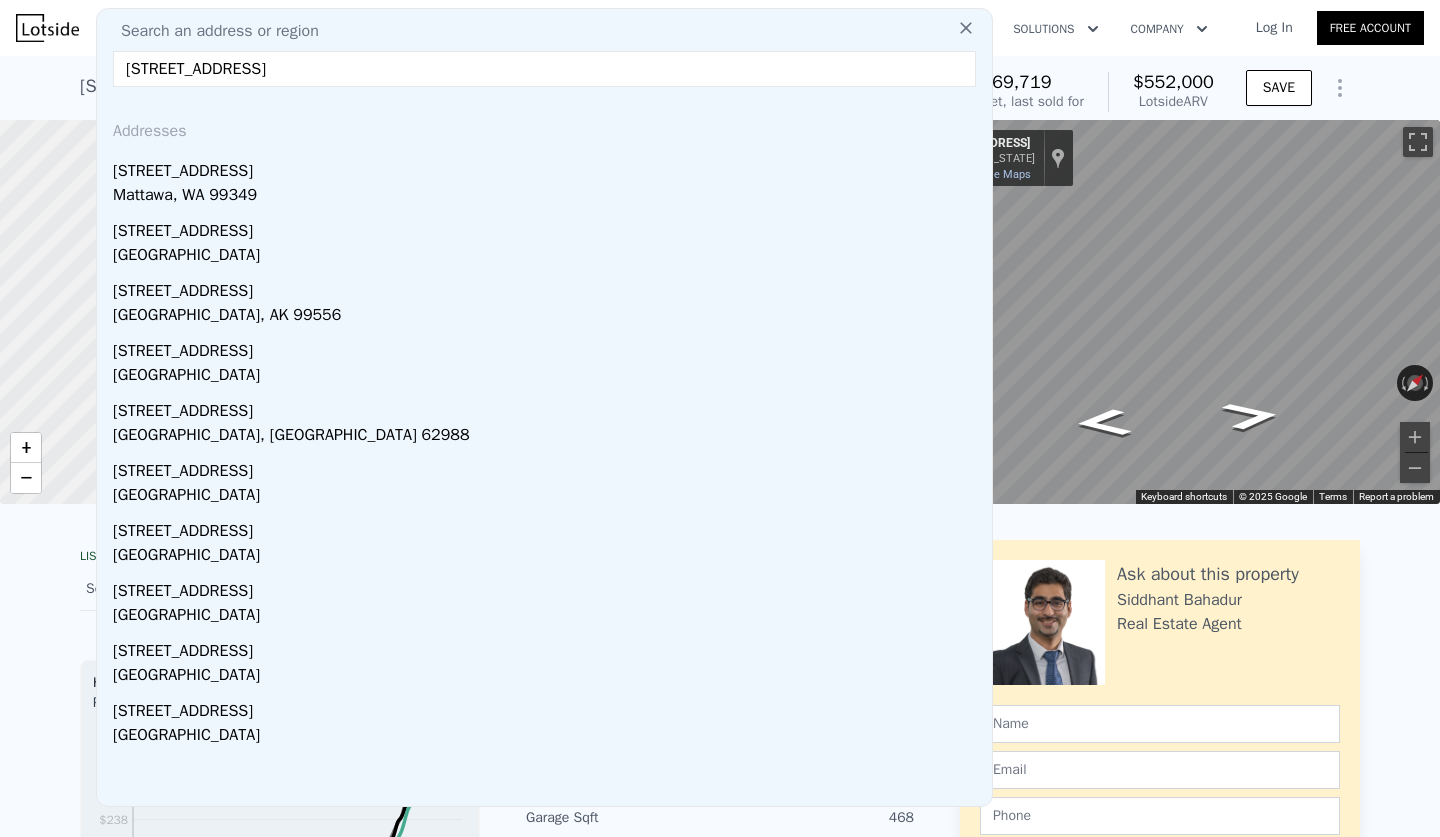 type on "24635 PACIFIC HWY S" 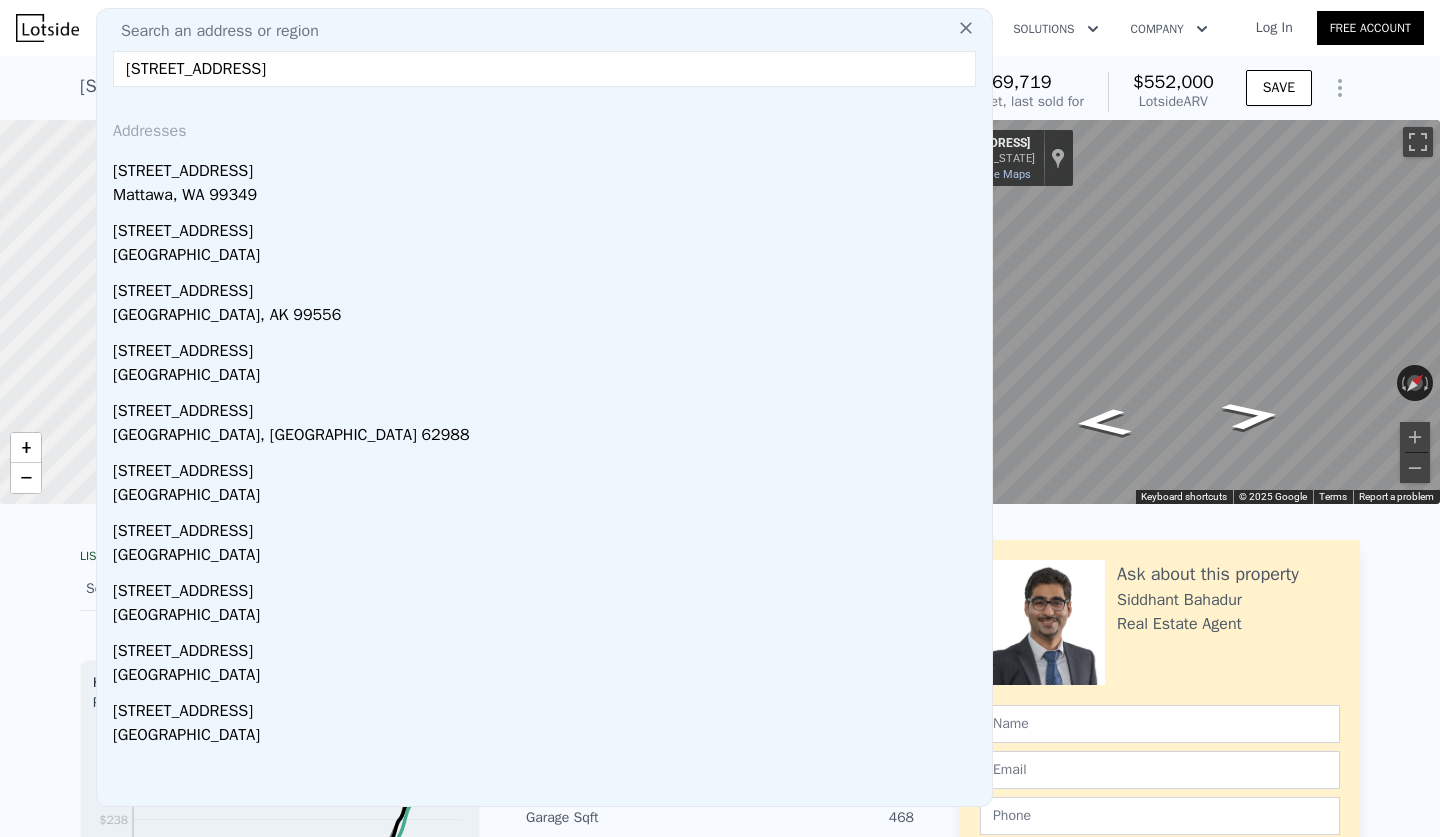 click on "24635 PACIFIC HWY S" at bounding box center [544, 69] 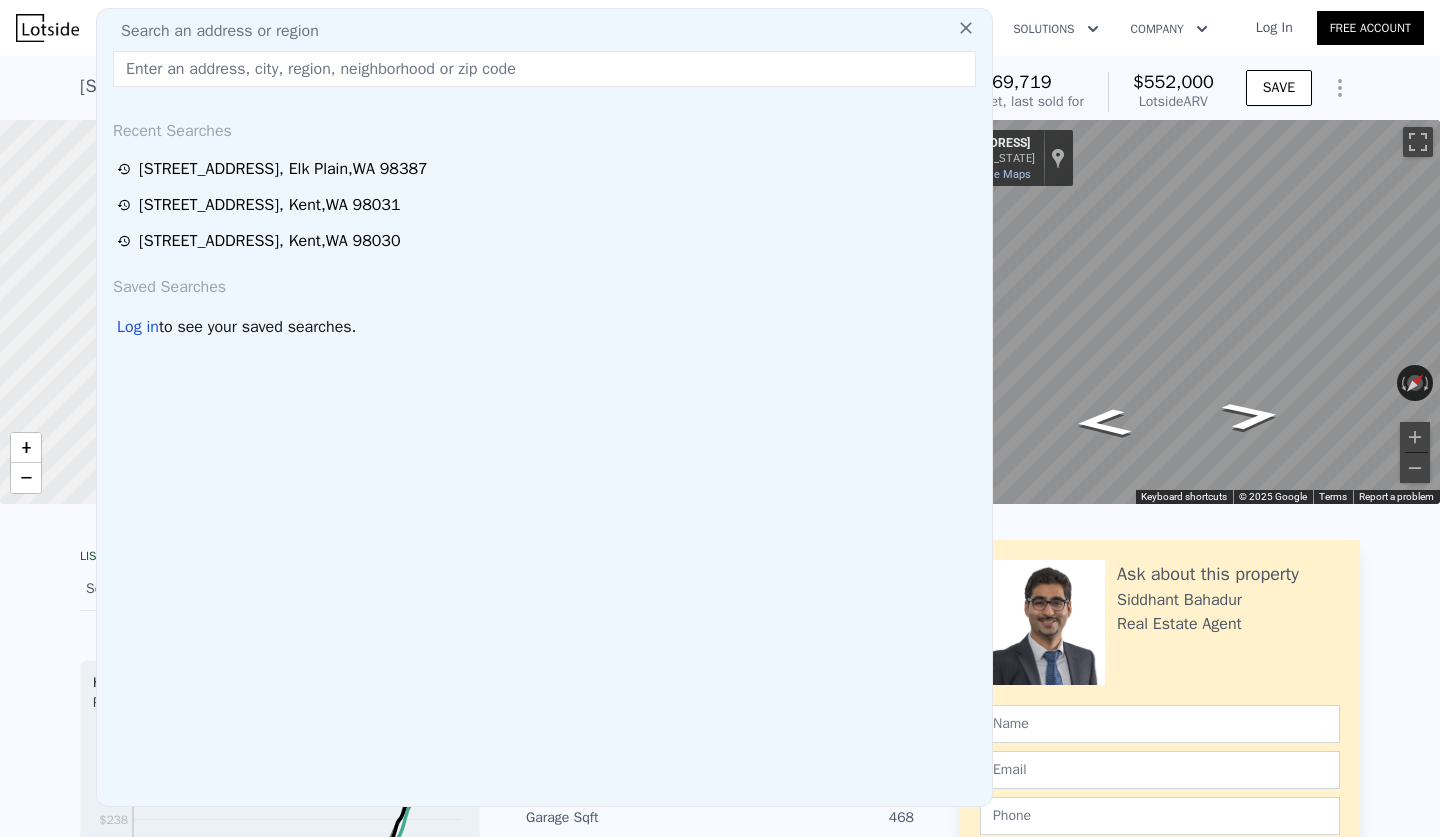 paste on "21833 93rd Ave S, Kent, WA 98031" 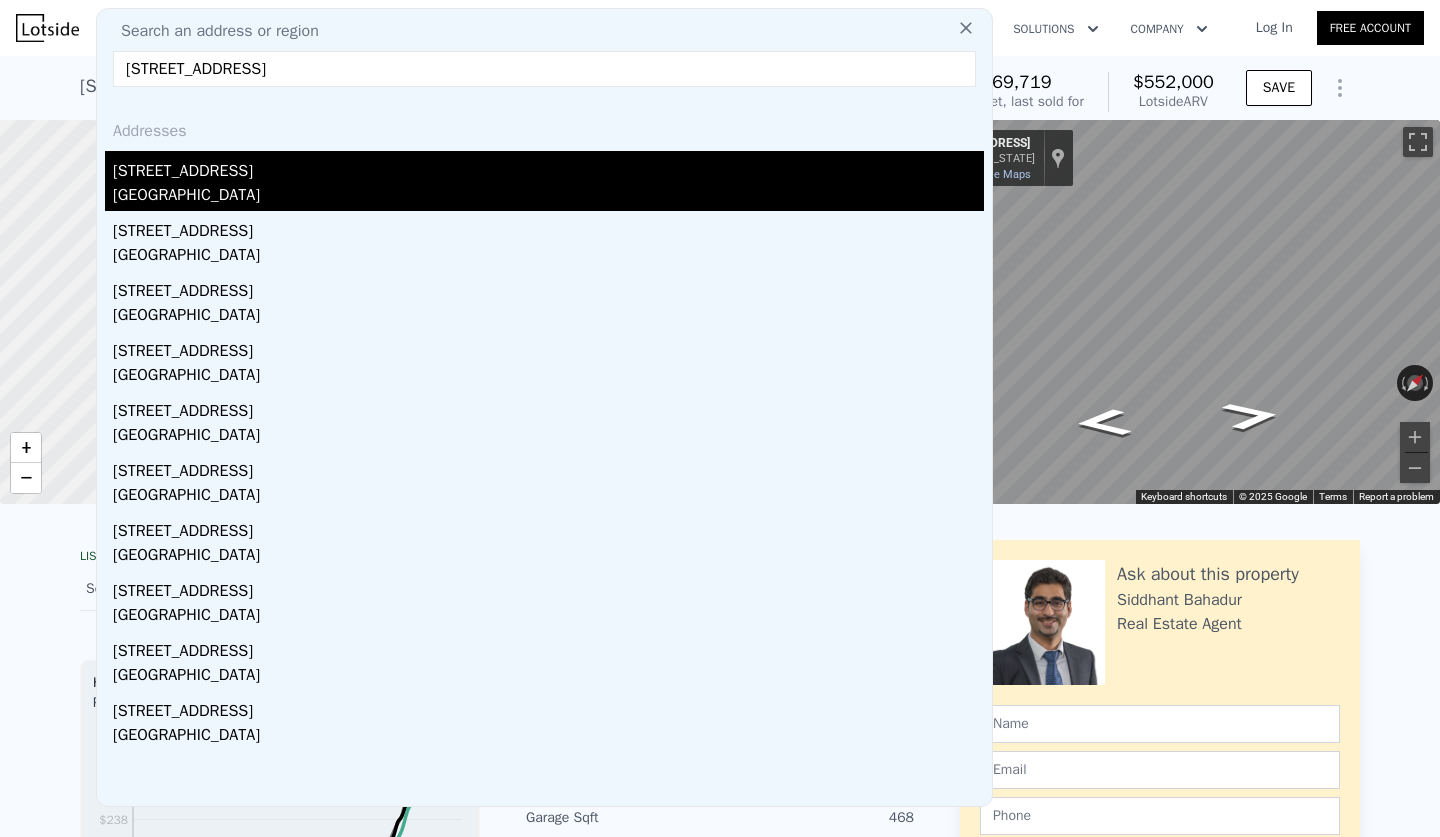 type on "21833 93rd Ave S, Kent, WA 98031" 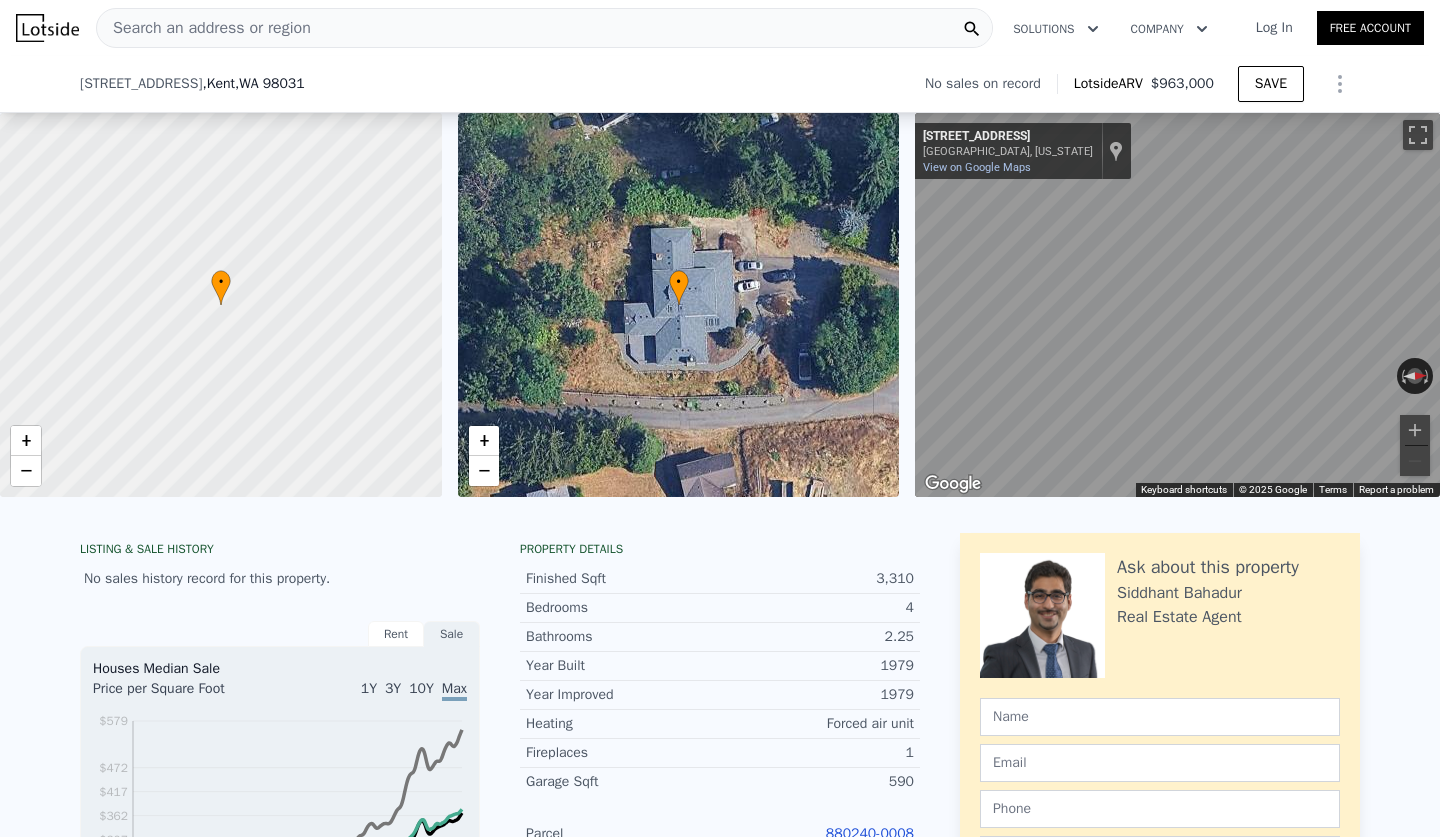 click on "880240-0008" at bounding box center (817, 834) 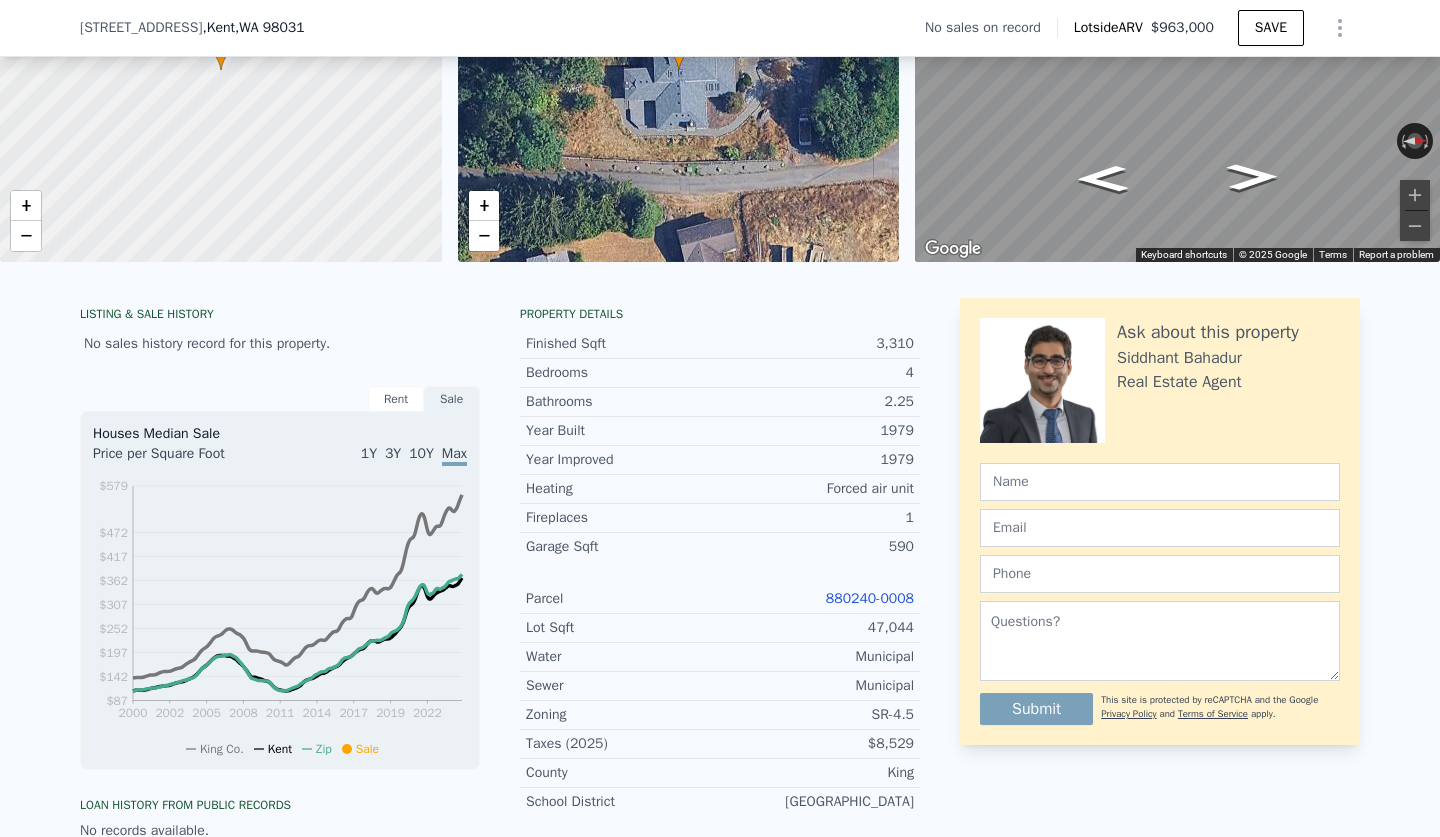 click on "880240-0008" at bounding box center (870, 598) 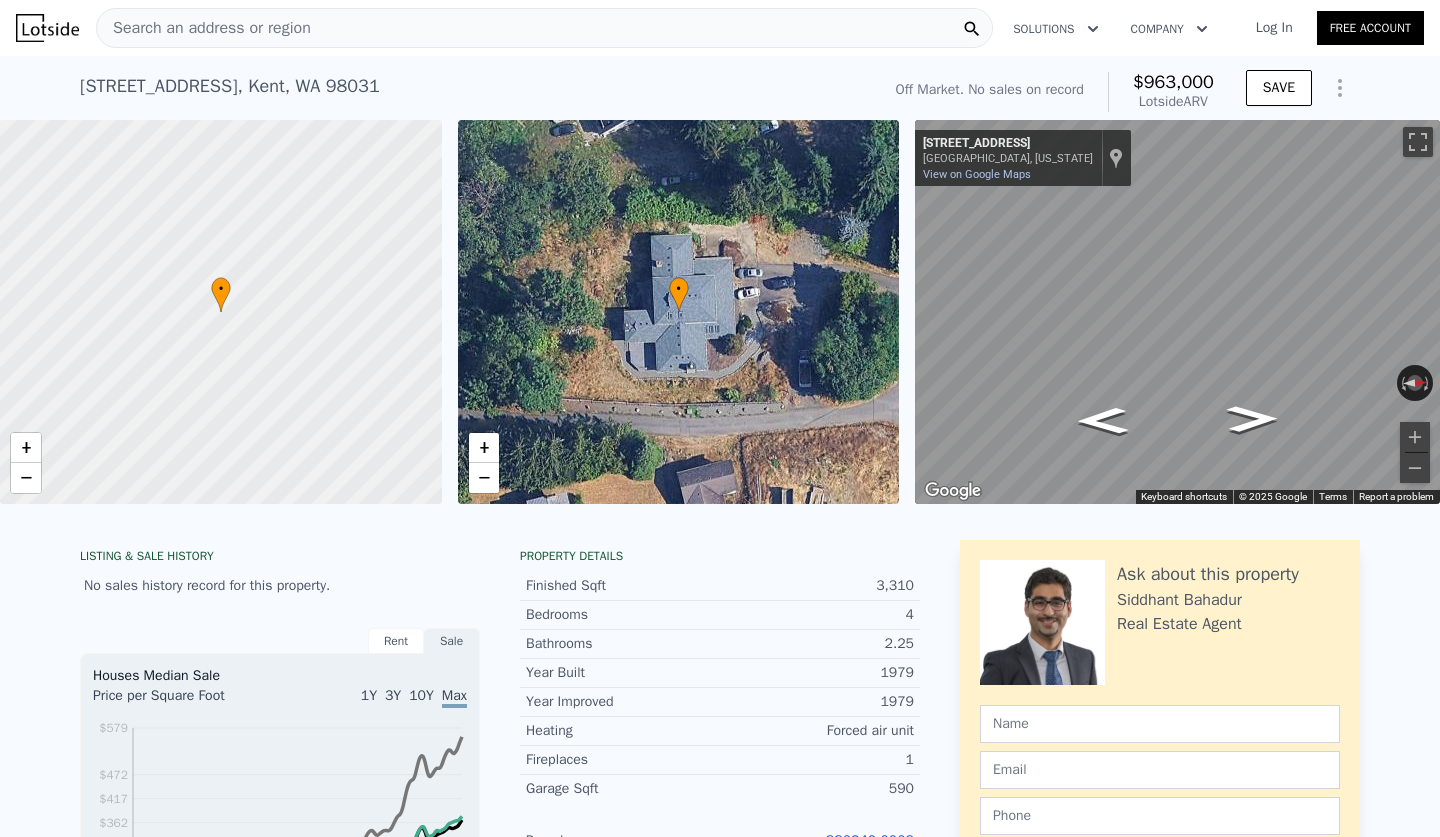click on "Search an address or region" at bounding box center (544, 28) 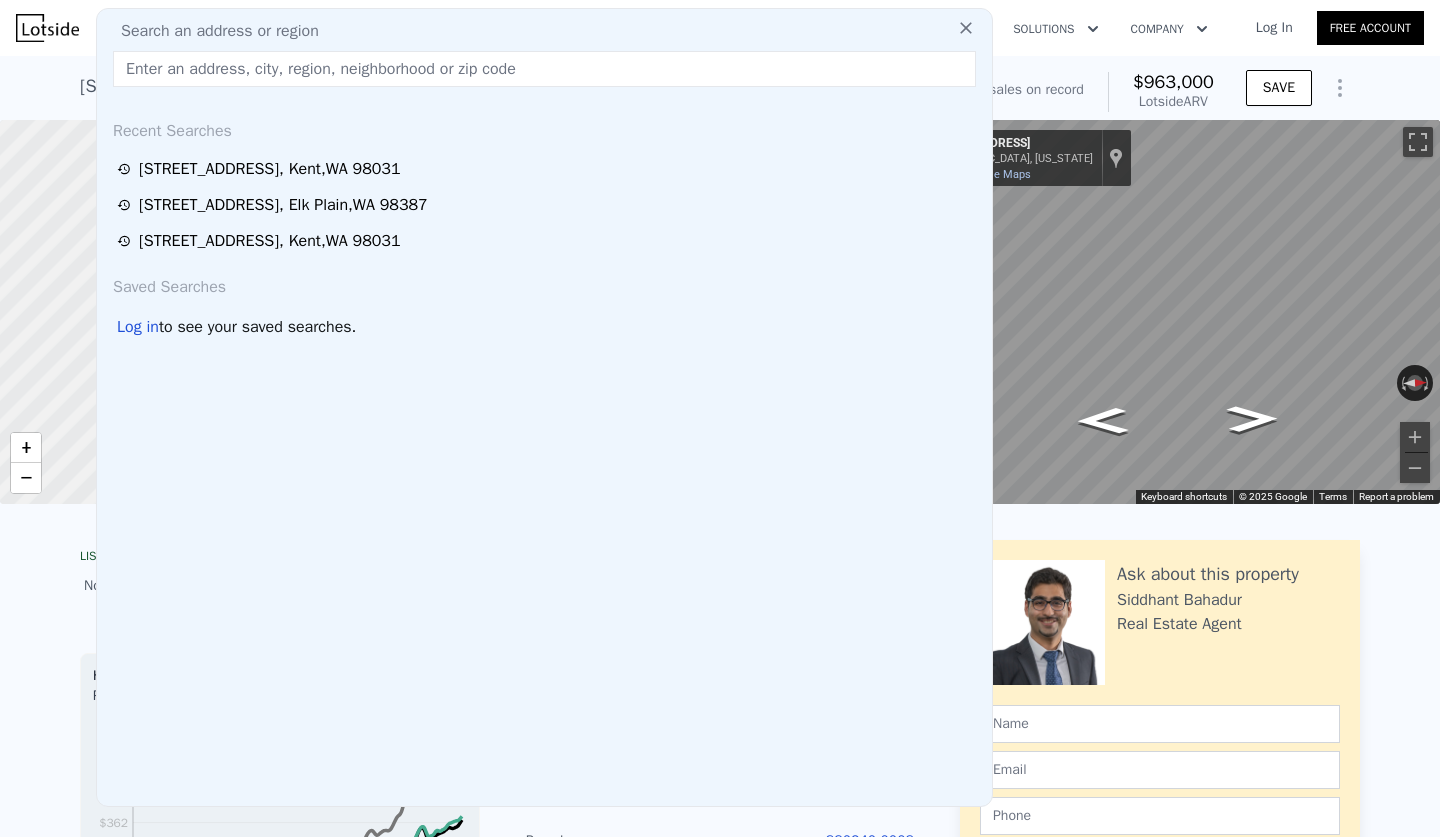click on "Search an address or region" at bounding box center [212, 31] 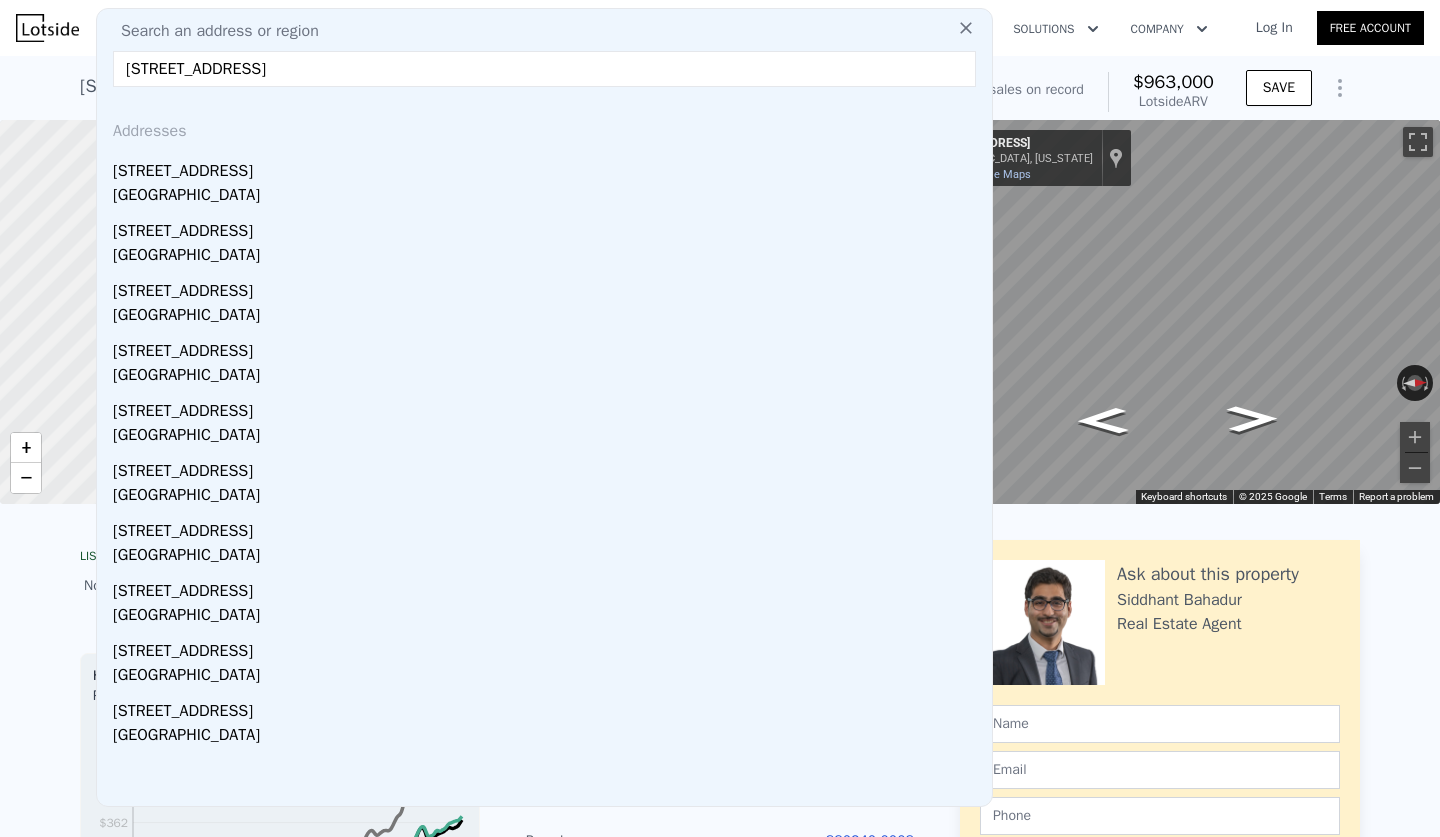 drag, startPoint x: 126, startPoint y: 67, endPoint x: 612, endPoint y: 90, distance: 486.54395 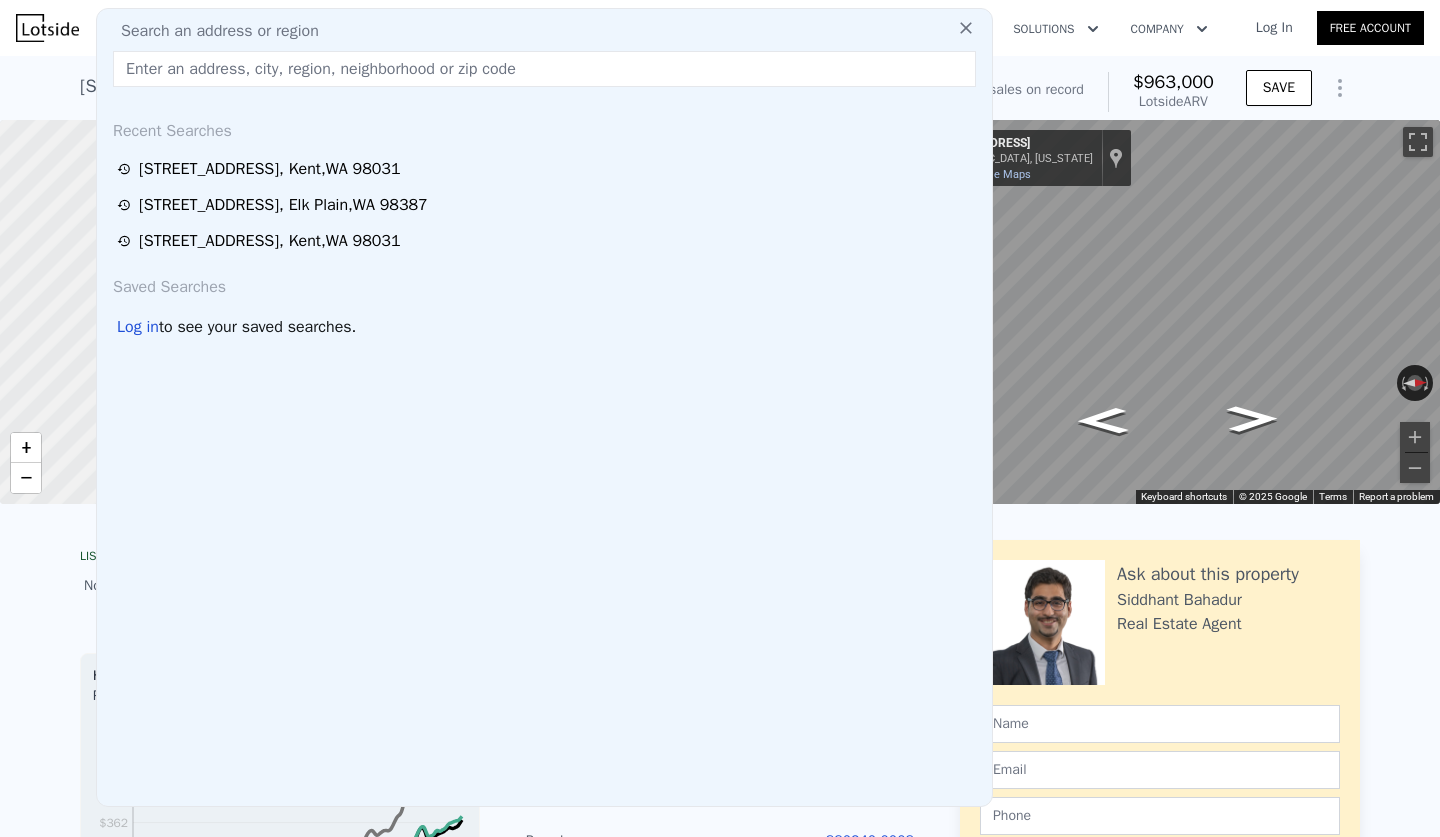 paste on "24635 Pacific Hwy S, Kent, WA 98032" 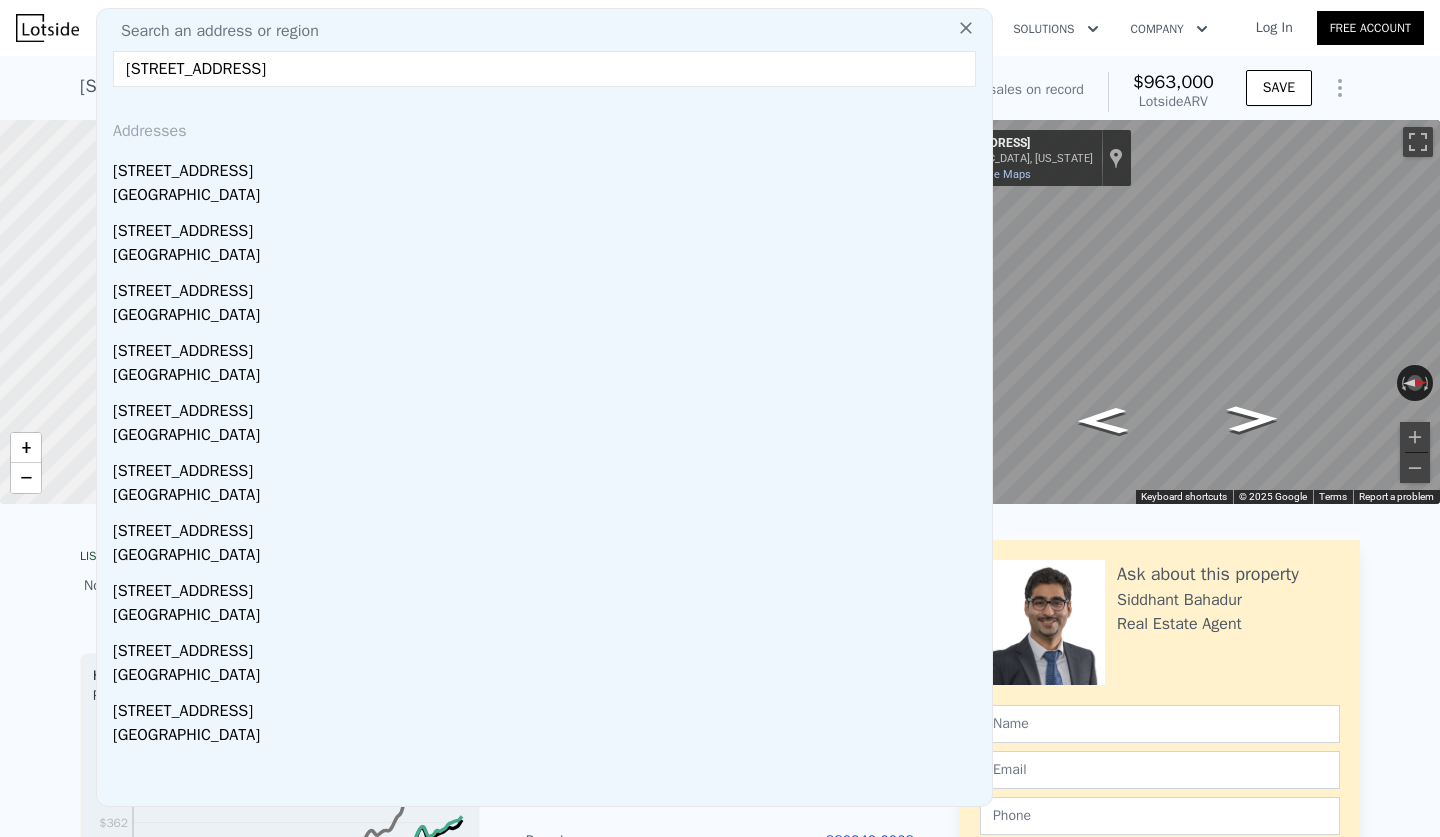 drag, startPoint x: 383, startPoint y: 69, endPoint x: 128, endPoint y: 61, distance: 255.12546 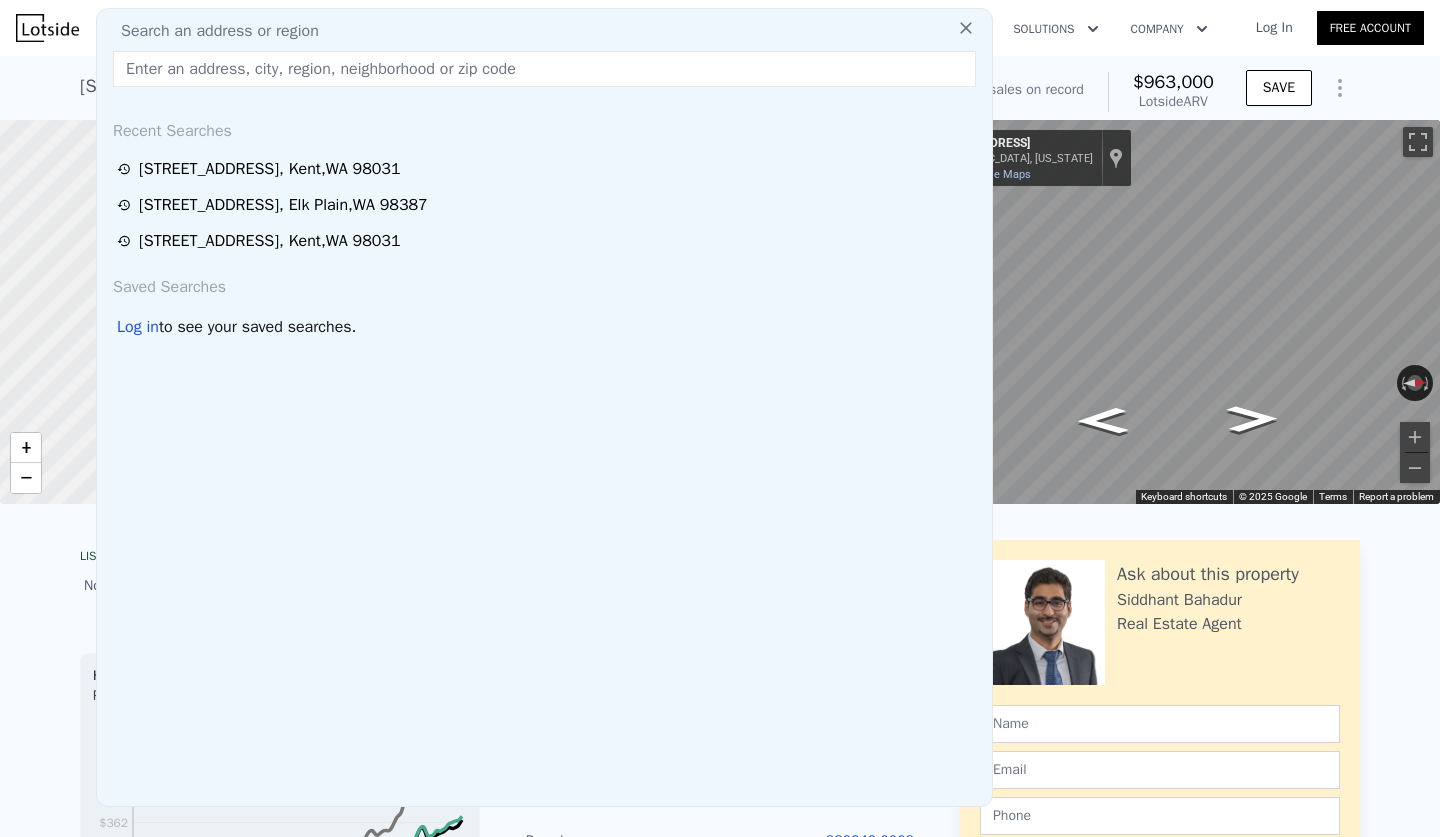 paste on "916 E Walnut St, Kent, WA 98030" 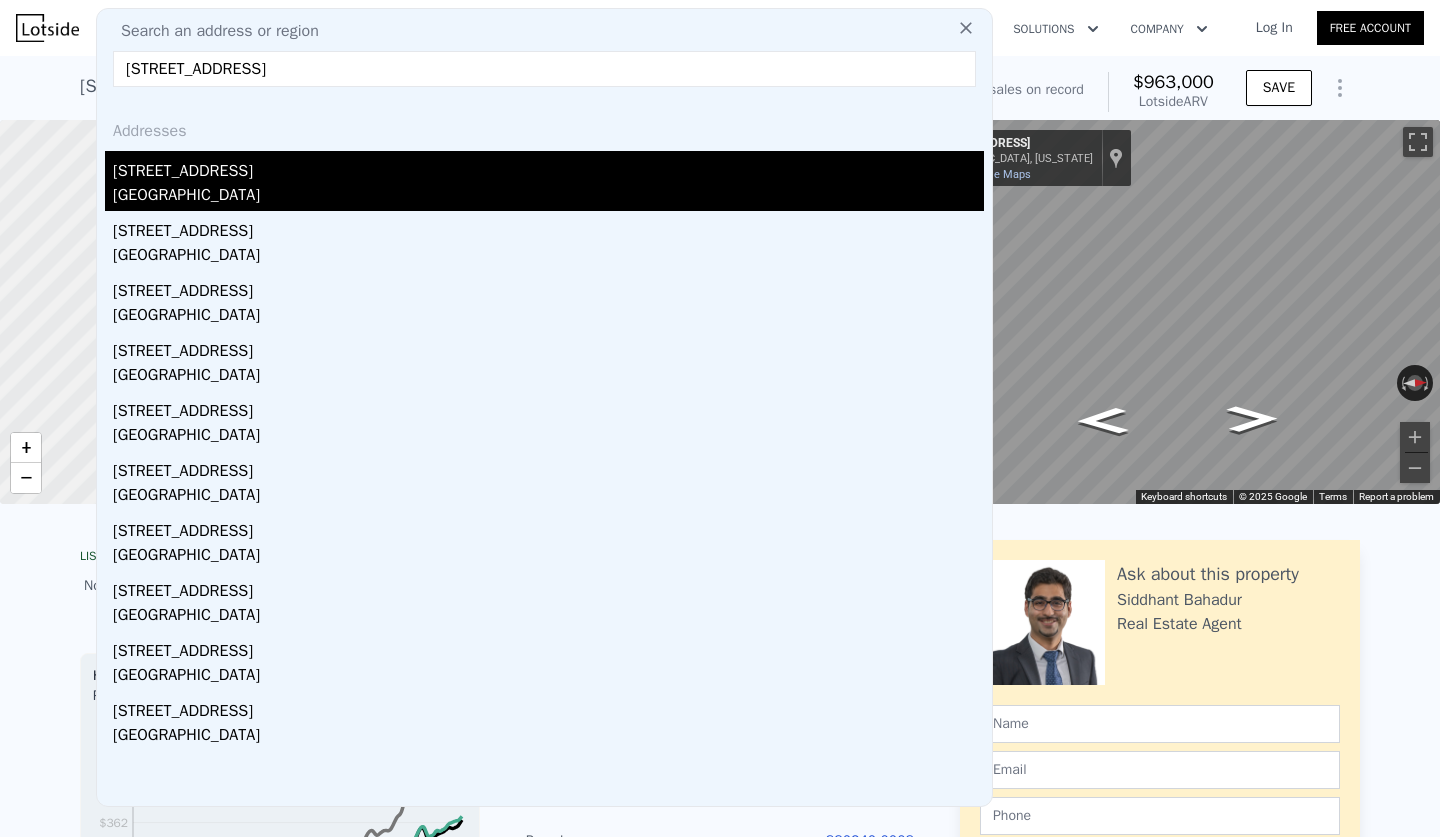 type on "916 E Walnut St, Kent, WA 98030" 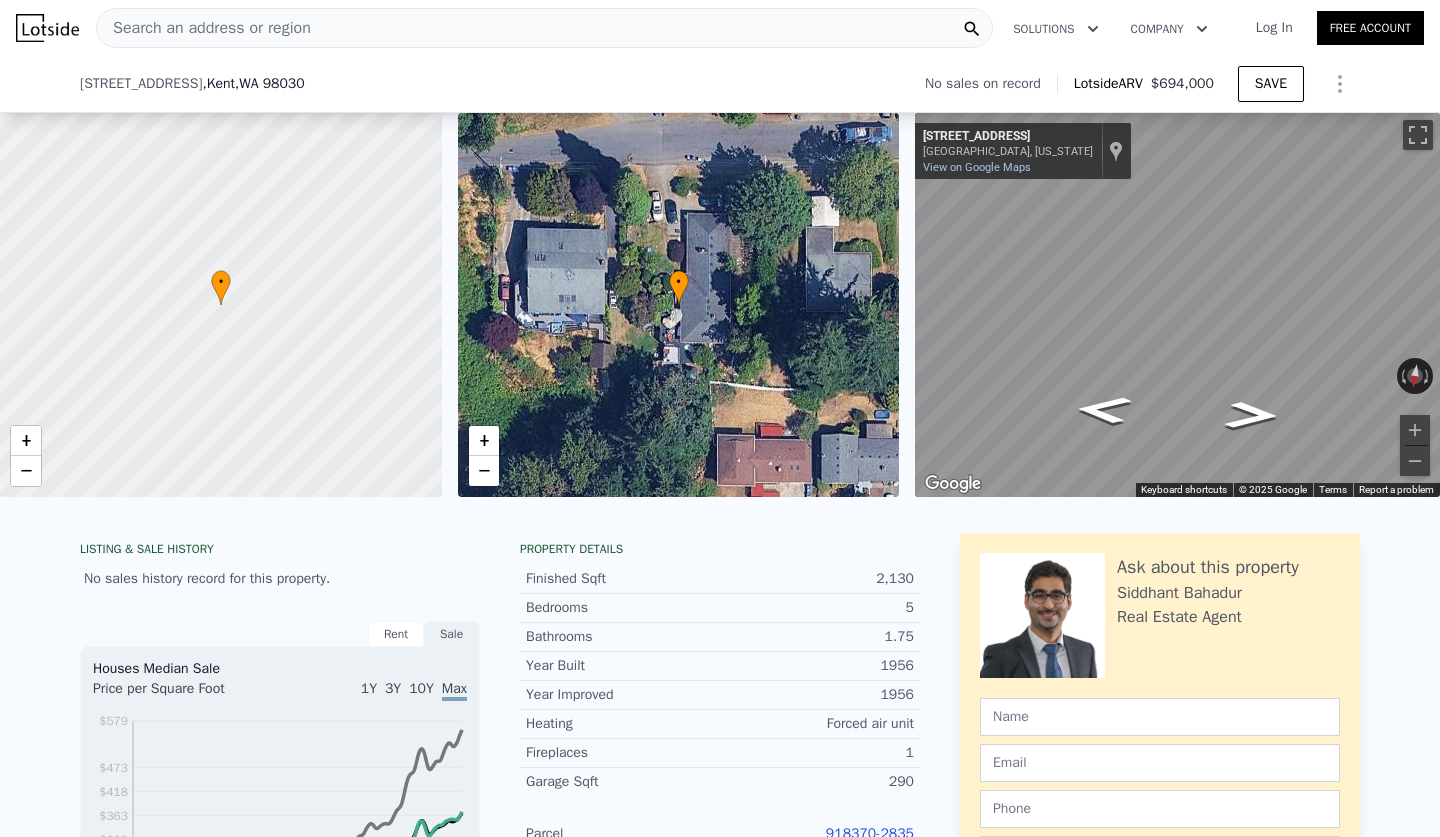scroll, scrollTop: 185, scrollLeft: 0, axis: vertical 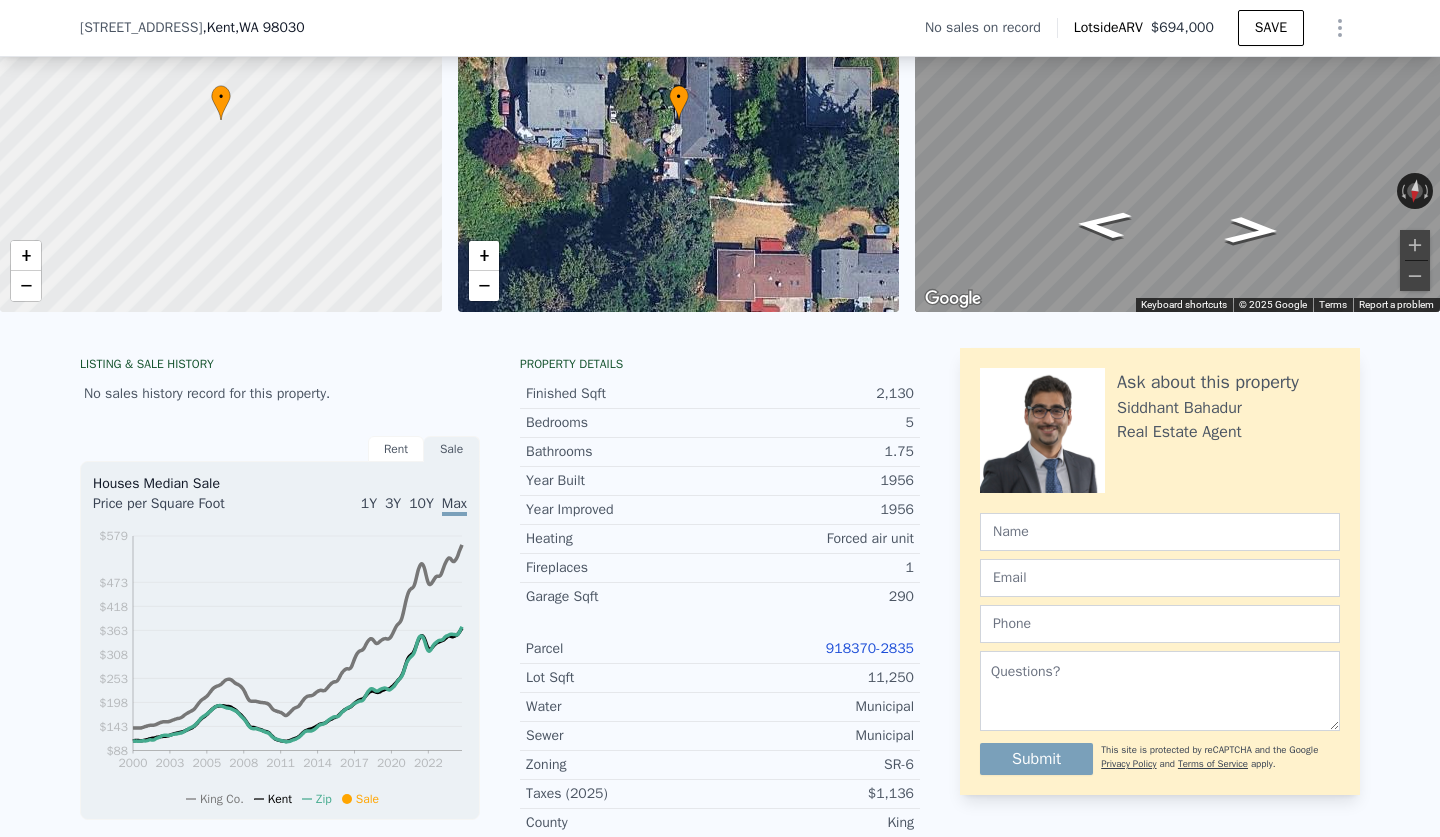 click on "918370-2835" at bounding box center [870, 648] 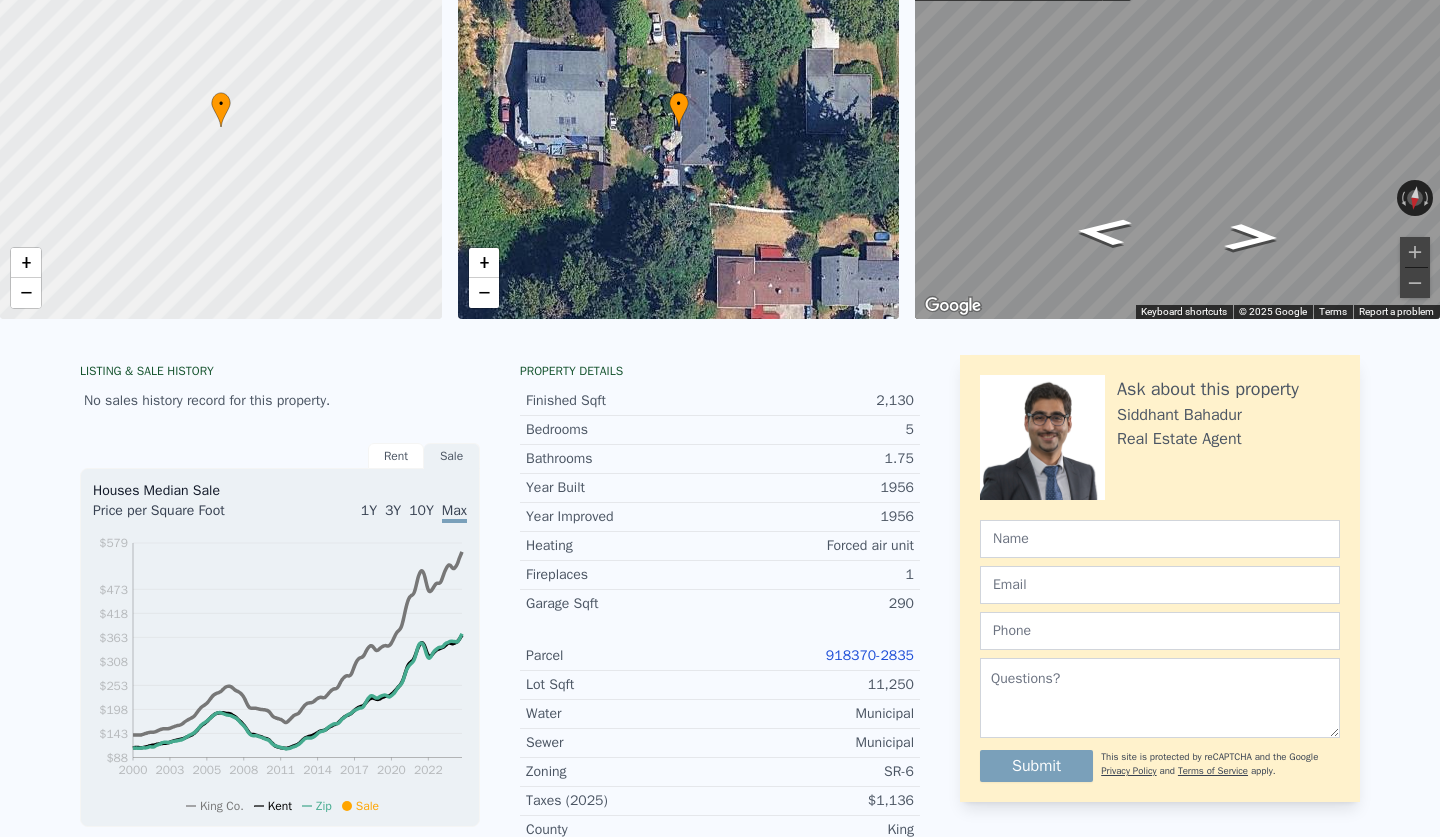 scroll, scrollTop: 0, scrollLeft: 0, axis: both 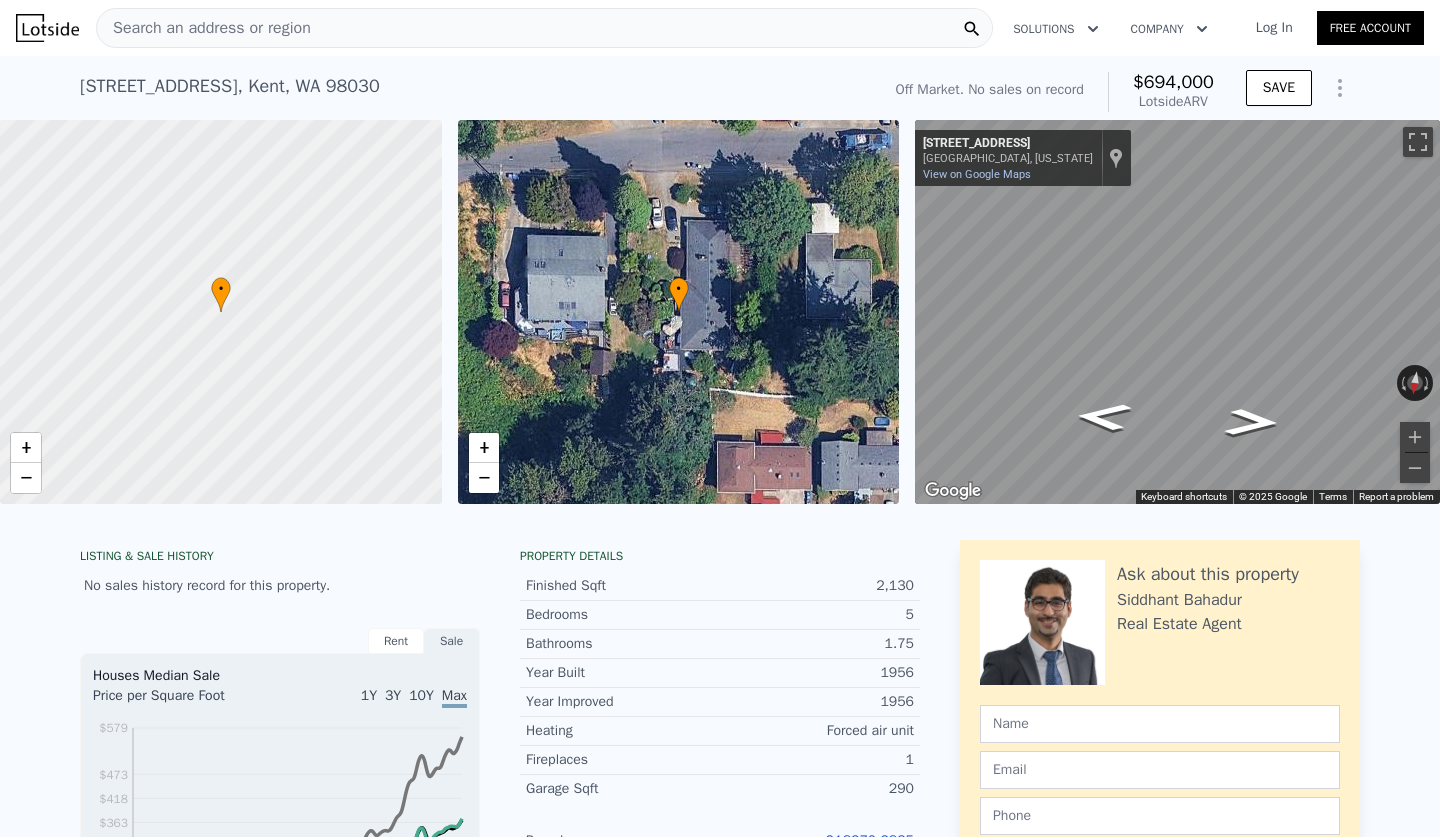 click on "Search an address or region" at bounding box center [544, 28] 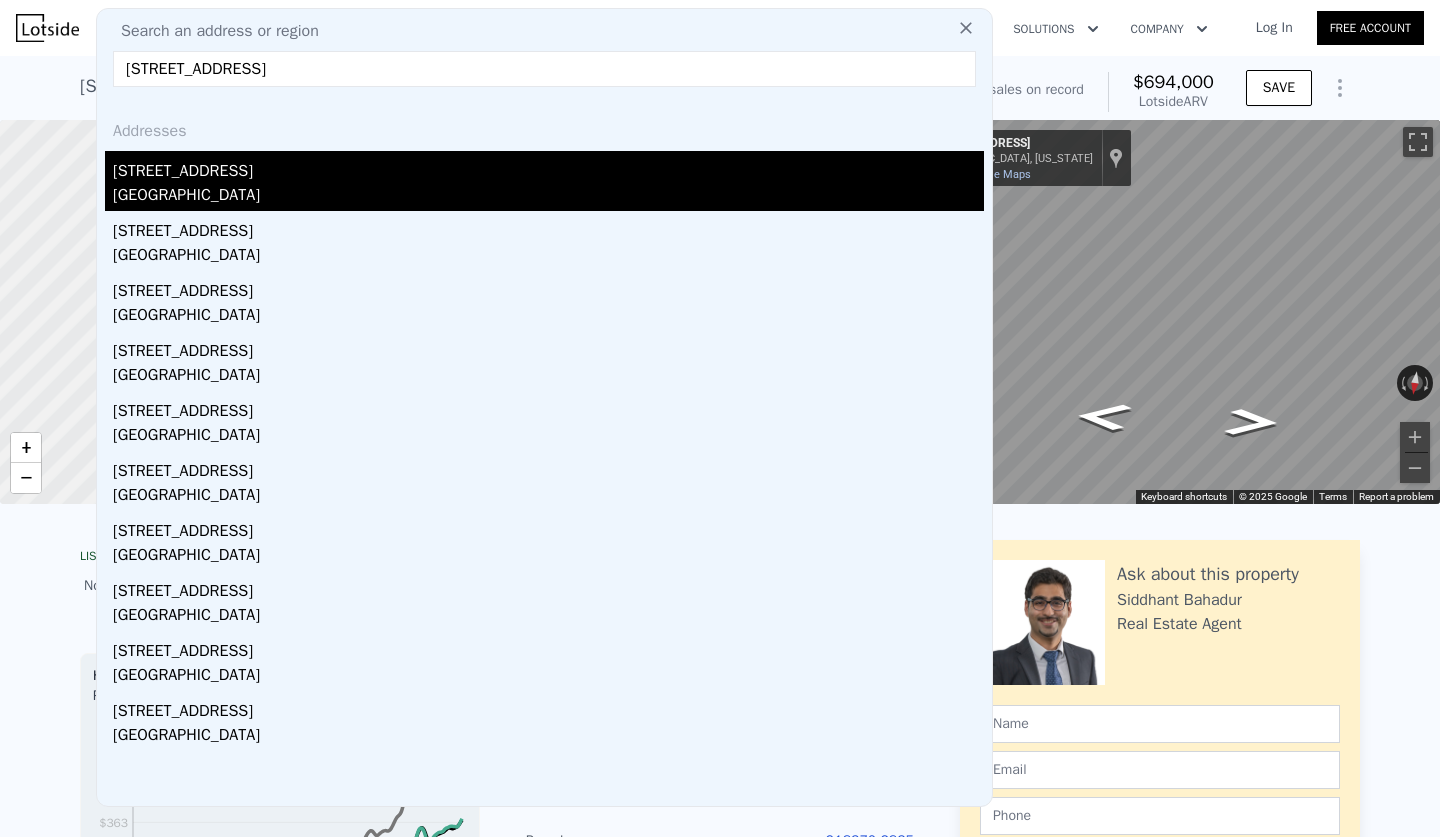 type on "306 Summit Ave N, Kent, WA 98030" 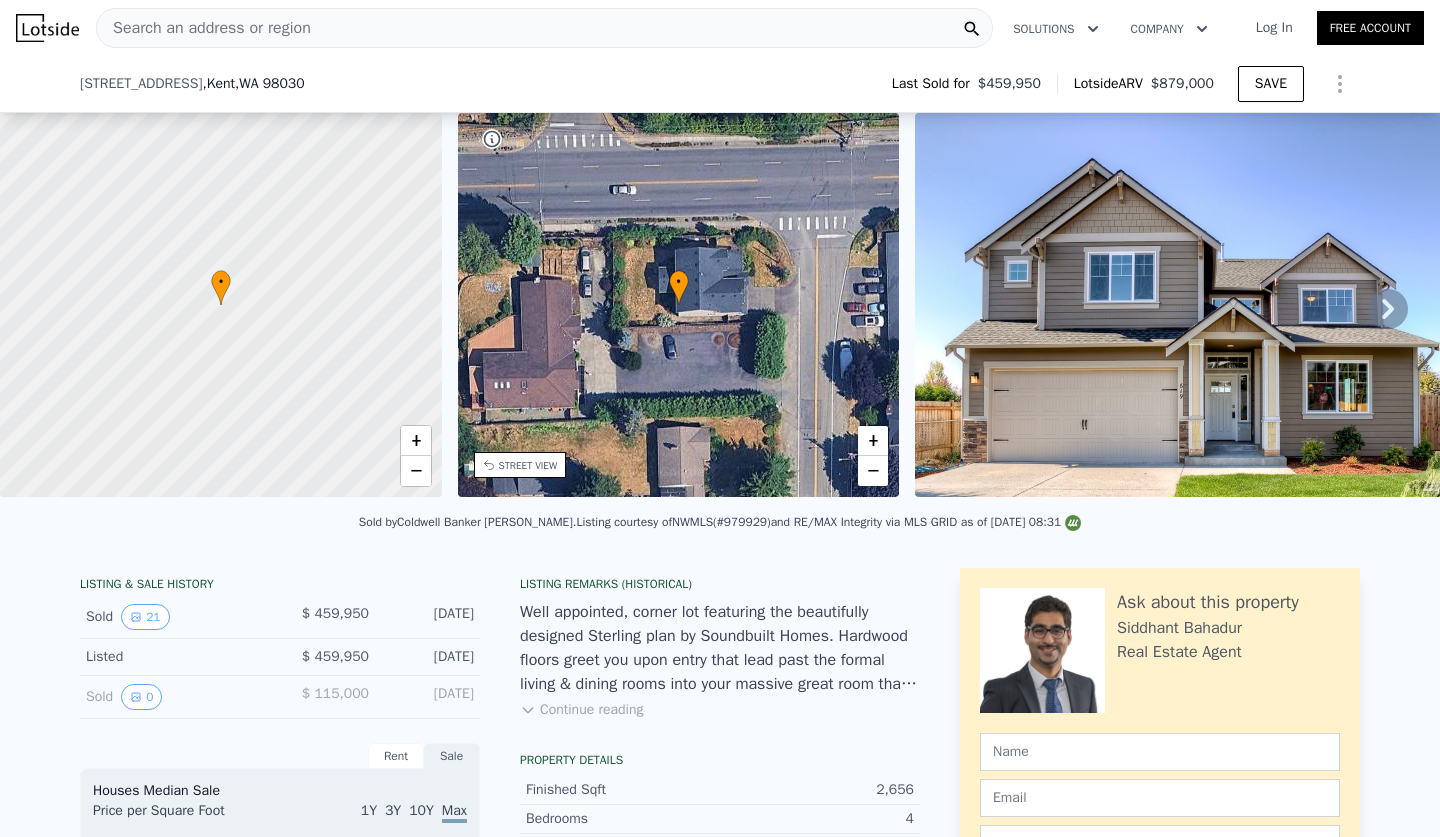 click on "159860-0330" at bounding box center (870, 1044) 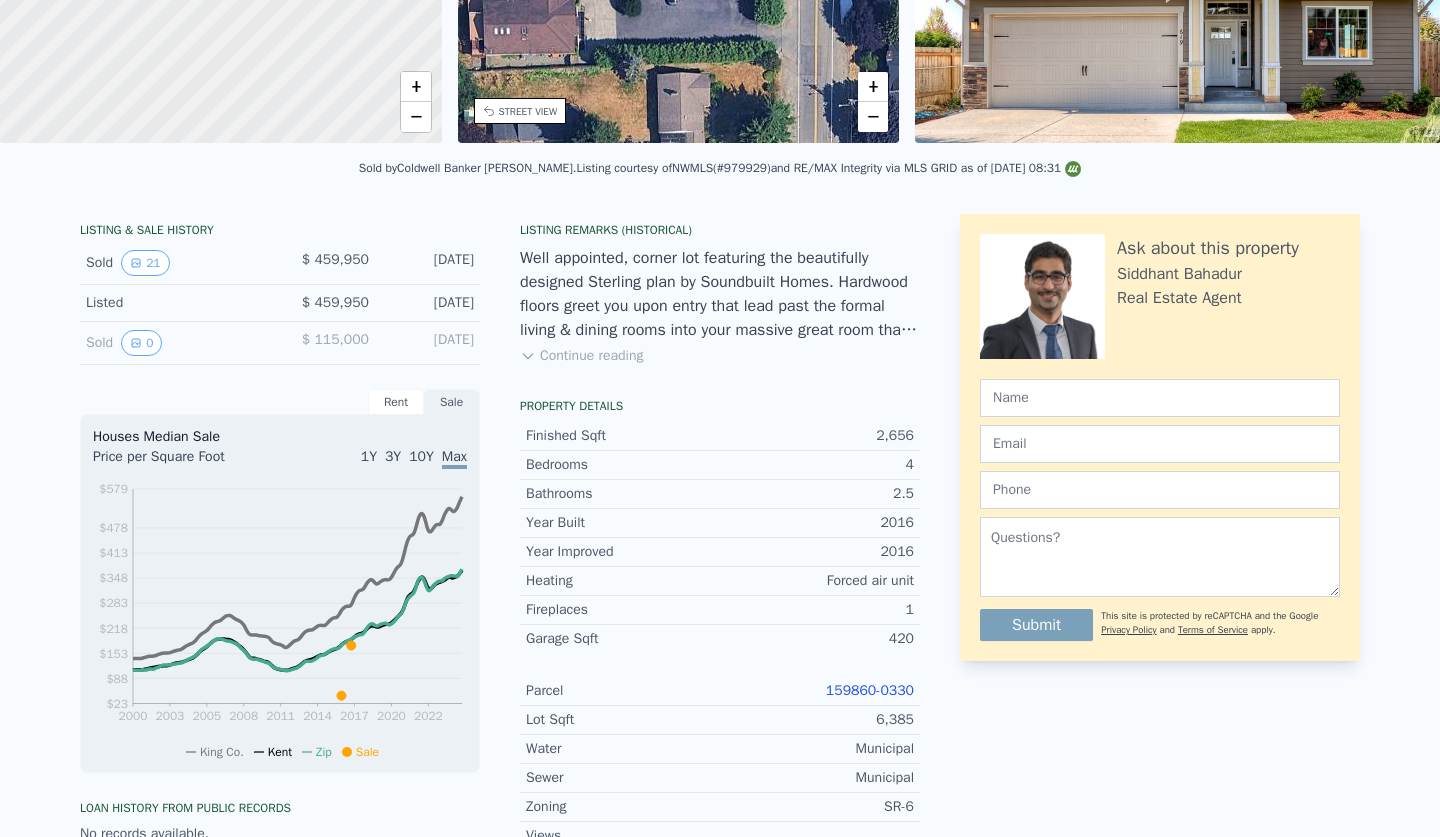 click on "Search an address or region" at bounding box center (544, -333) 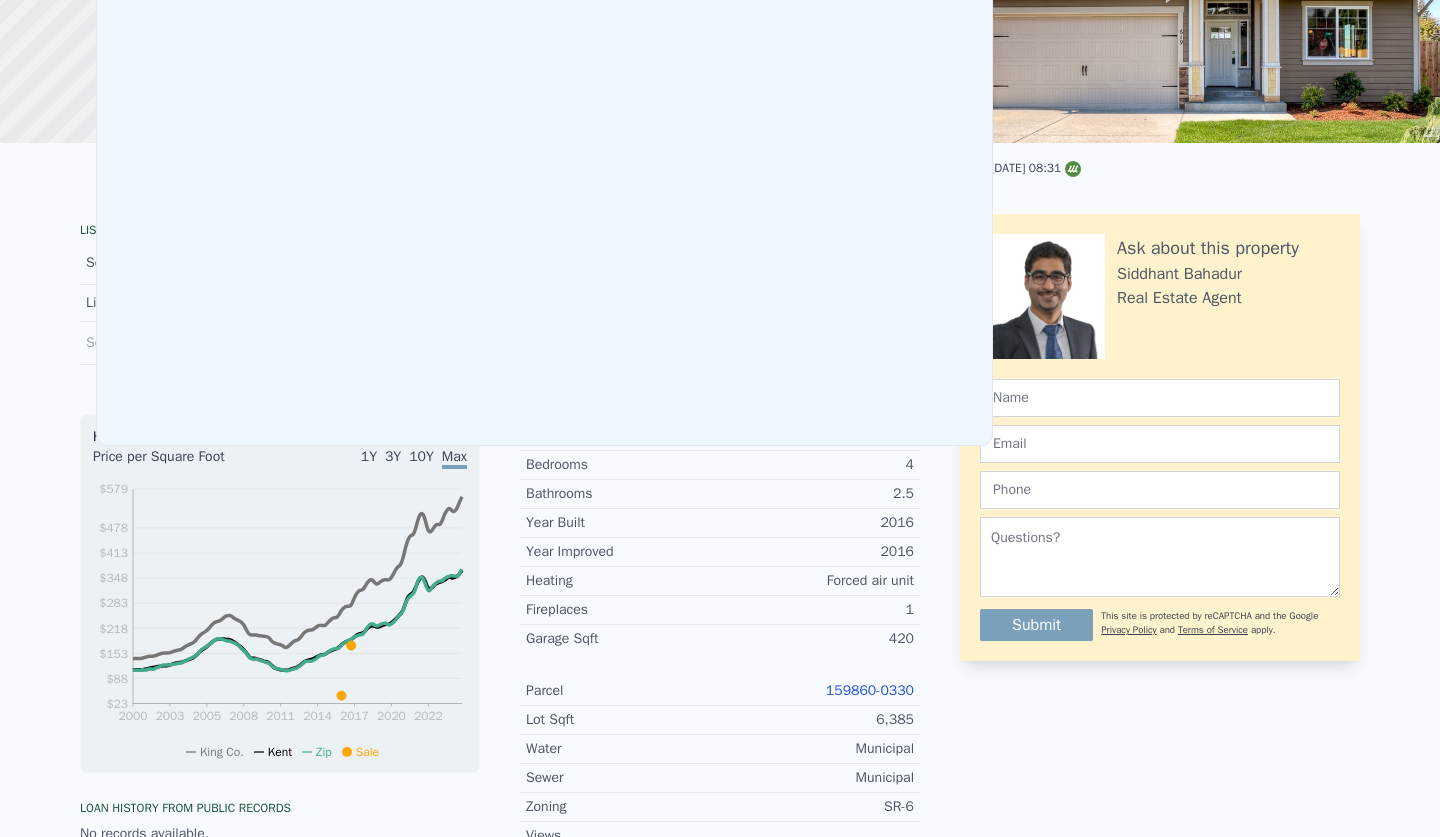 scroll, scrollTop: 0, scrollLeft: 0, axis: both 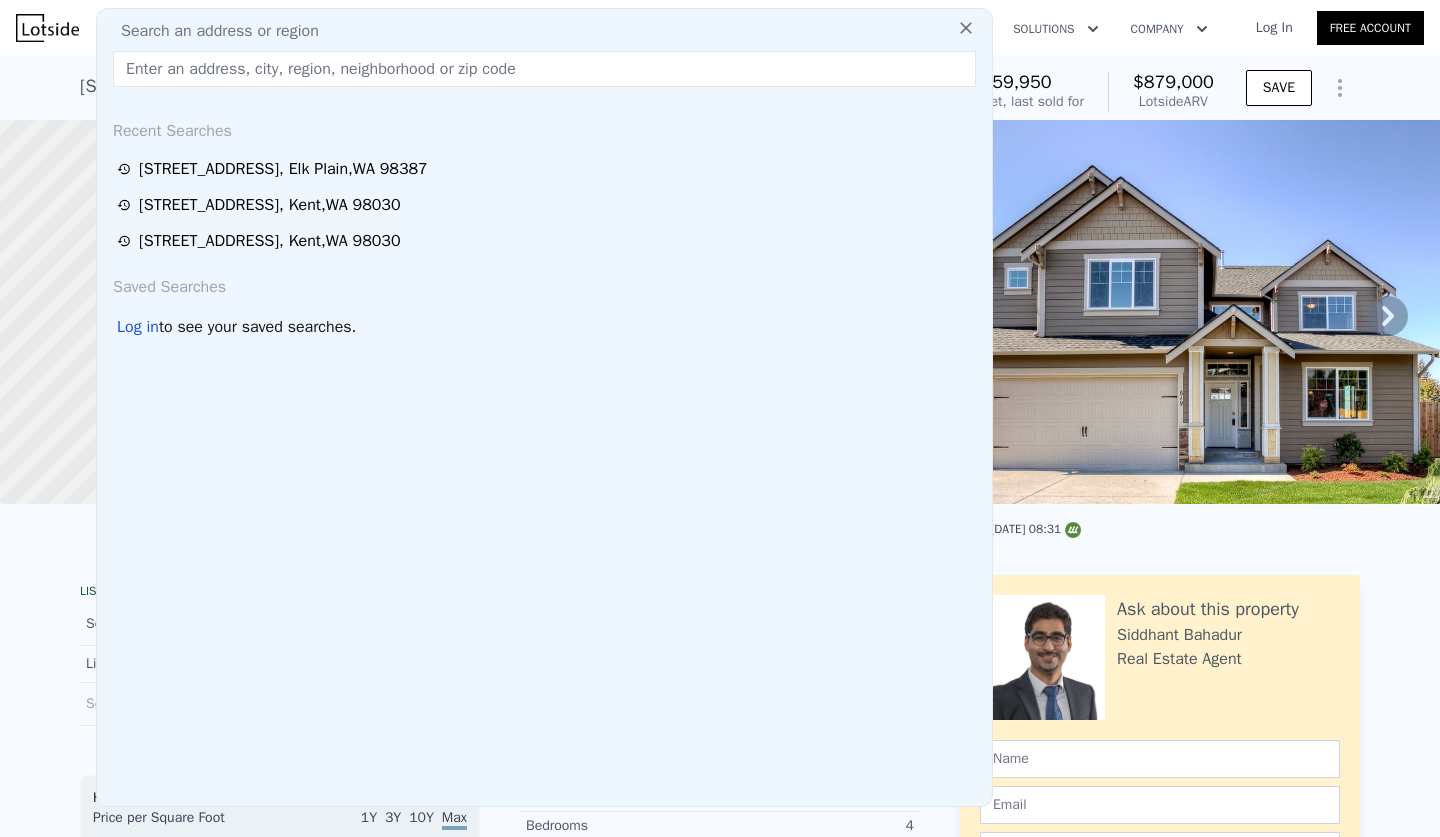 click on "Search an address or region" at bounding box center (212, 31) 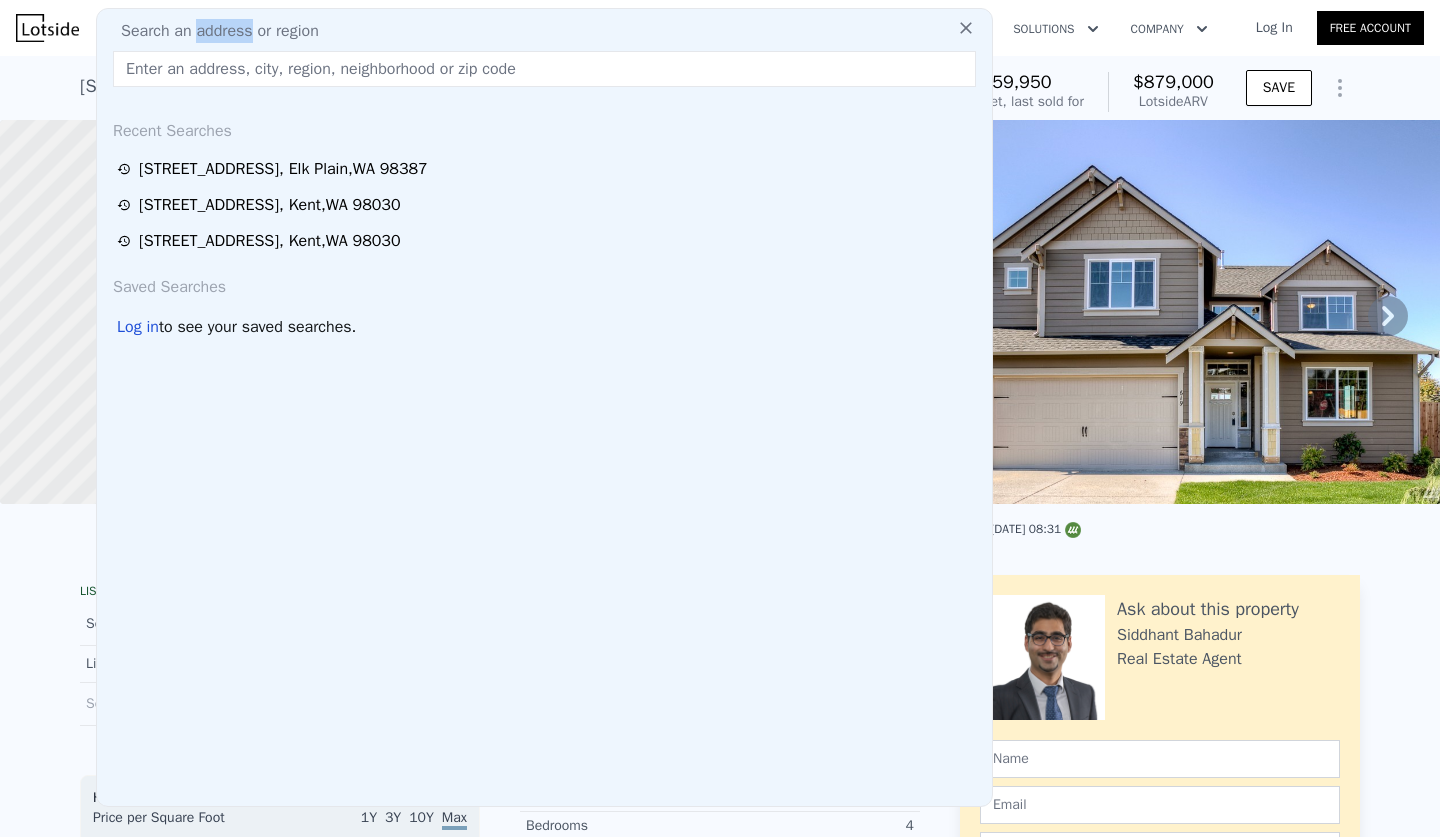 click on "Search an address or region Recent Searches 5623 209th St E ,   Elk Plain ,  WA   98387 619 Summit Ave N ,   Kent ,  WA   98030 916 E Walnut St ,   Kent ,  WA   98030 Saved Searches Log in  to see your saved searches." at bounding box center (544, 407) 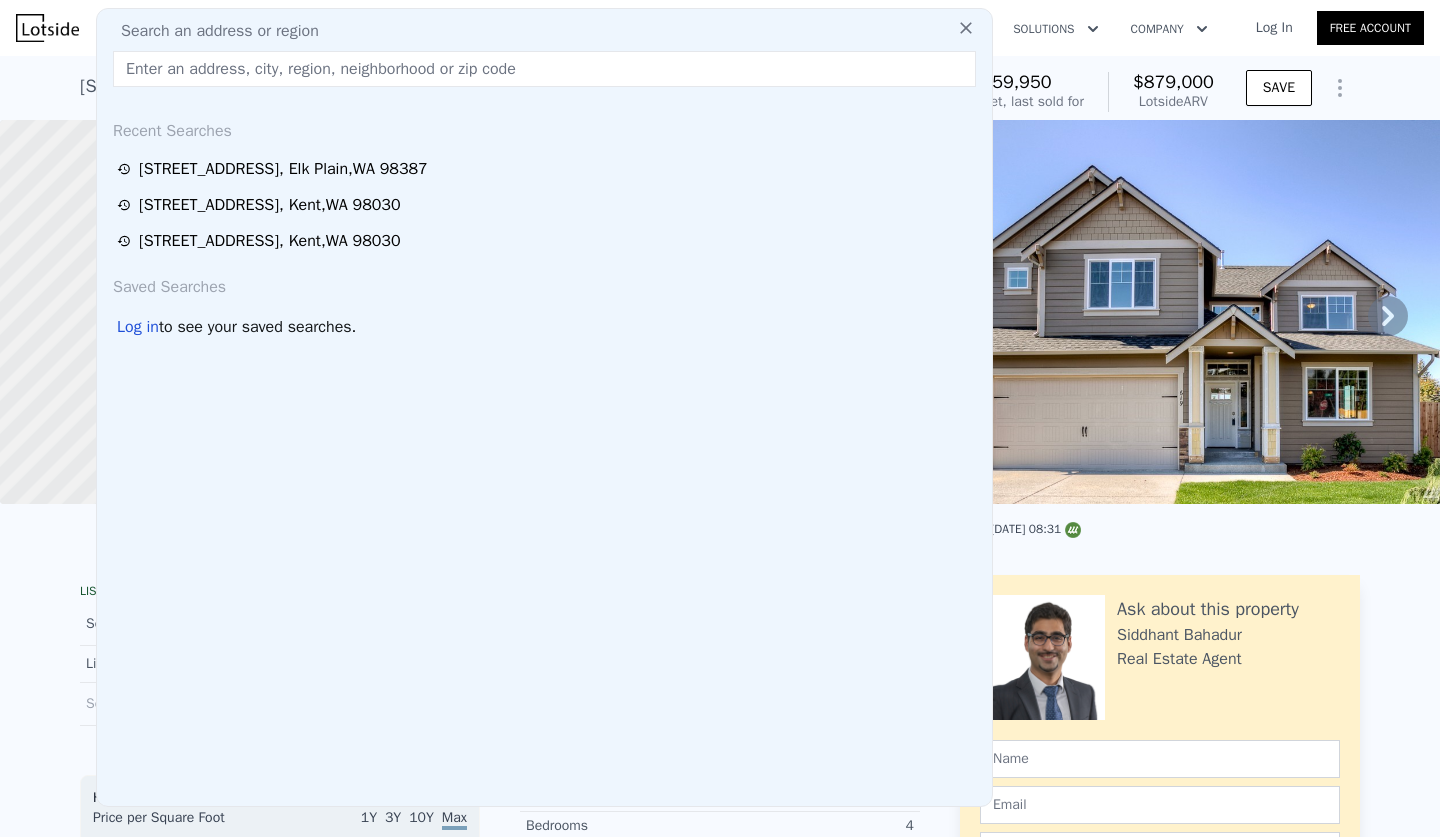 click at bounding box center [544, 69] 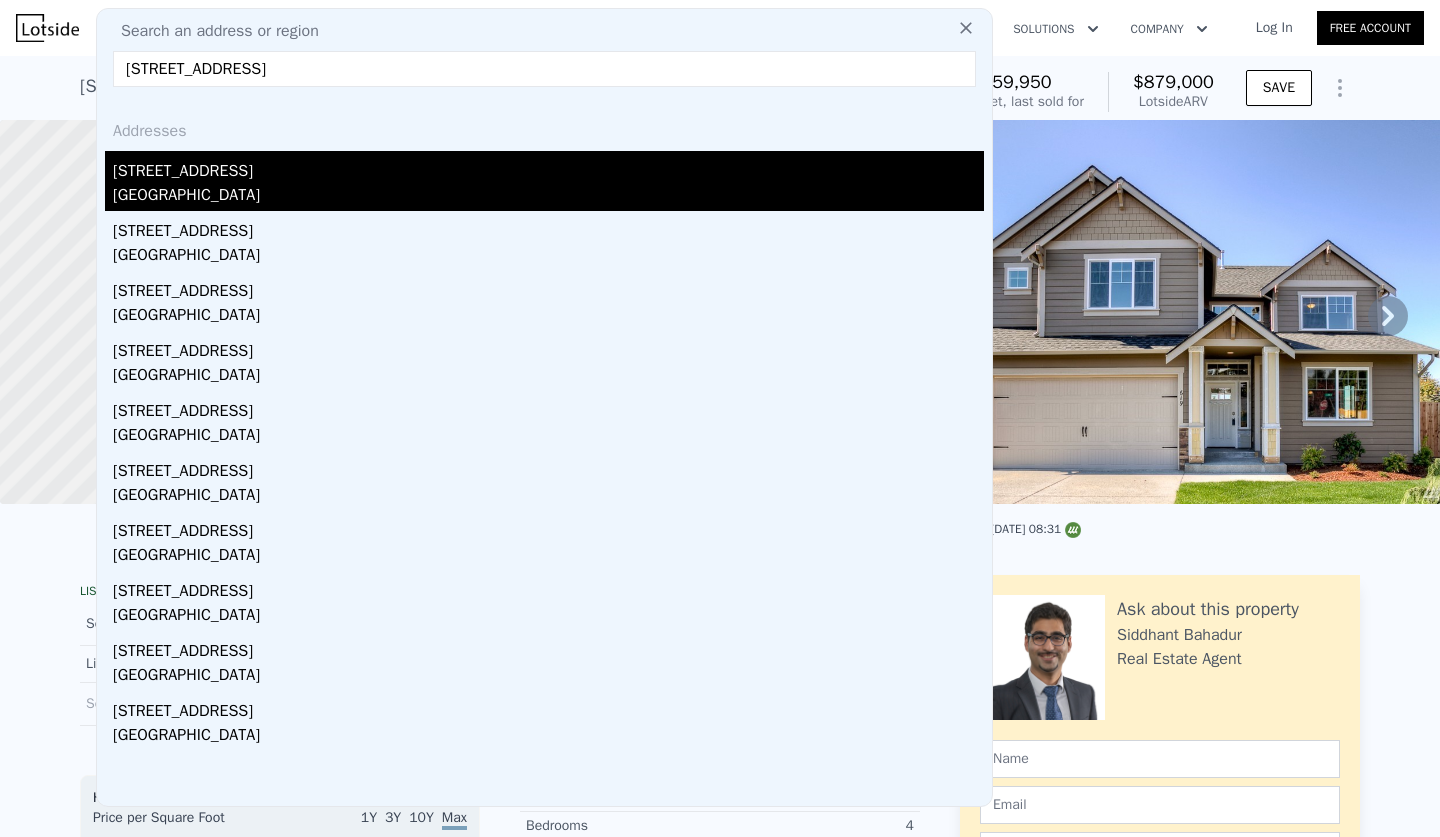 type on "24059 98th Avenue S, Kent, WA 98030" 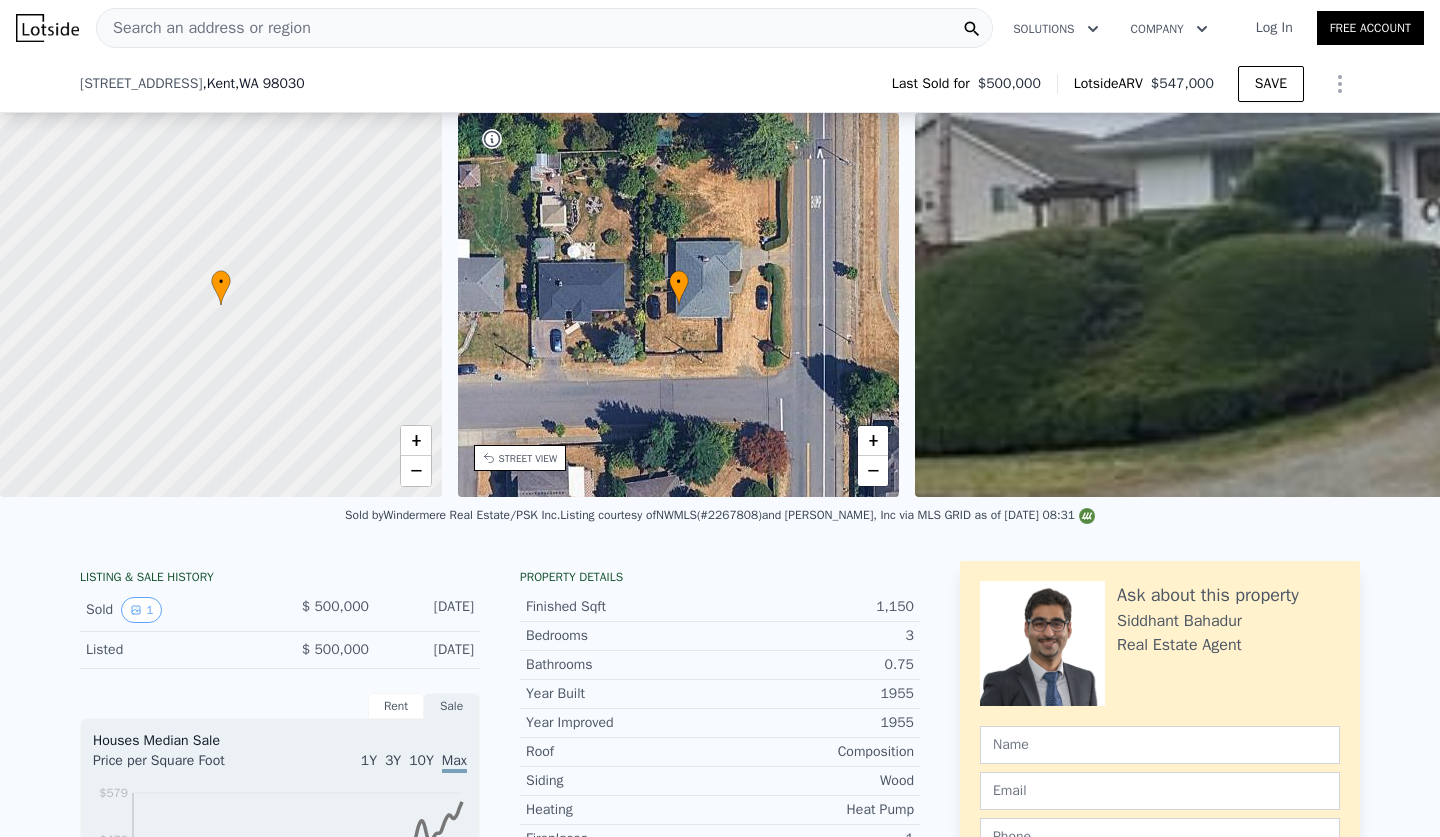 click on "192205-9233" at bounding box center [870, 919] 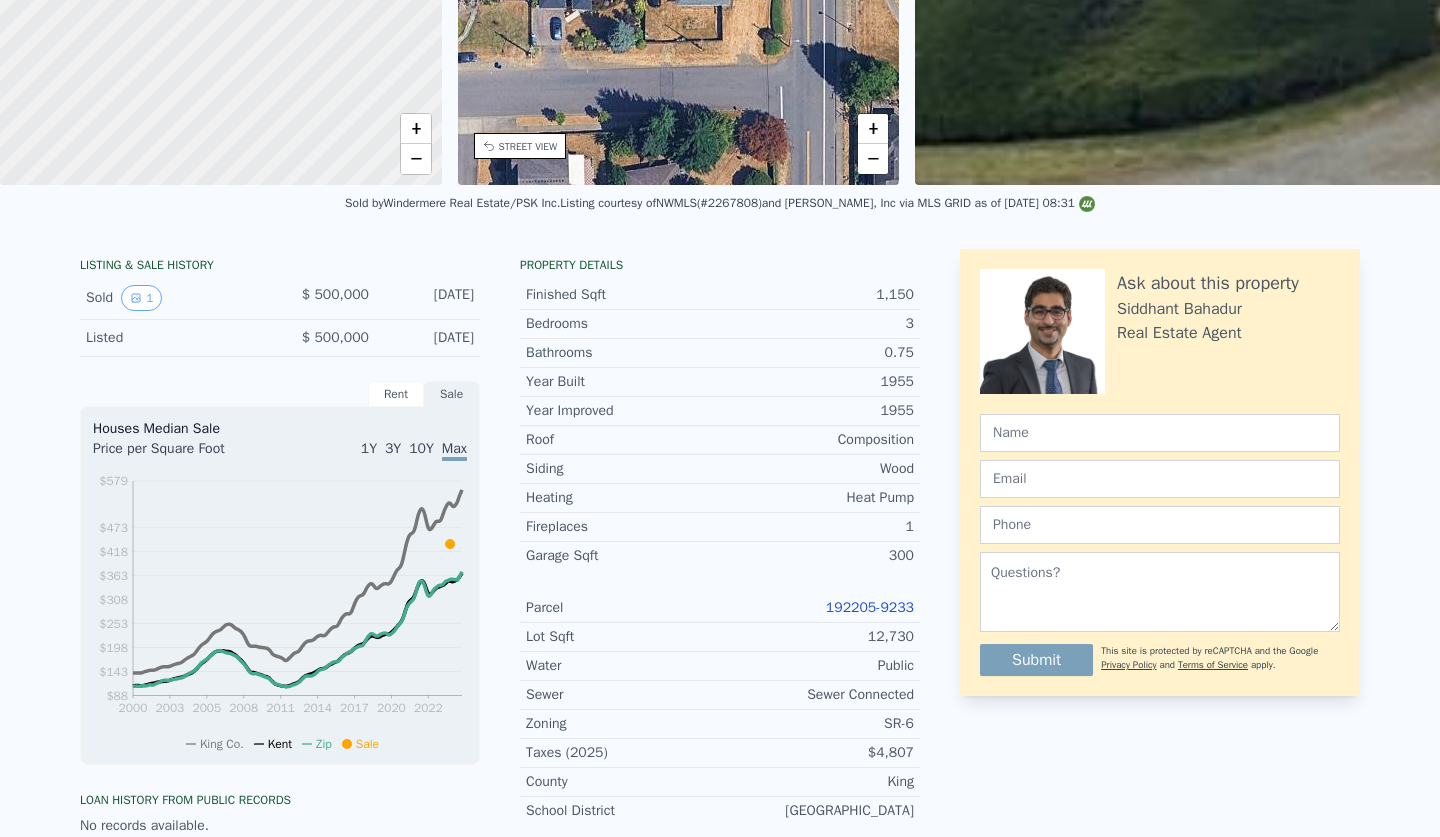 scroll, scrollTop: 0, scrollLeft: 0, axis: both 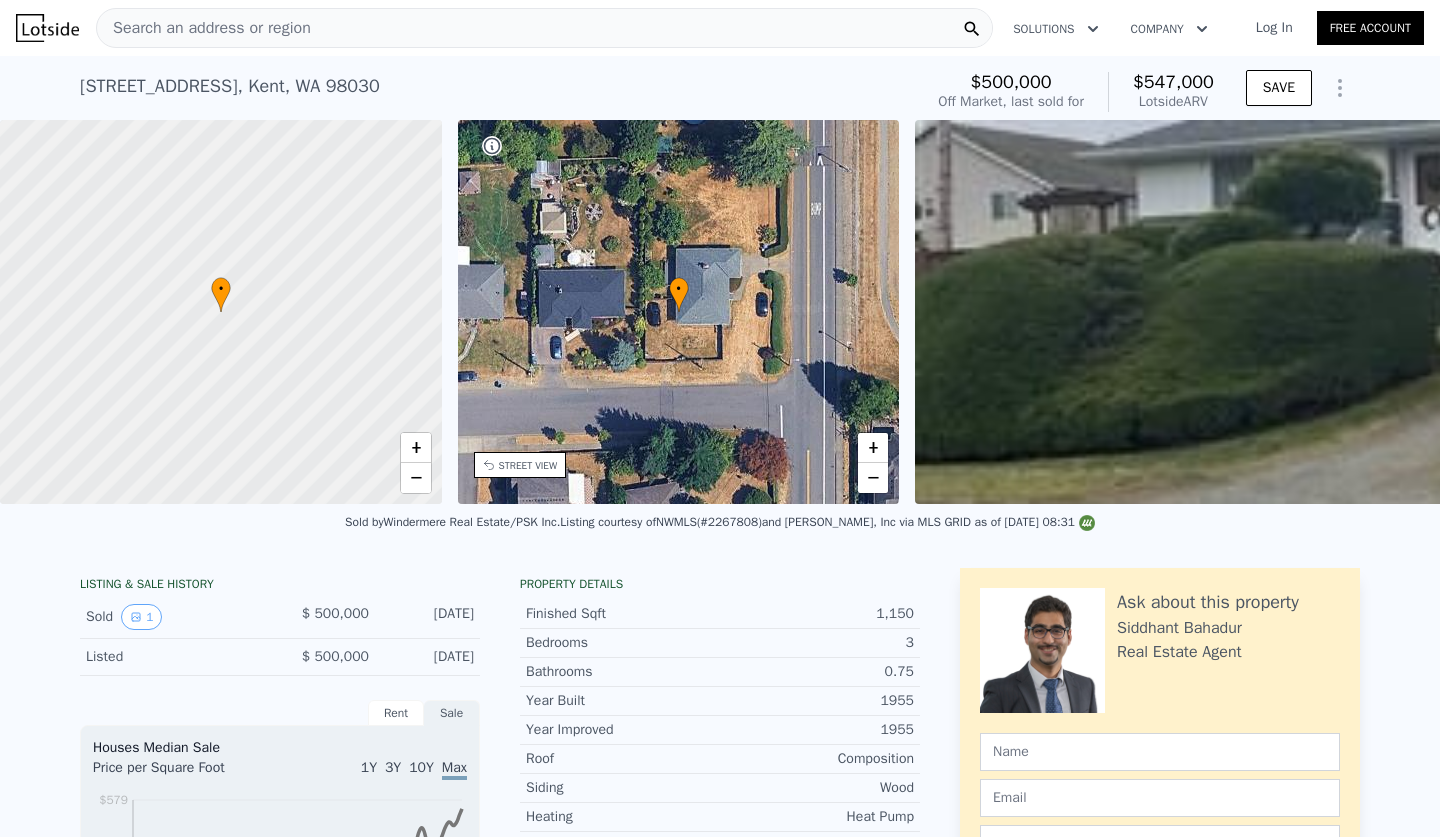 click on "Search an address or region" at bounding box center [544, 28] 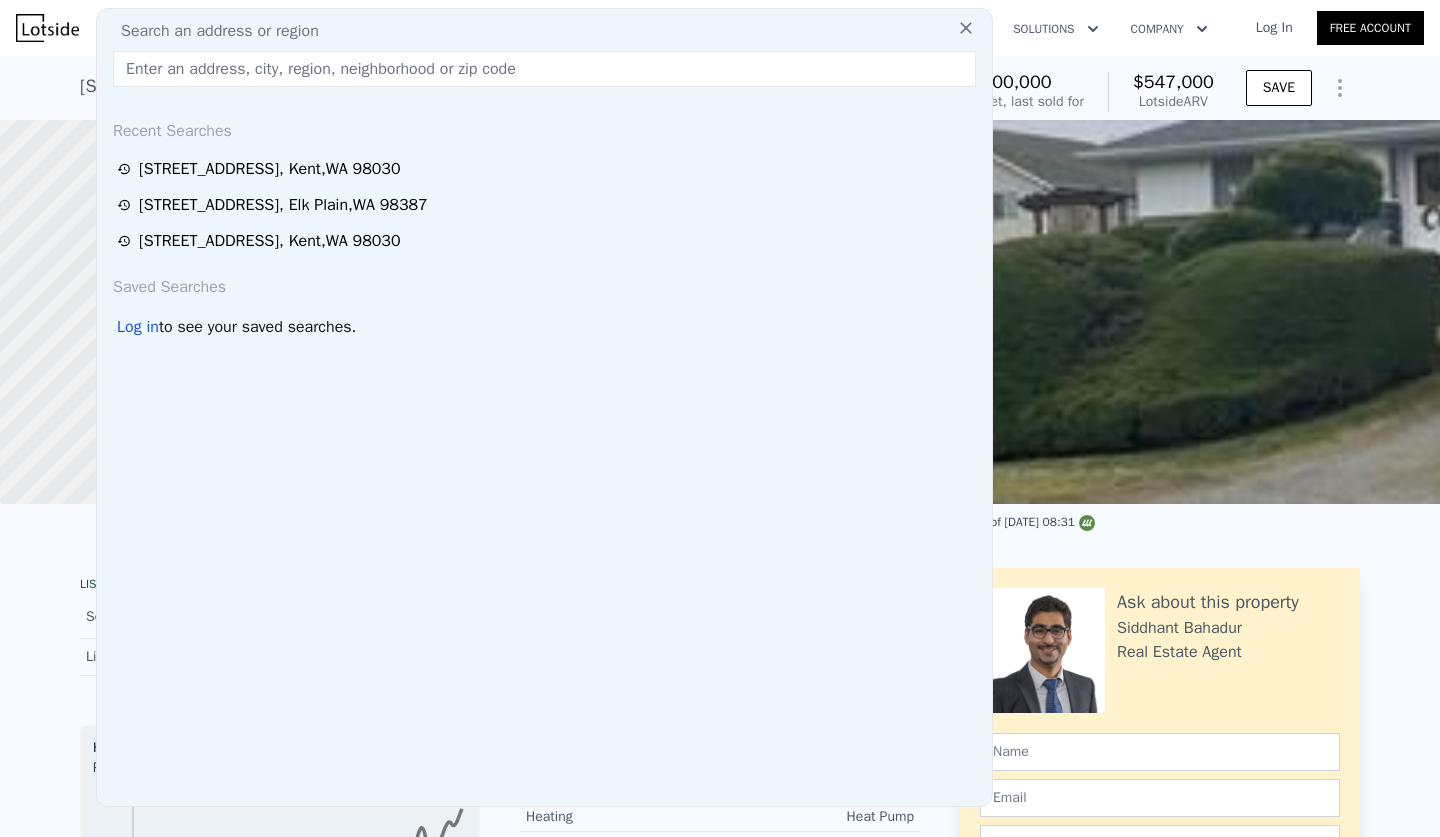 drag, startPoint x: 376, startPoint y: 39, endPoint x: 348, endPoint y: 24, distance: 31.764761 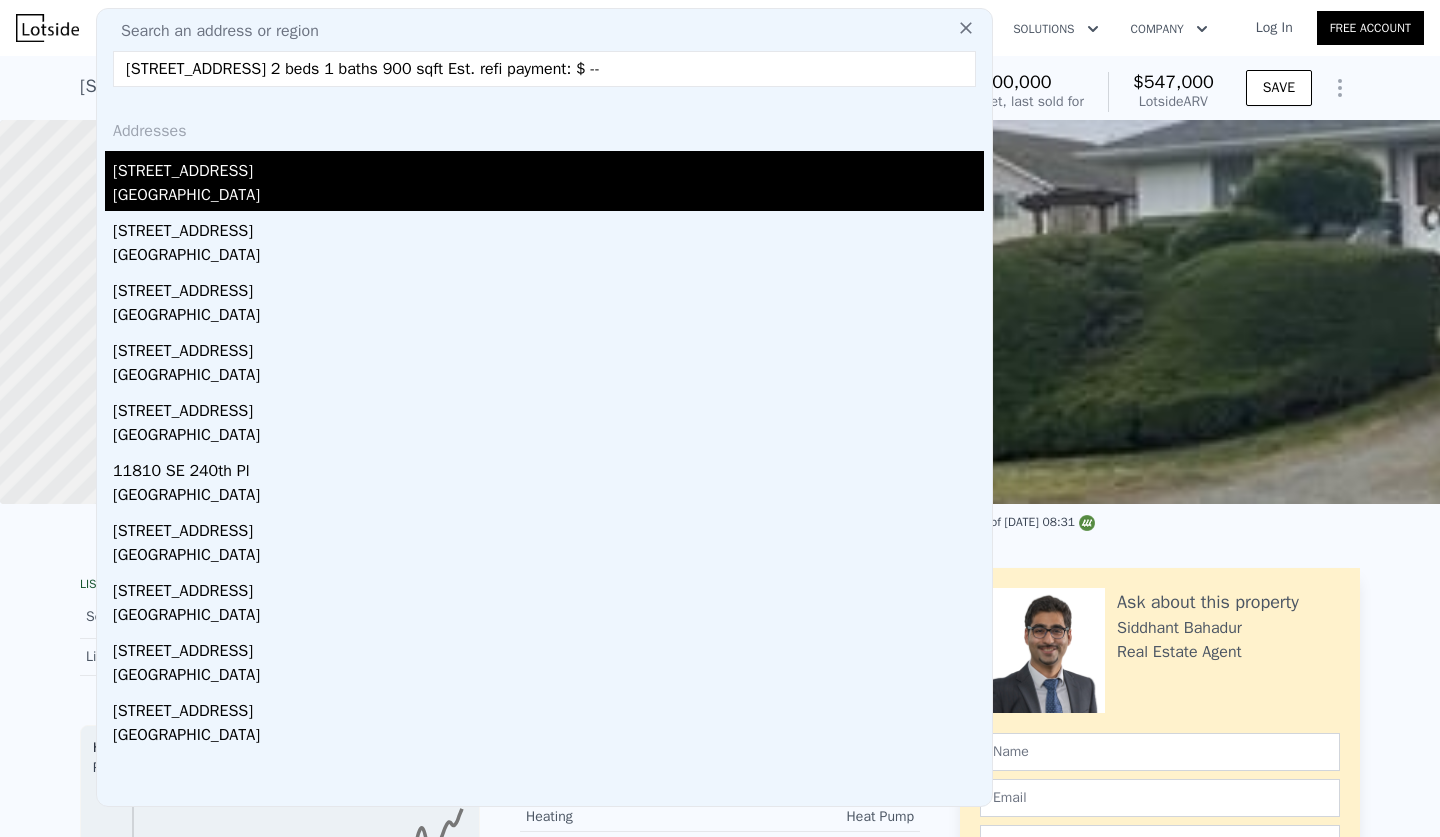 click on "11424 SE 257th Pl # B103" at bounding box center (548, 167) 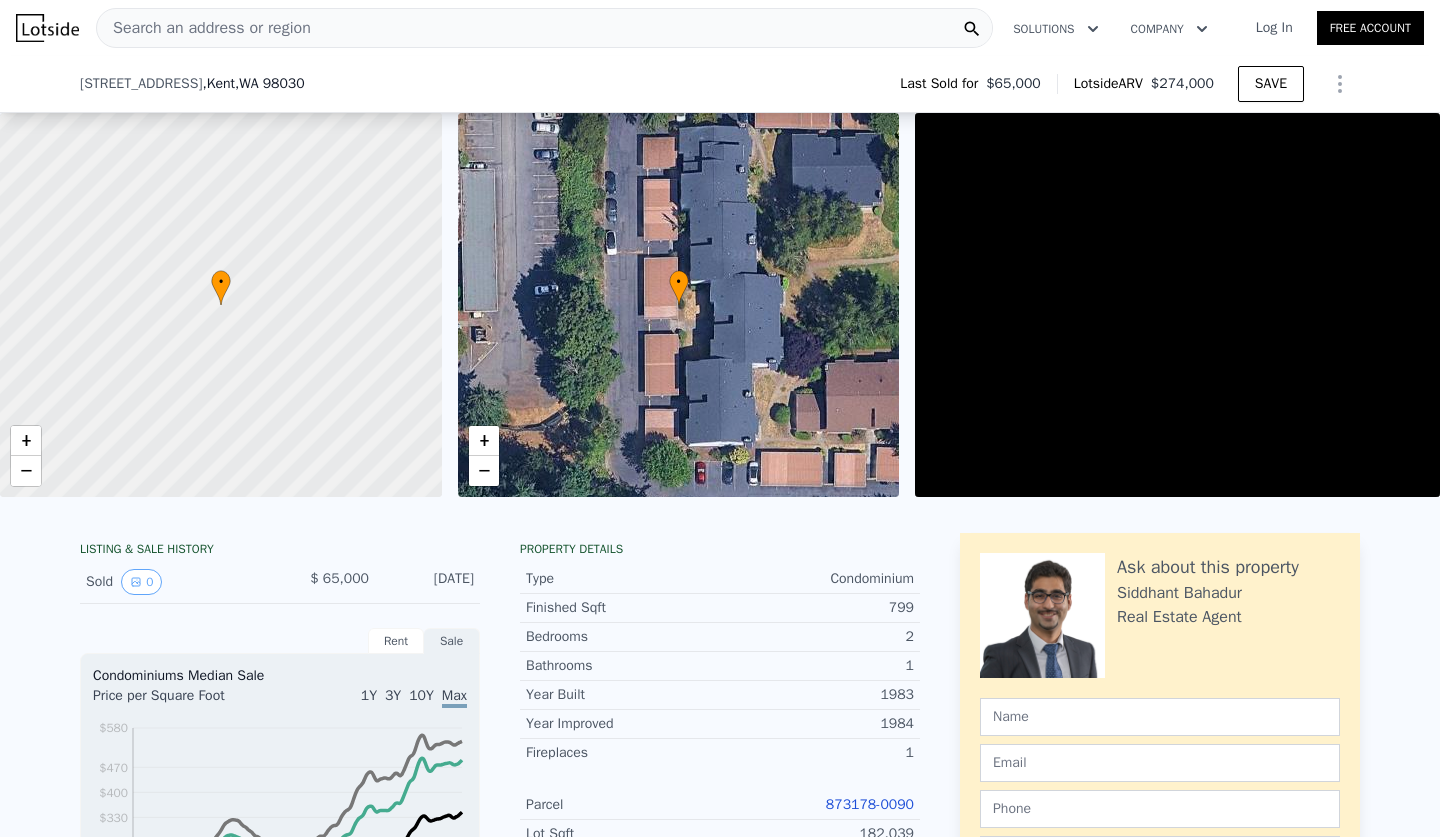 click on "873178-0090" at bounding box center (870, 804) 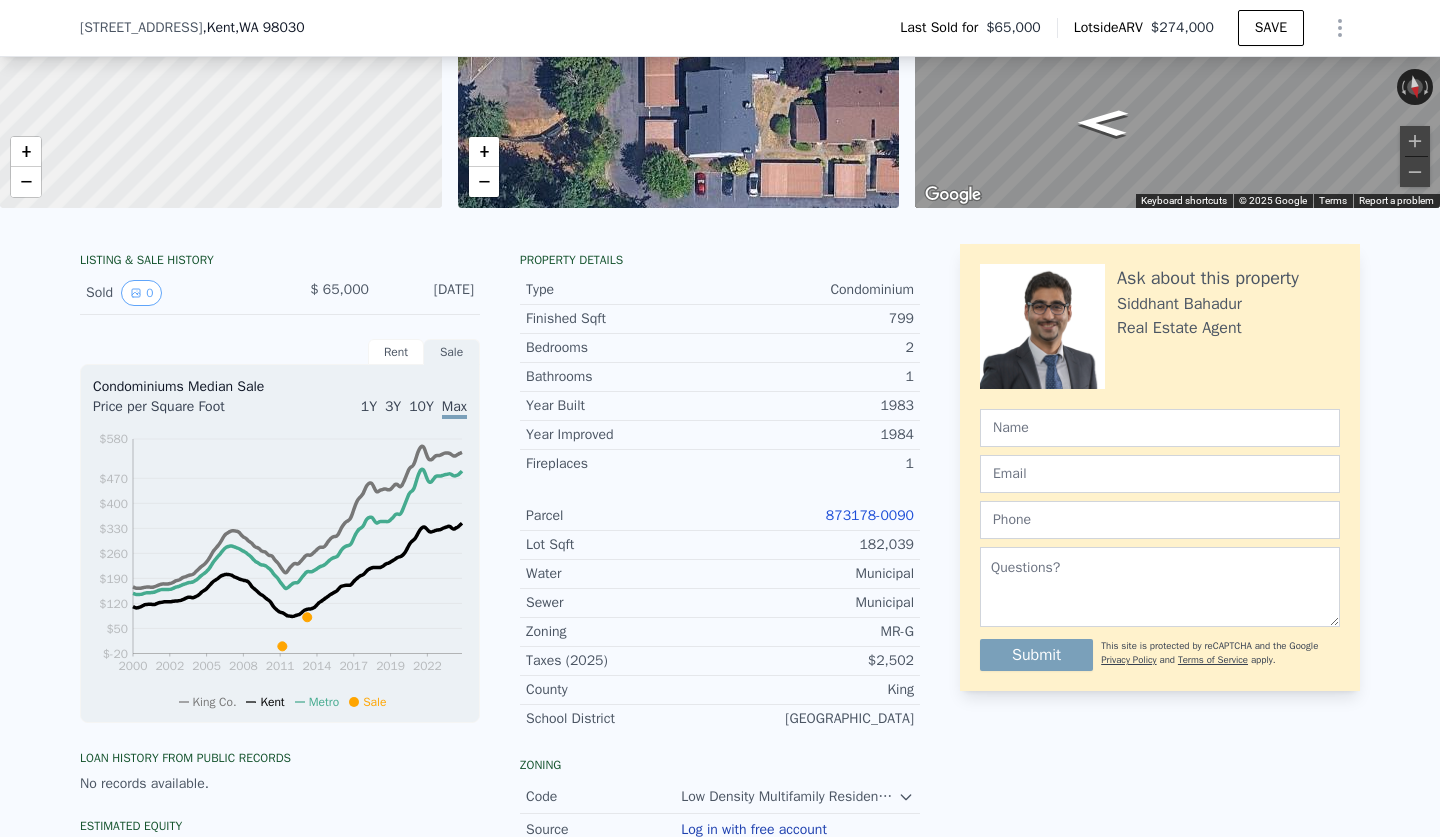 scroll, scrollTop: -12, scrollLeft: 0, axis: vertical 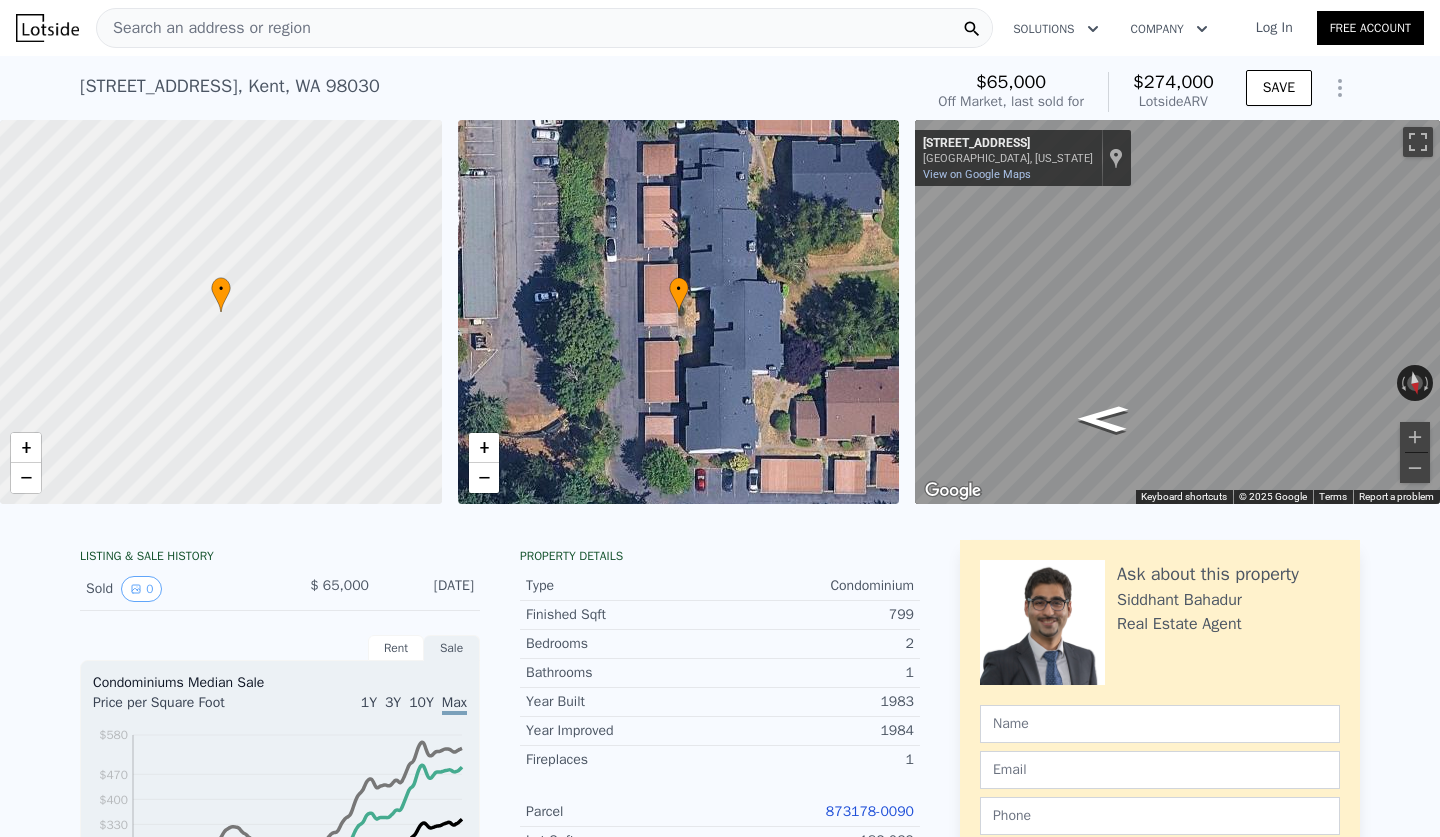 click on "Search an address or region" at bounding box center [544, 28] 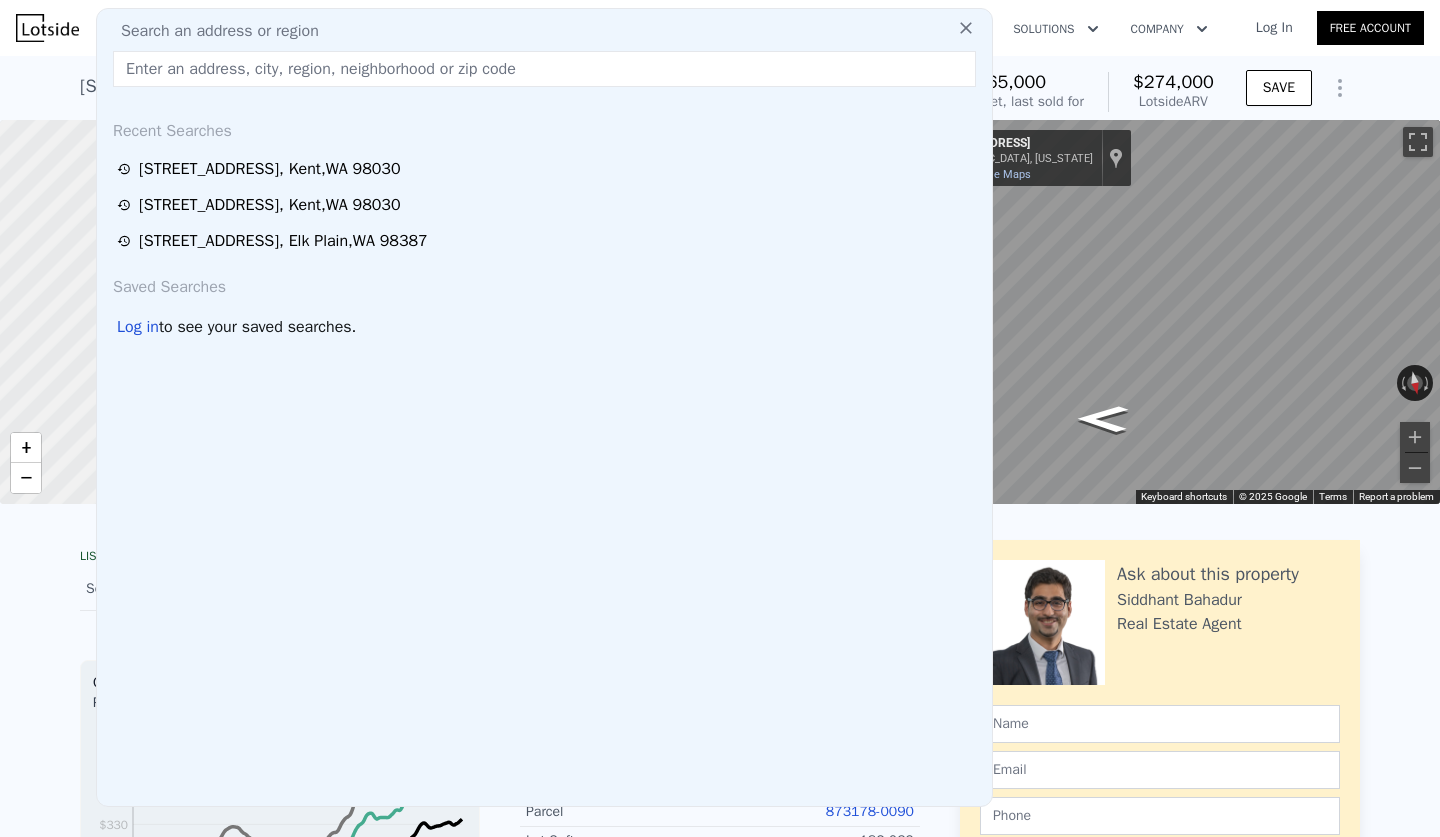 click on "Search an address or region" at bounding box center [544, 31] 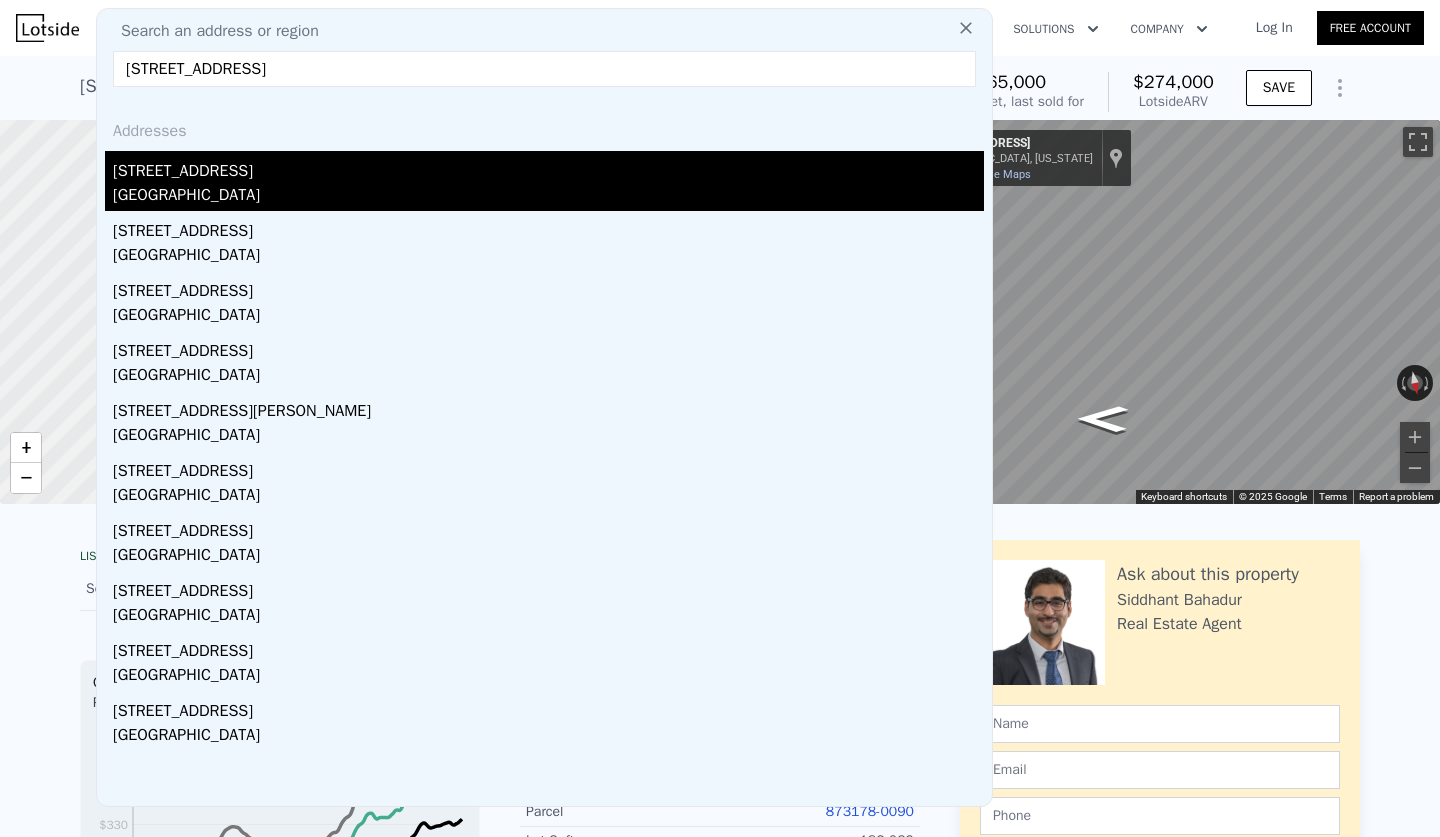 type on "22415 104th Ave SE, Kent, WA 98031" 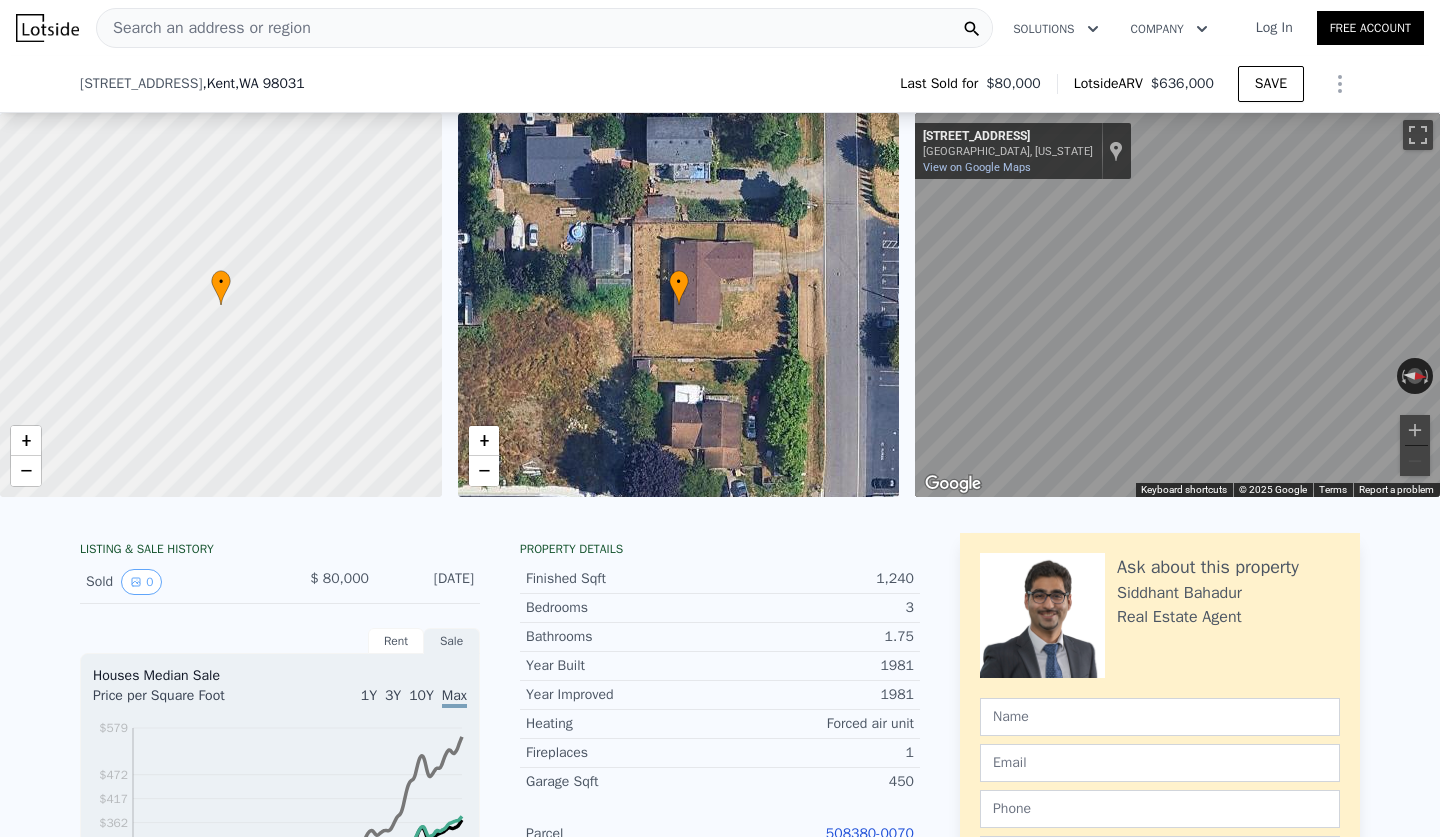 scroll, scrollTop: 316, scrollLeft: 0, axis: vertical 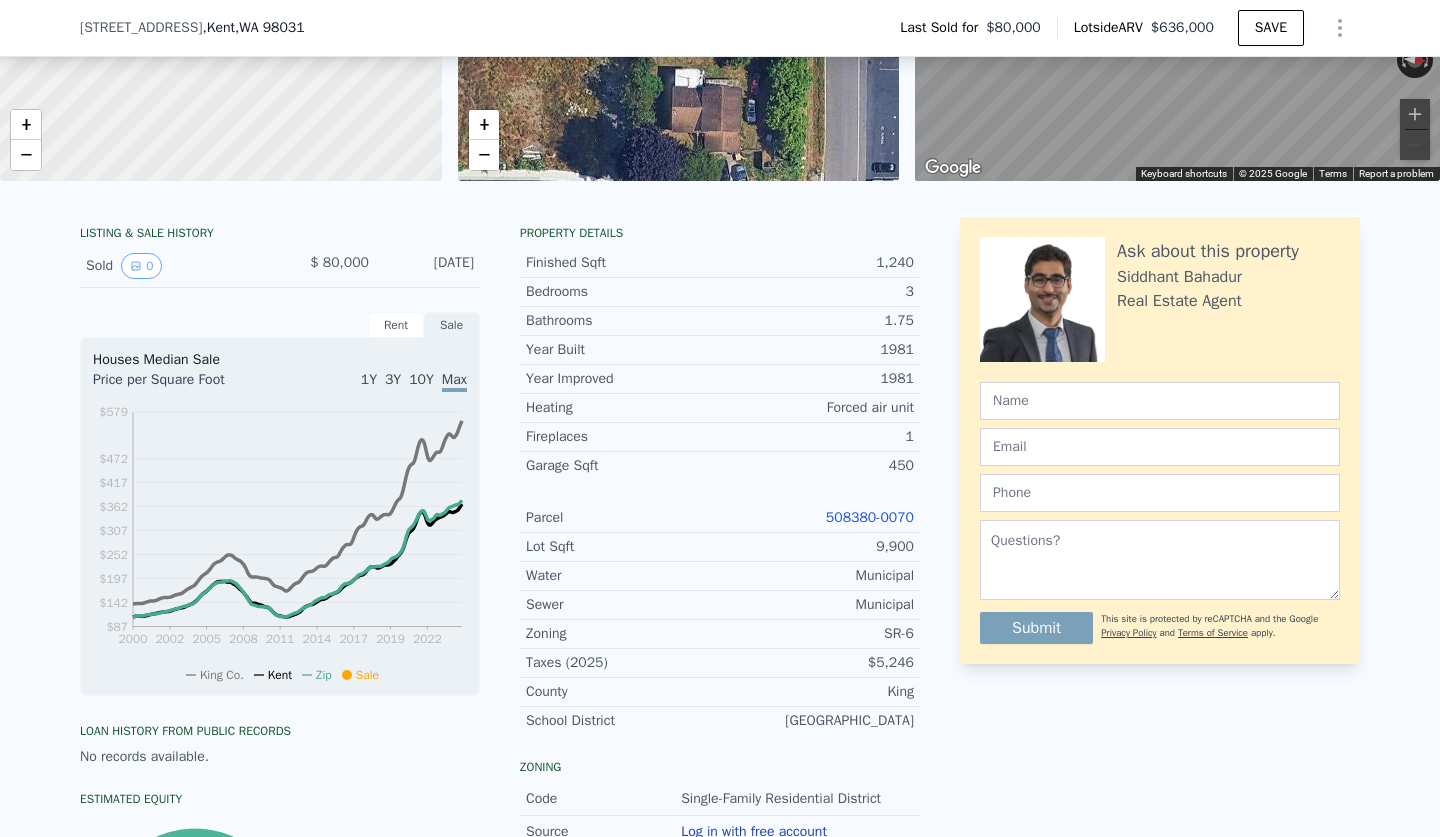 click on "508380-0070" at bounding box center (870, 517) 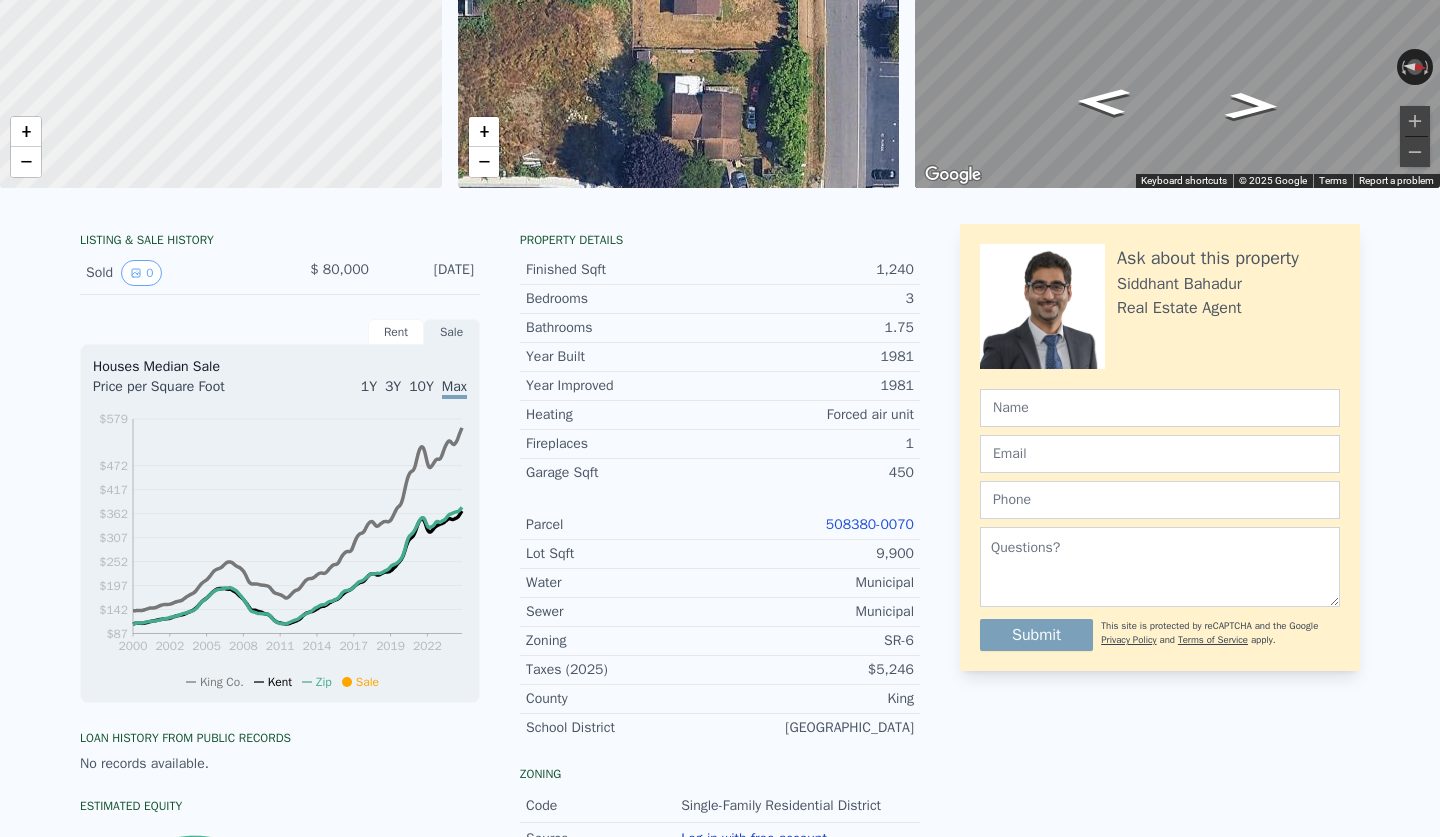 click on "Search an address or region" at bounding box center [544, -288] 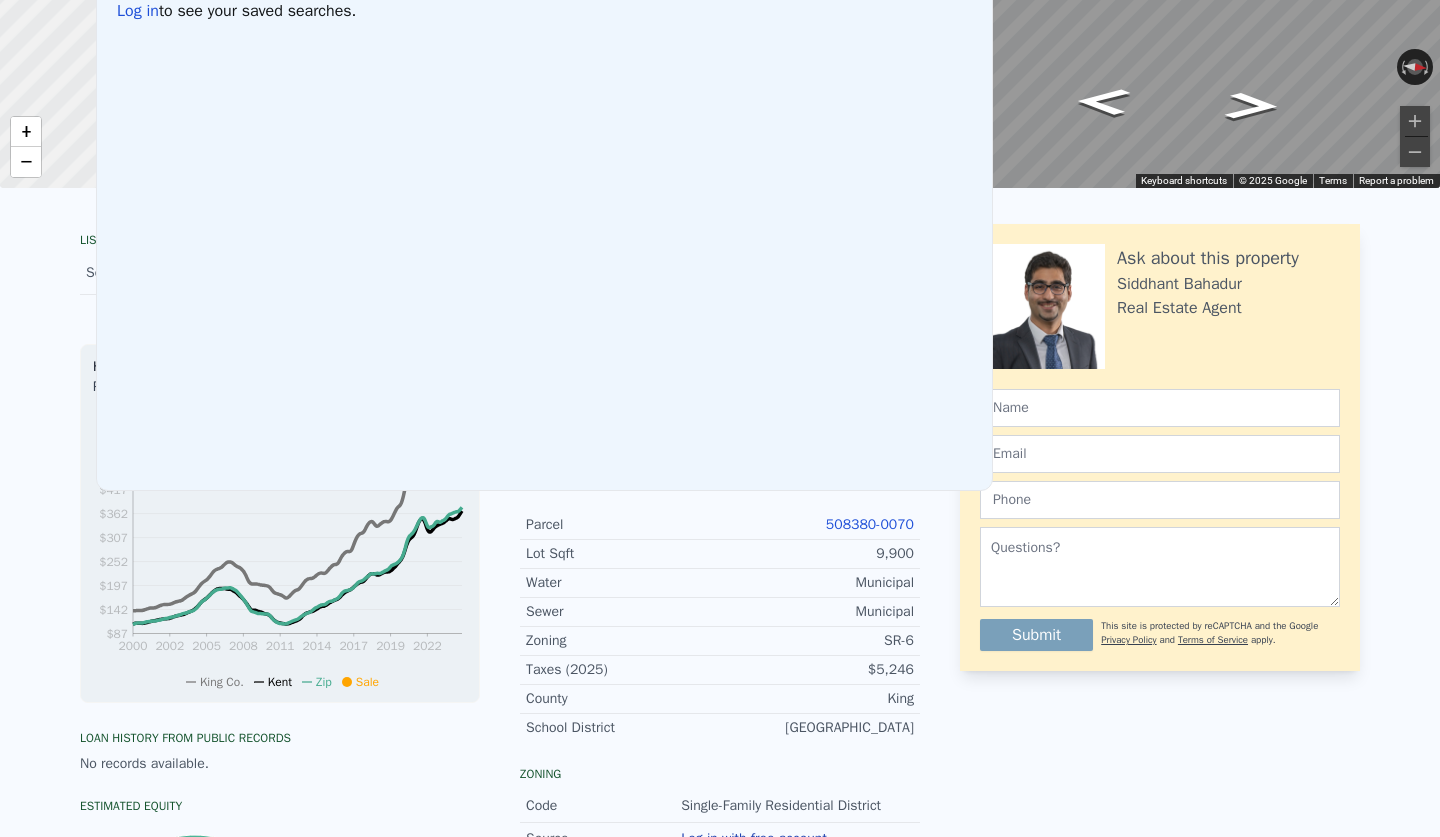 drag, startPoint x: 410, startPoint y: 44, endPoint x: 389, endPoint y: 37, distance: 22.135944 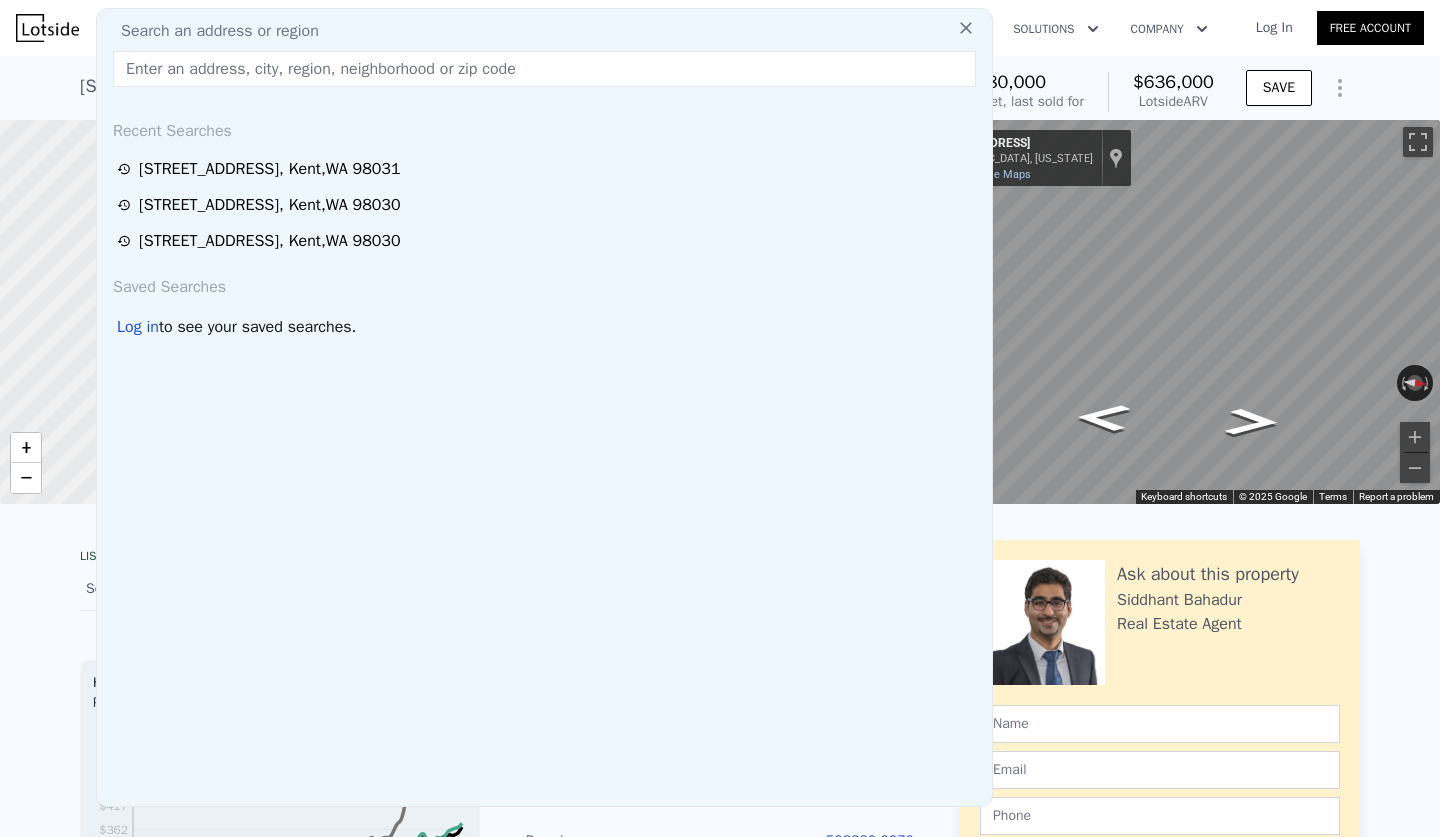 click at bounding box center [544, 69] 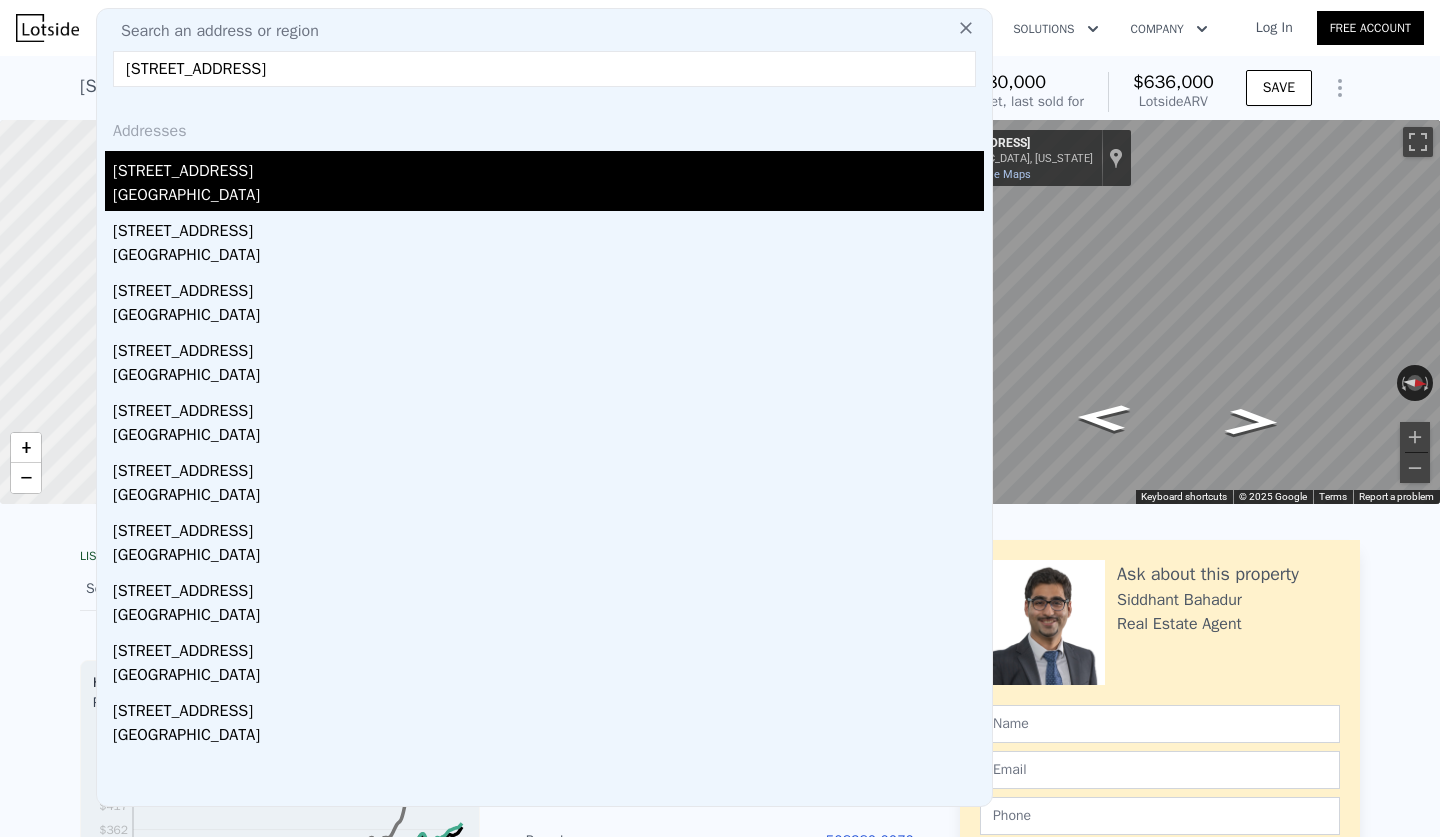 type on "27525 116th Pl SE, Kent, WA 98030" 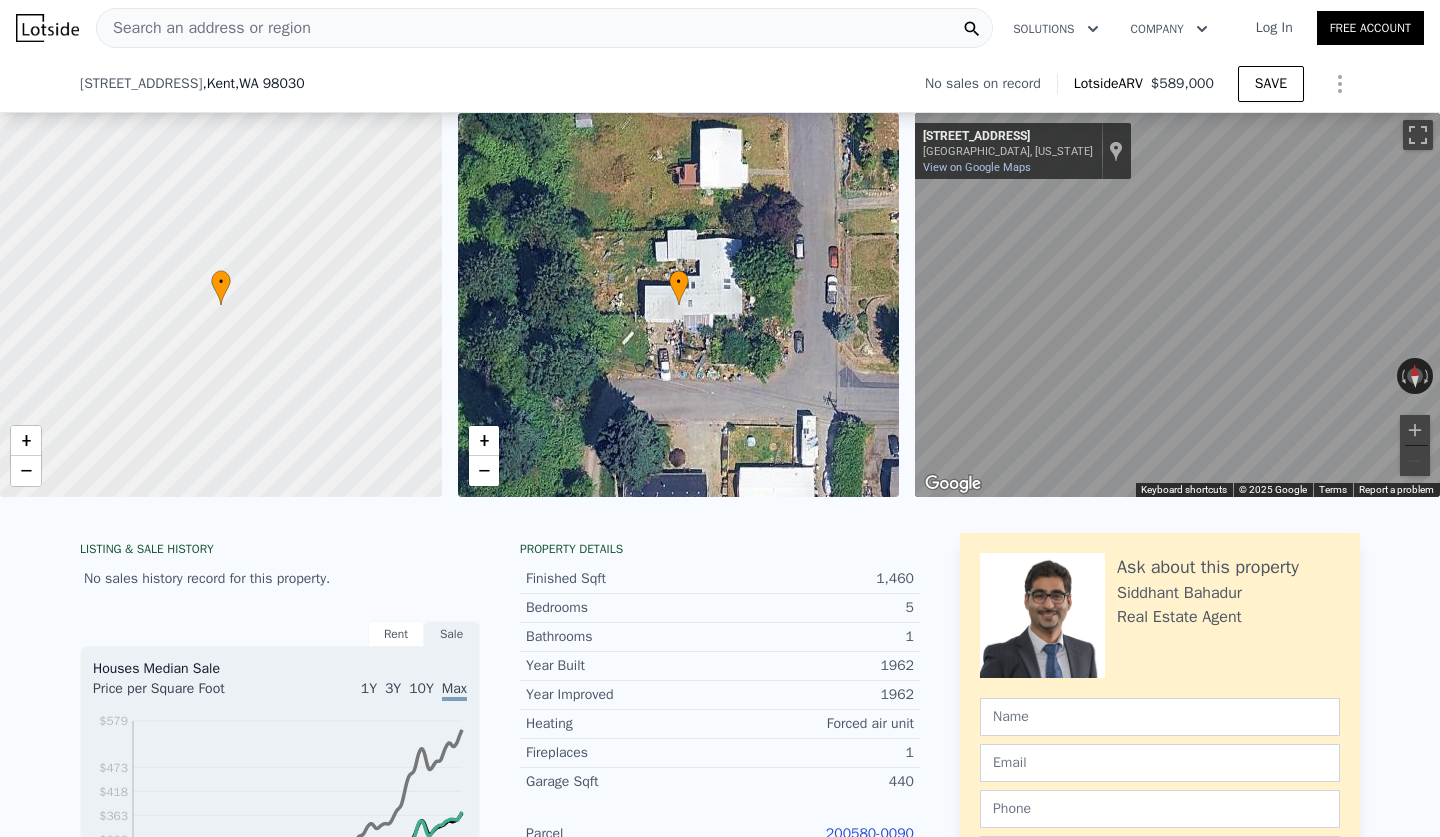 scroll, scrollTop: 208, scrollLeft: 0, axis: vertical 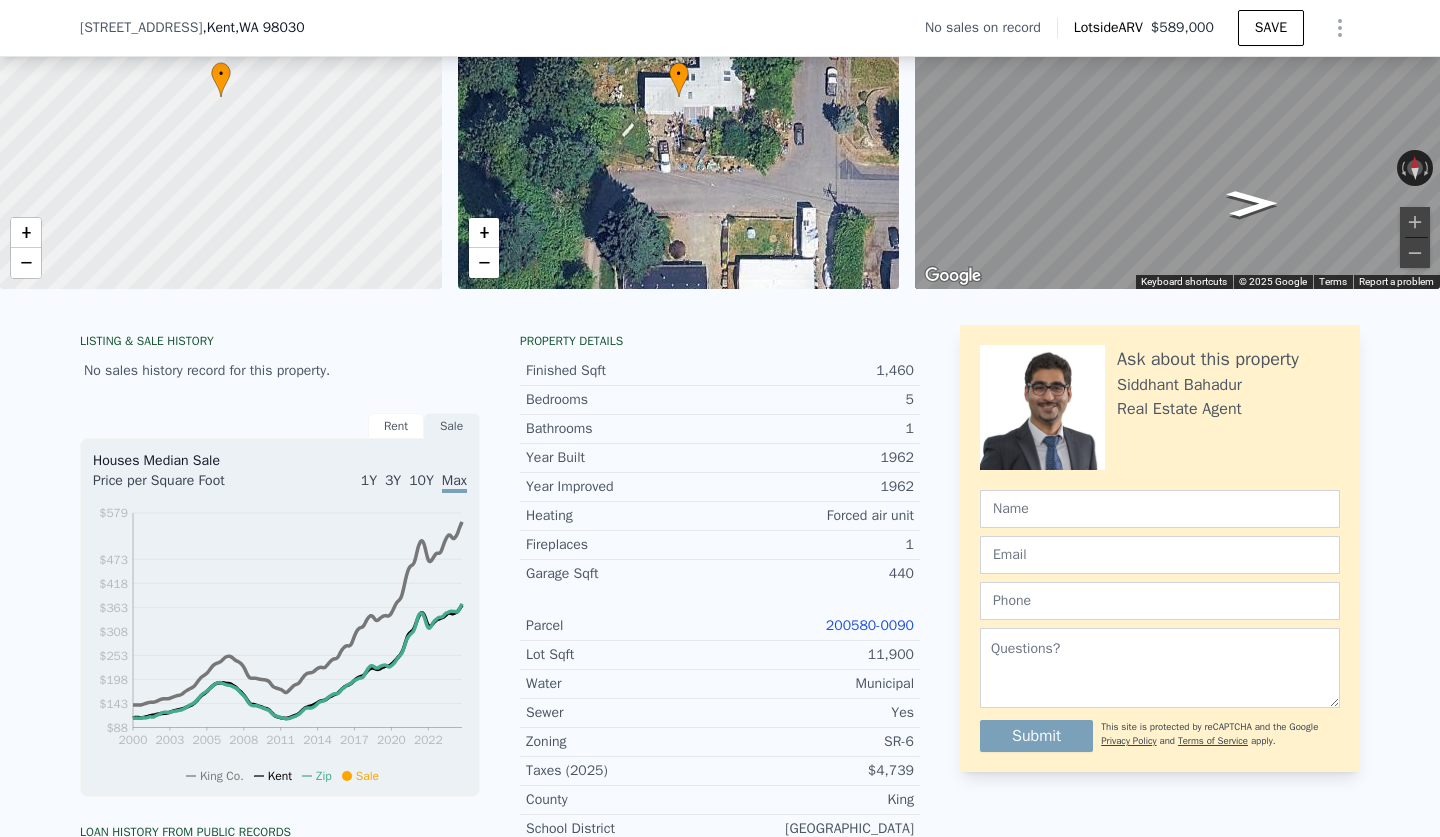 click on "200580-0090" at bounding box center [870, 625] 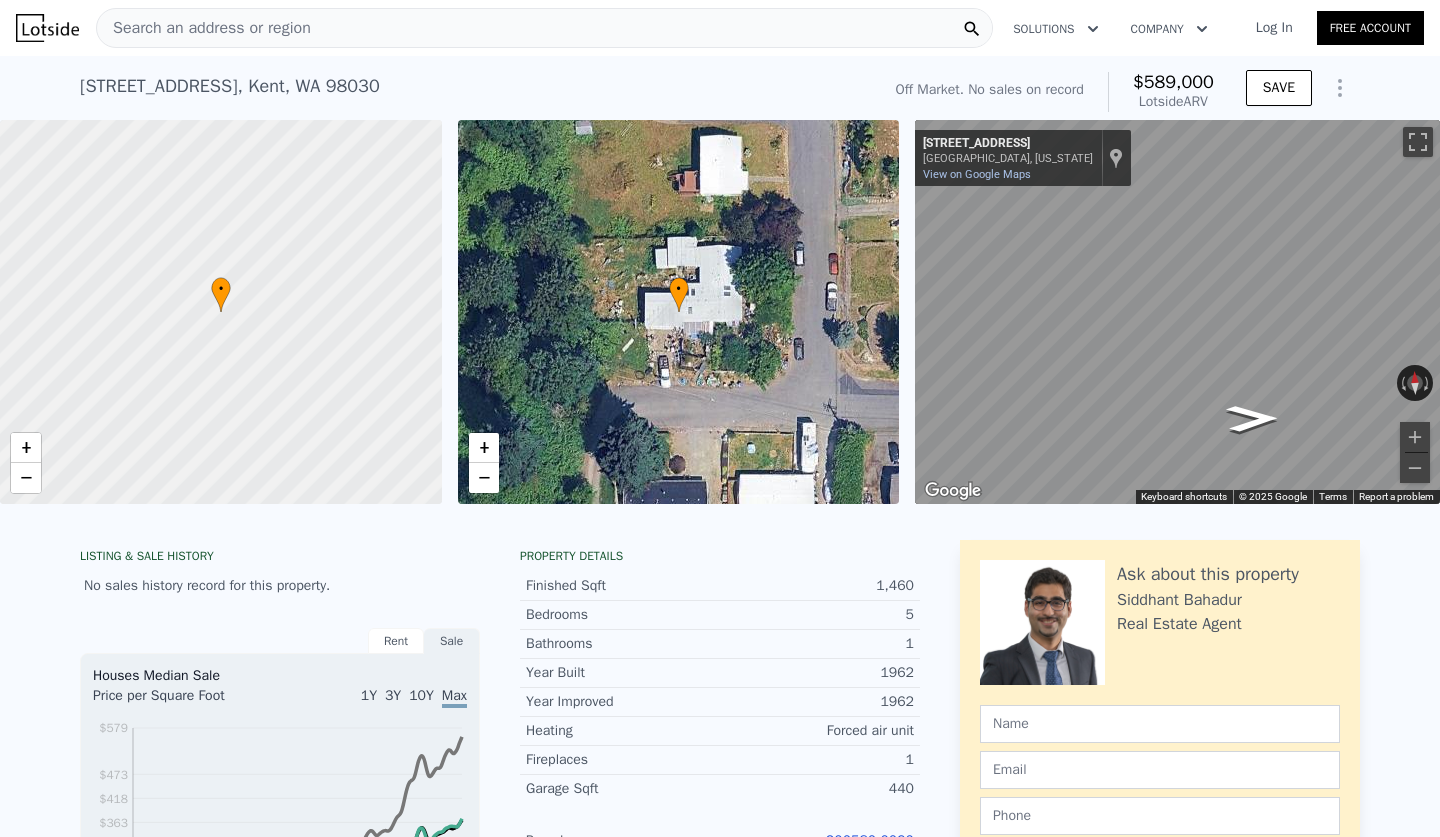 click on "Search an address or region" at bounding box center (544, 28) 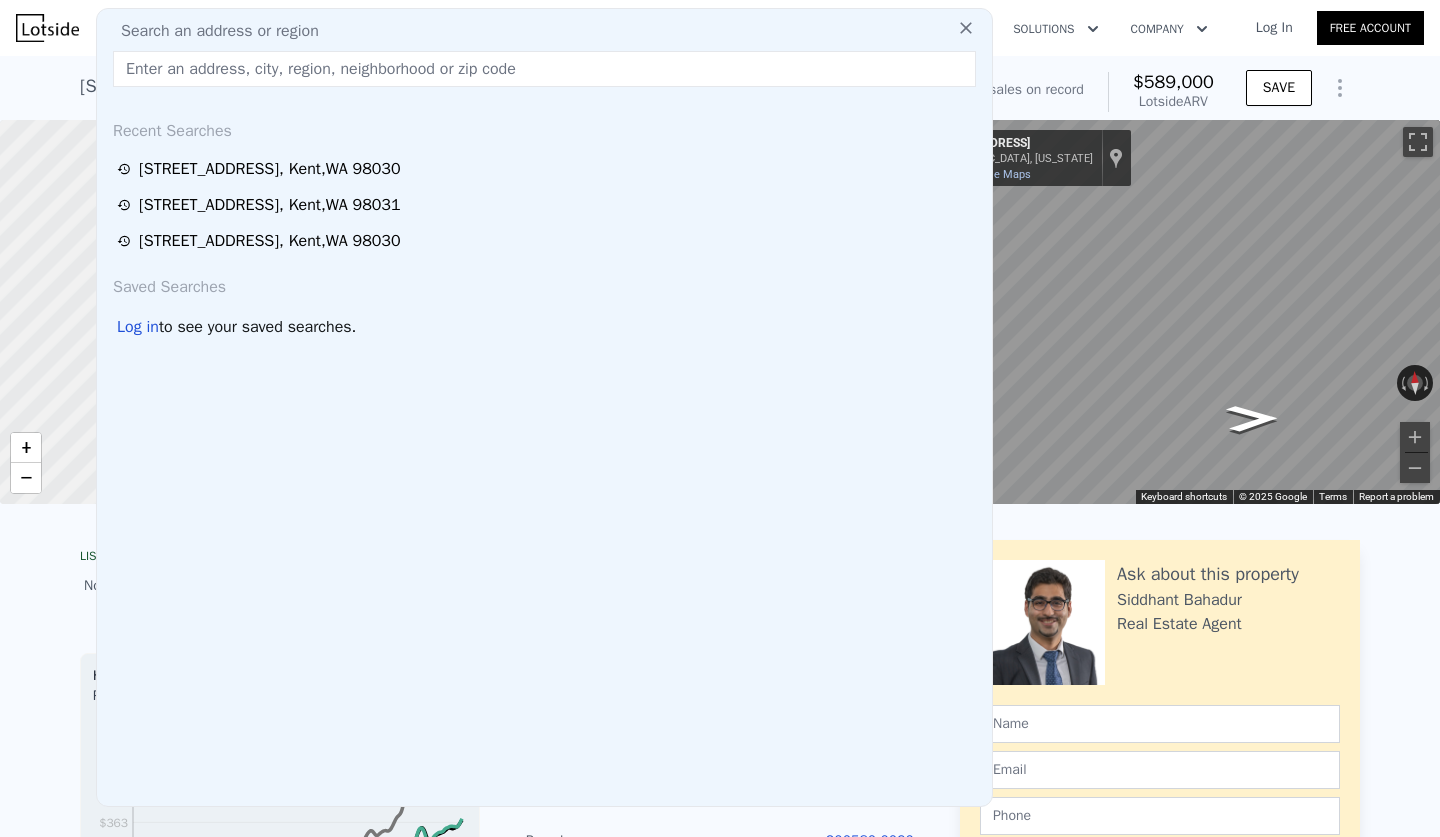 drag, startPoint x: 342, startPoint y: 36, endPoint x: 357, endPoint y: 24, distance: 19.209373 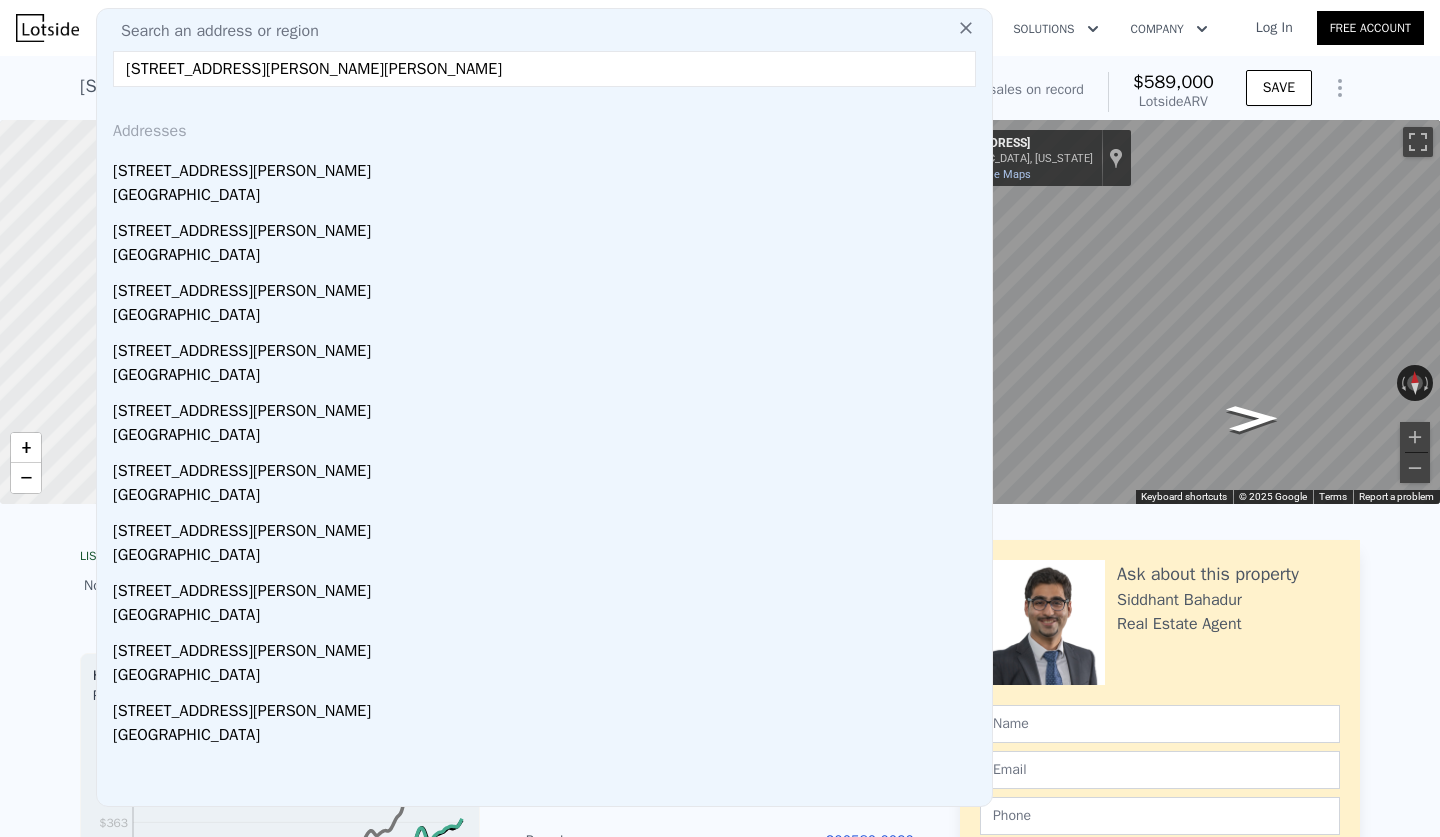 type on "430 E MEEKER ST KENT" 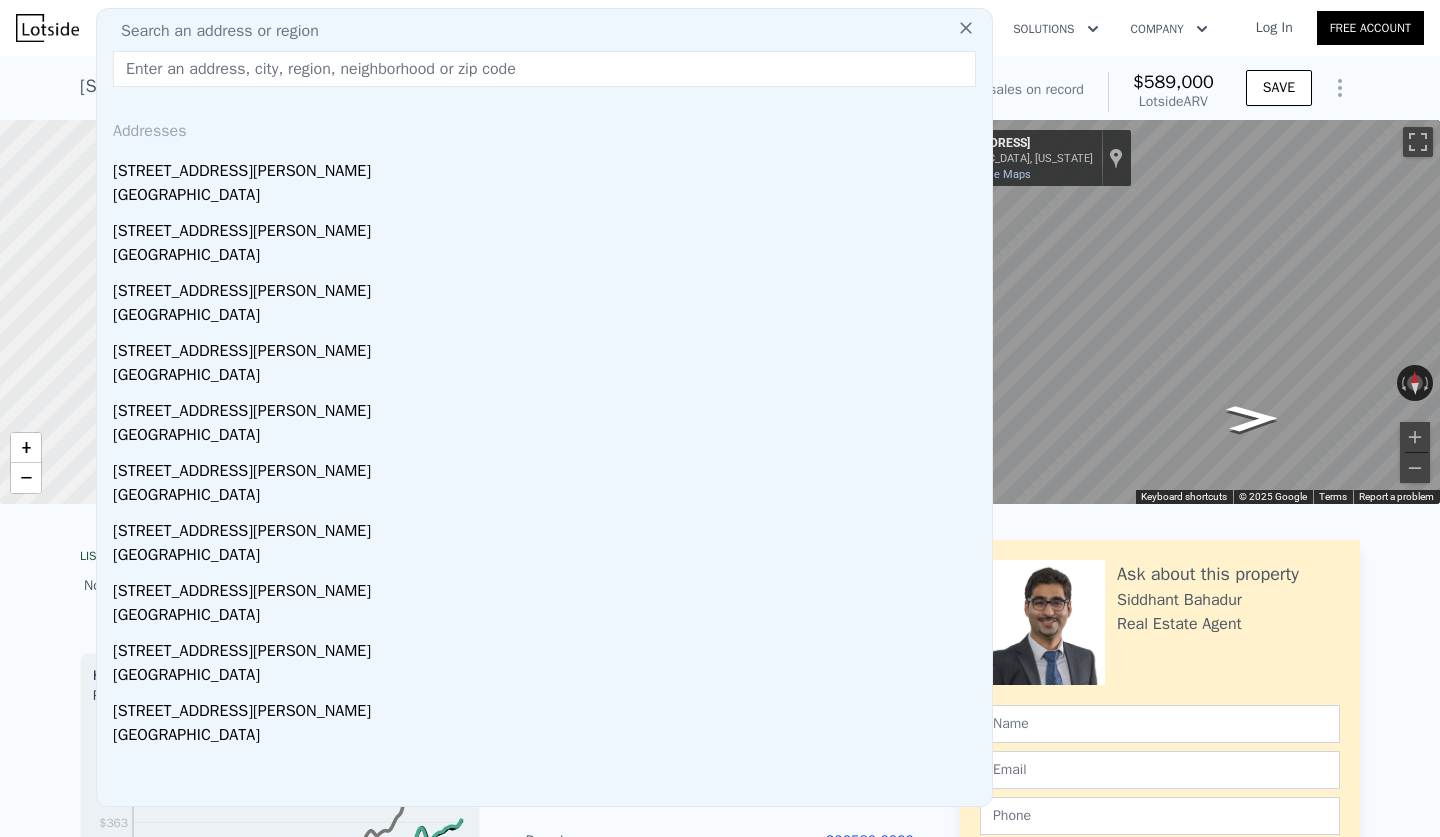 click at bounding box center [544, 69] 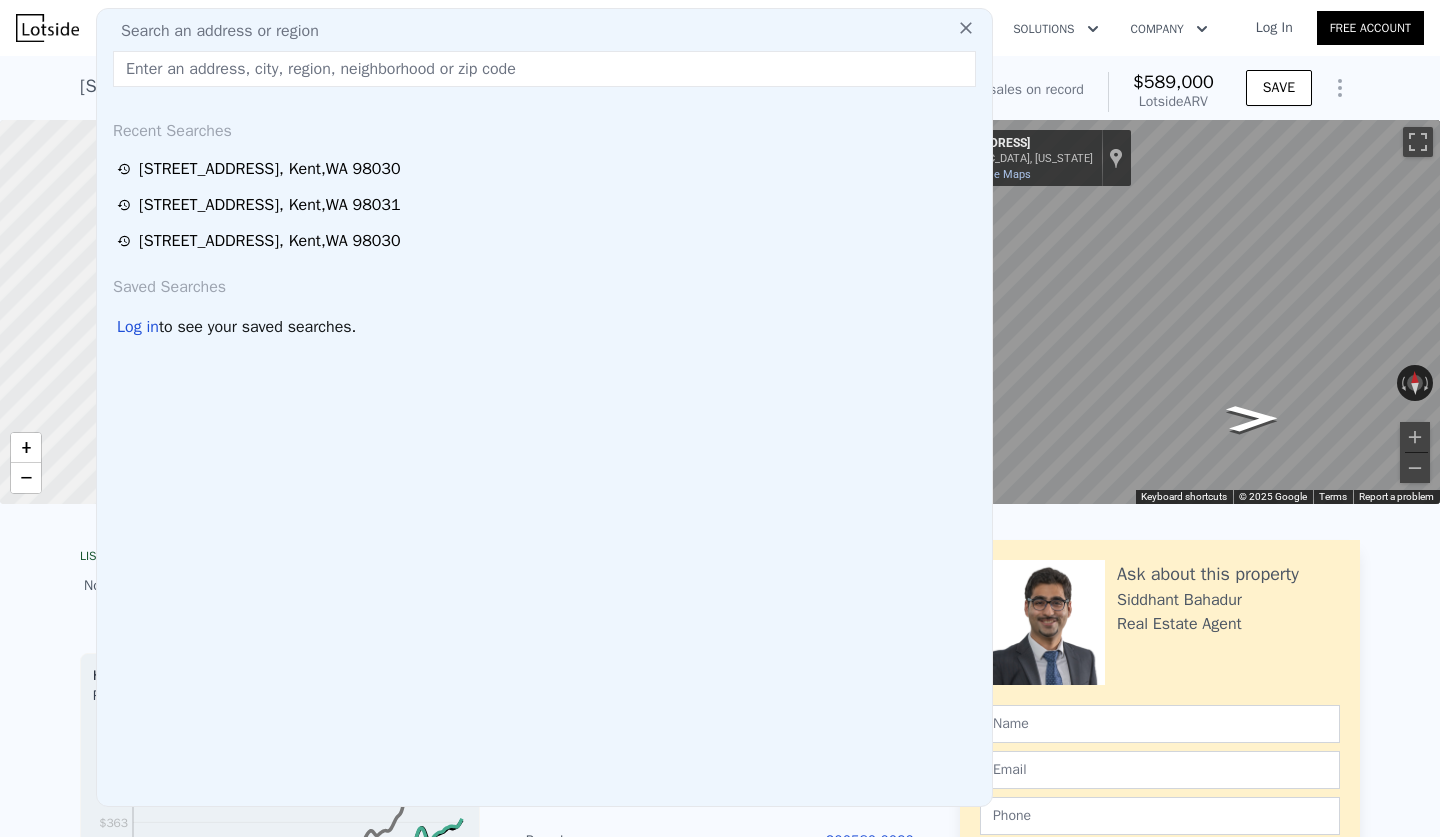 drag, startPoint x: 125, startPoint y: 62, endPoint x: 299, endPoint y: 65, distance: 174.02586 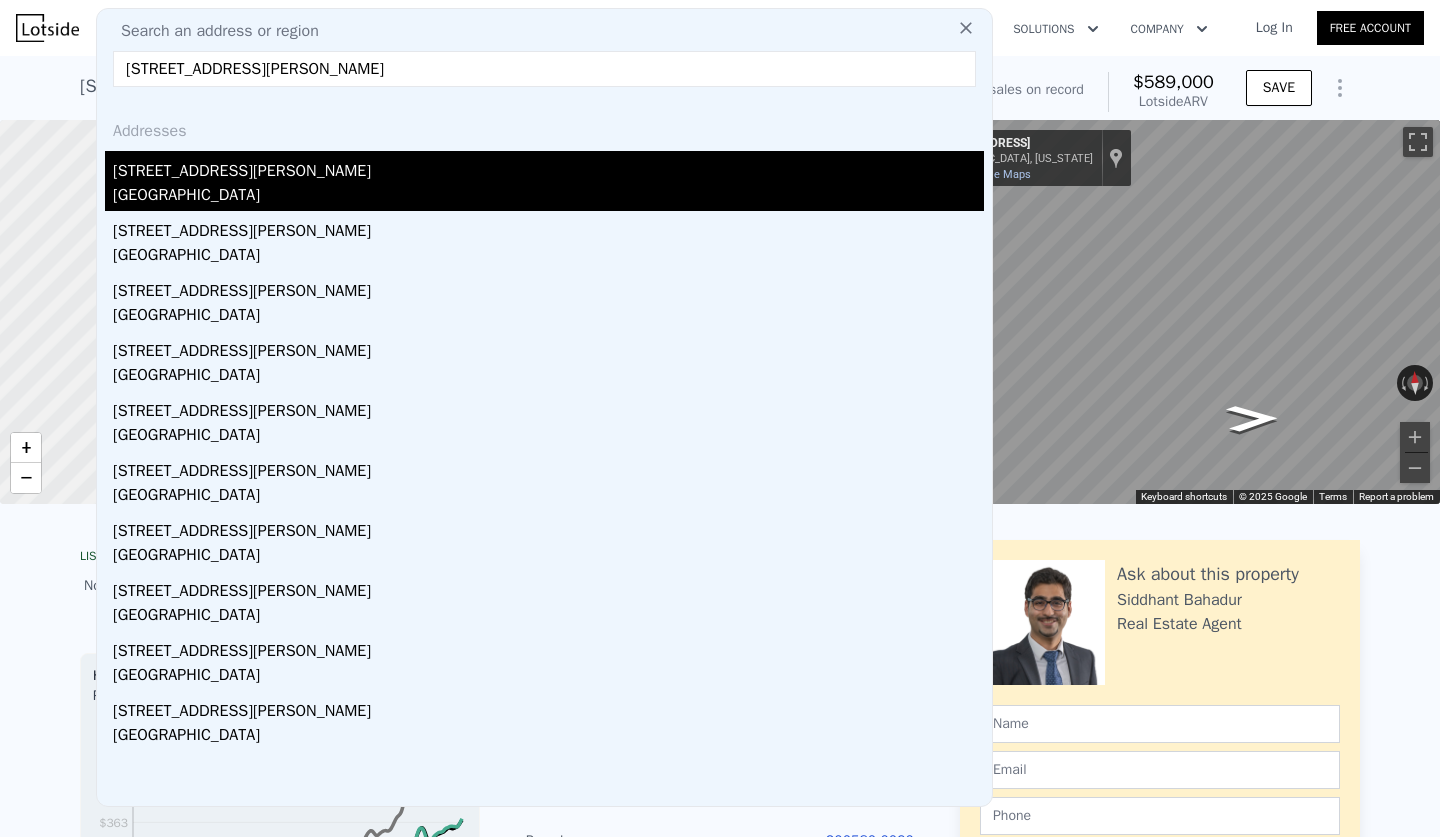 type on "815 Reiten Rd, Kent, WA 98030" 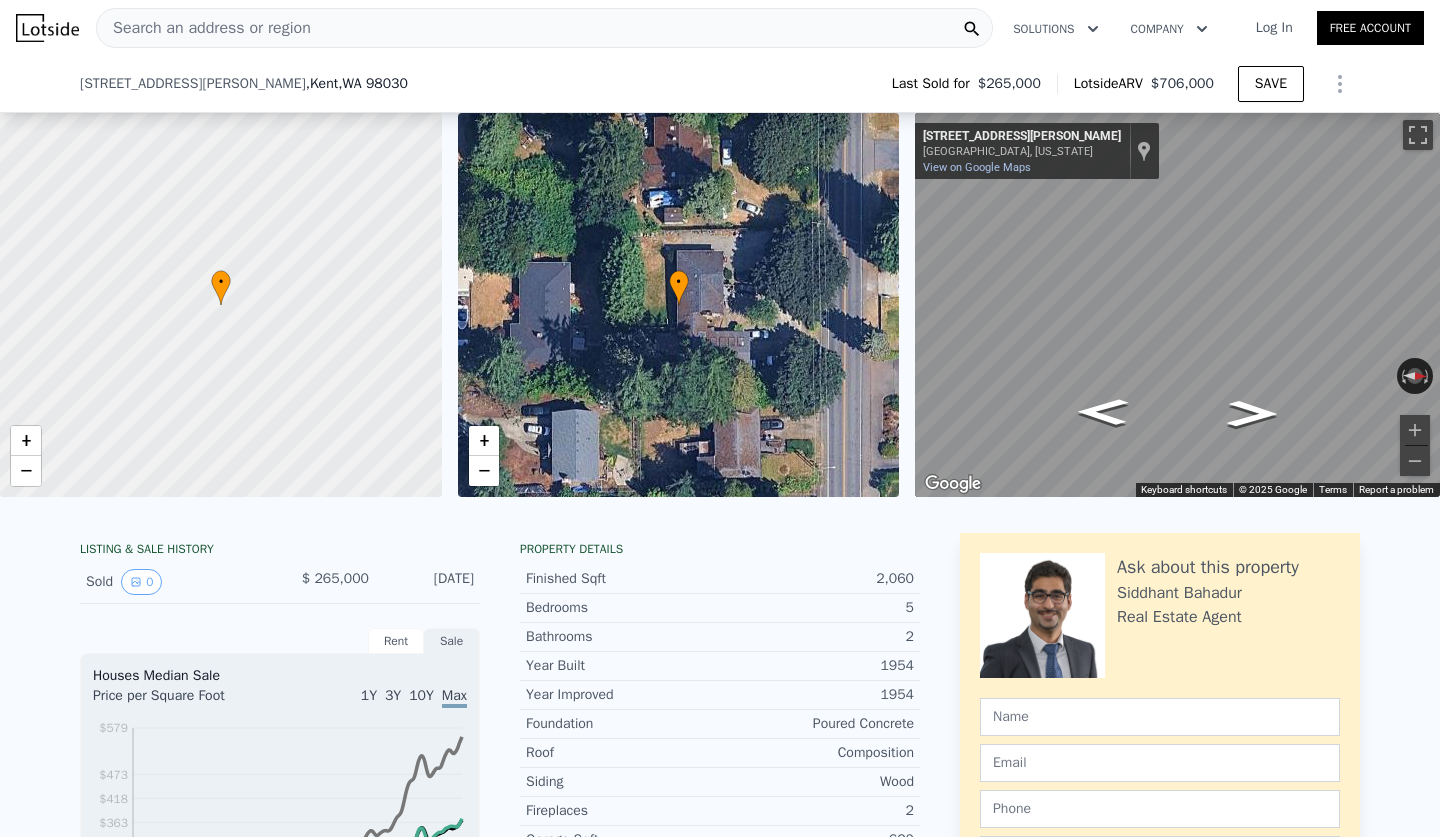 scroll, scrollTop: 263, scrollLeft: 0, axis: vertical 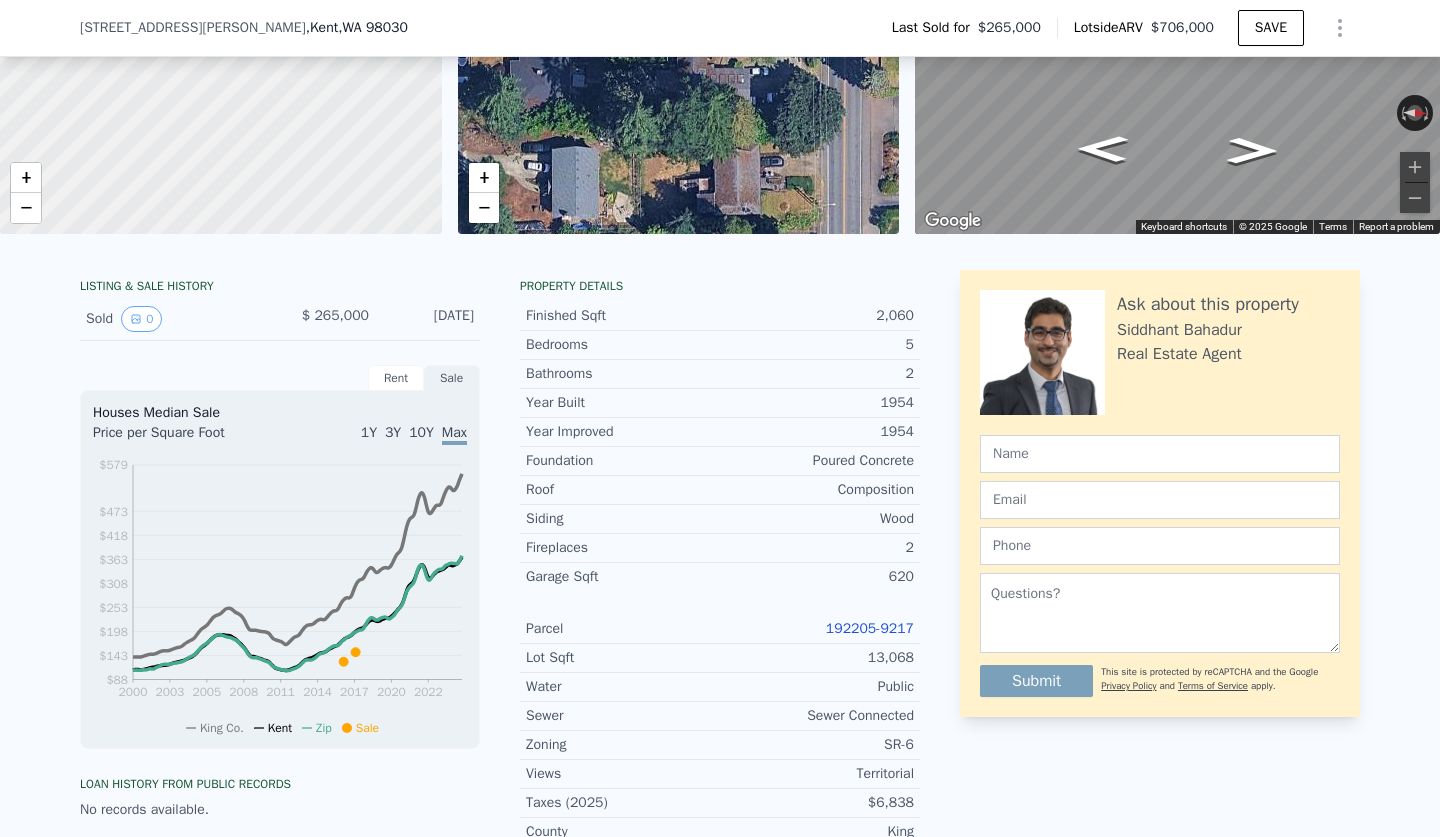 click on "192205-9217" at bounding box center [870, 628] 